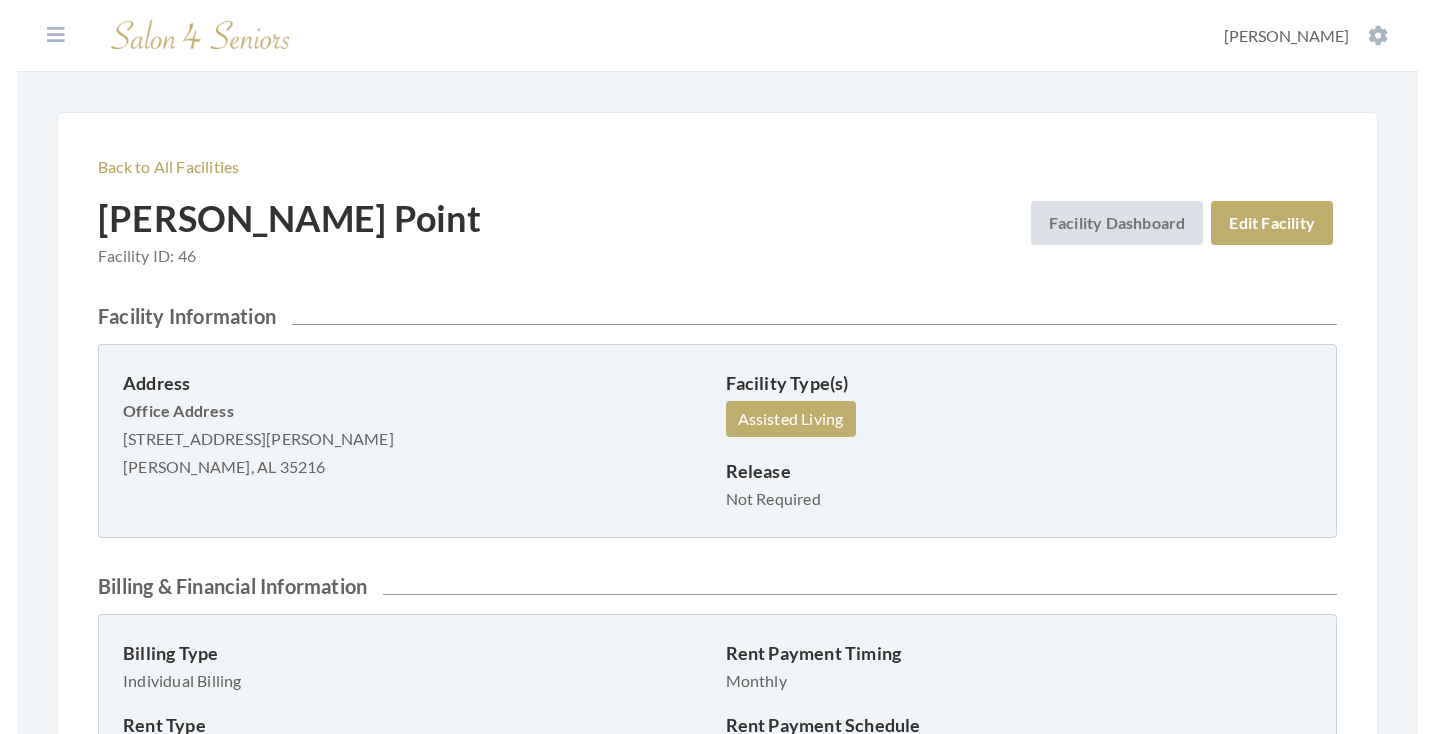 scroll, scrollTop: 0, scrollLeft: 0, axis: both 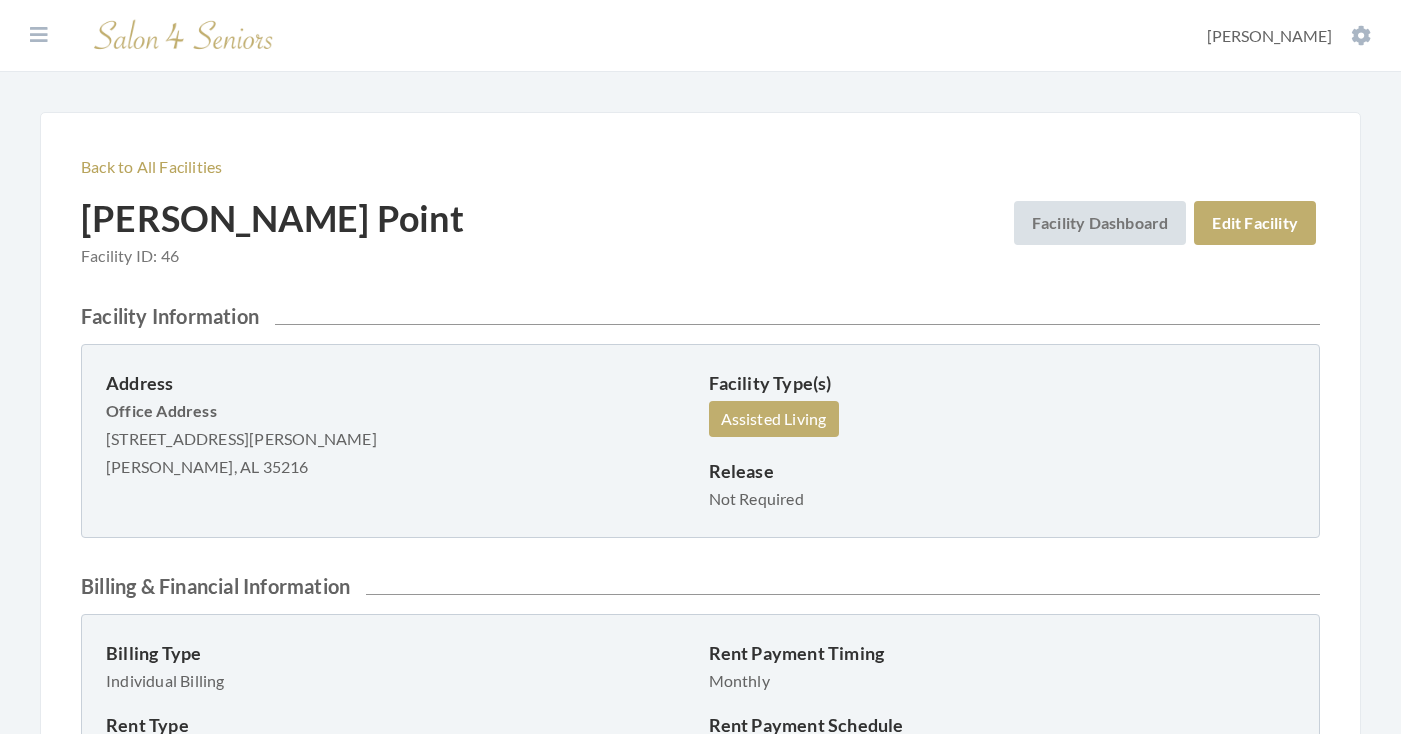 click on "Dashboard   Facilities   Services   All Clients   User Management   Stylists / Techs   Reporting Tools   All Transactions   Perform a Transaction   System Settings     [PERSON_NAME]       Account   Log Out" at bounding box center [700, 36] 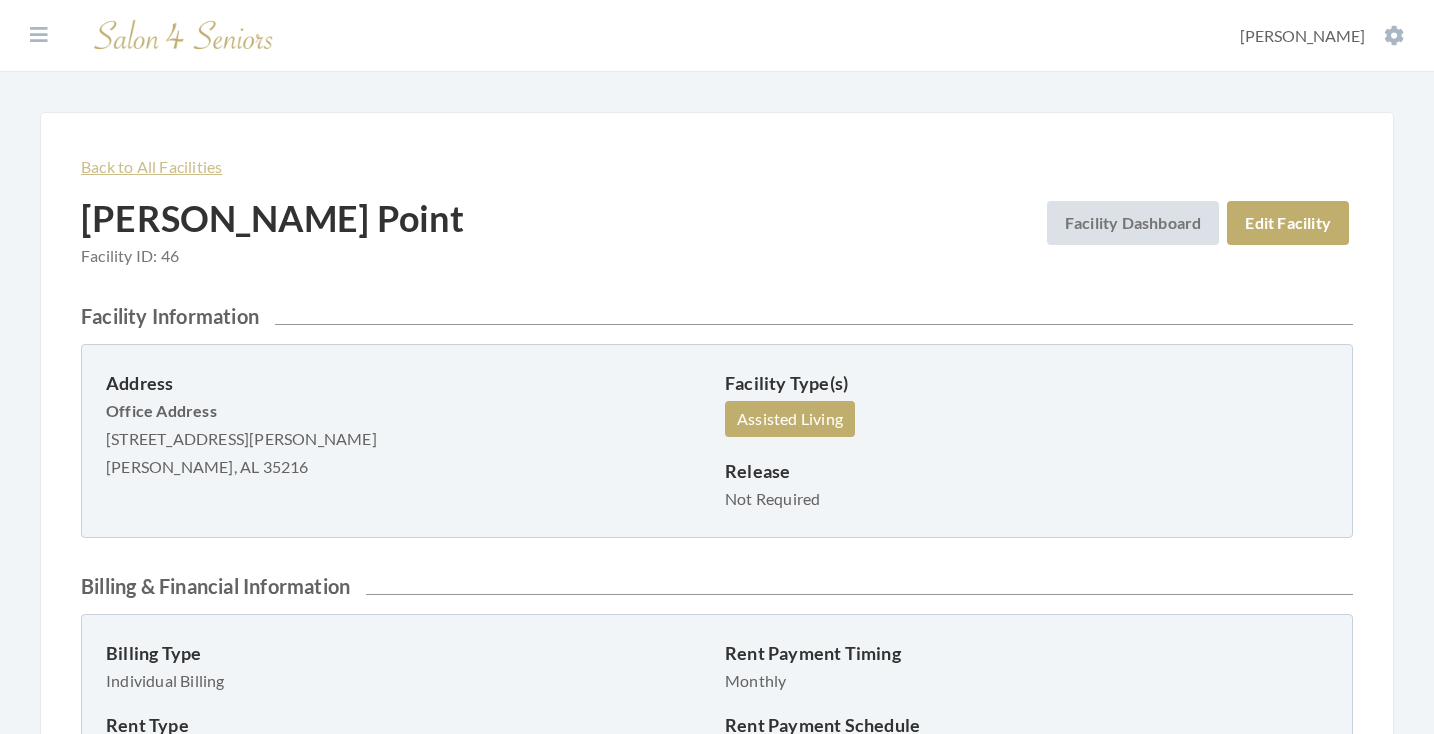 click on "Back to All Facilities" at bounding box center (151, 166) 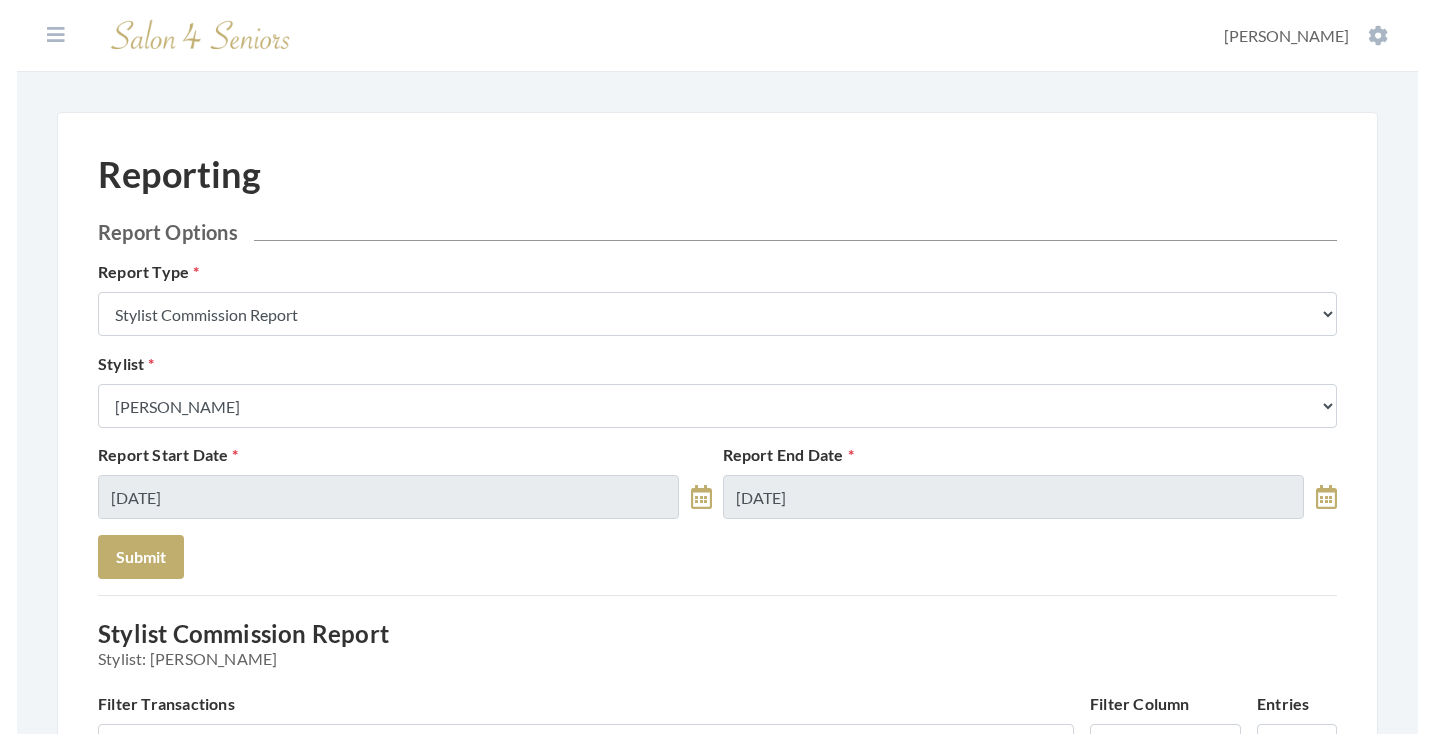 scroll, scrollTop: 0, scrollLeft: 0, axis: both 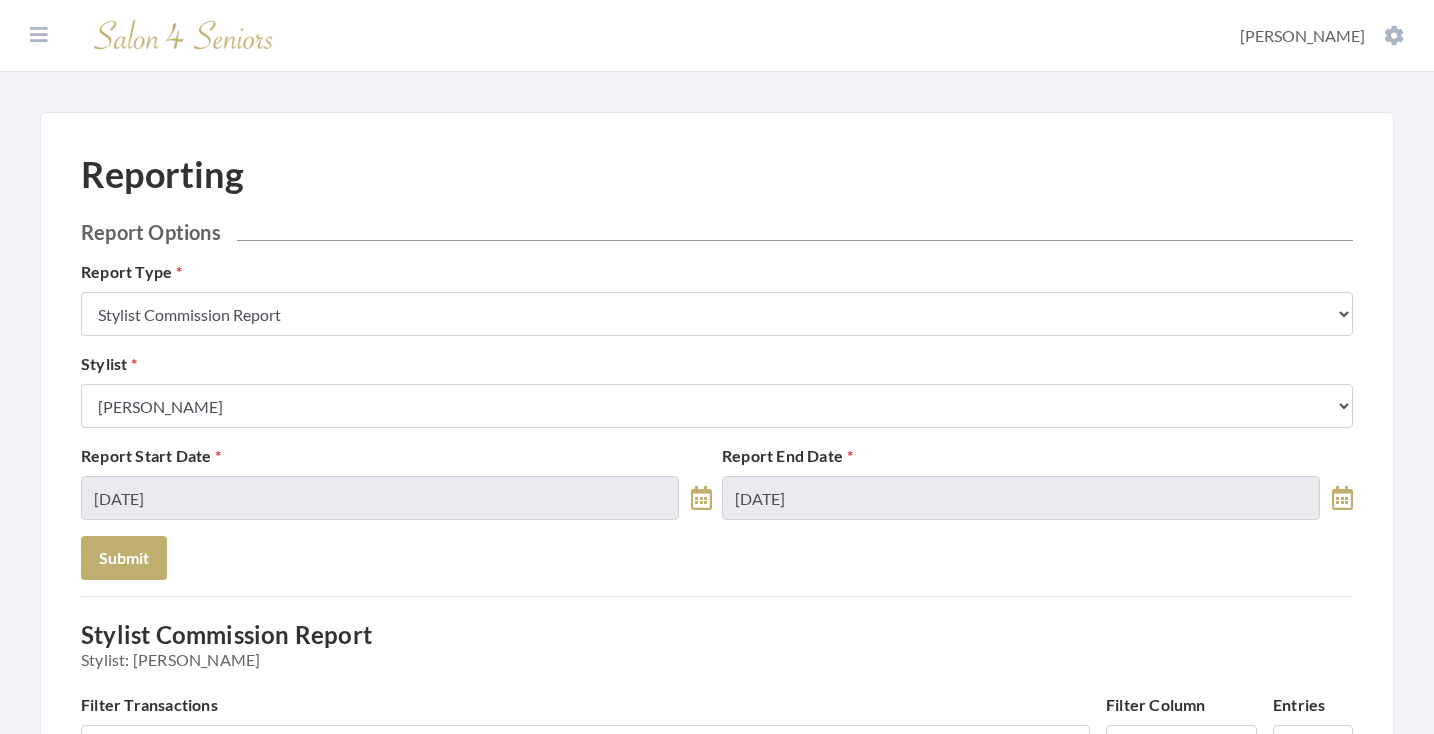 click on "Dashboard   Facilities   Services   All Clients   User Management   Stylists / Techs   Reporting Tools   All Transactions   Perform a Transaction   System Settings     [PERSON_NAME]       Account   Log Out" at bounding box center (717, 36) 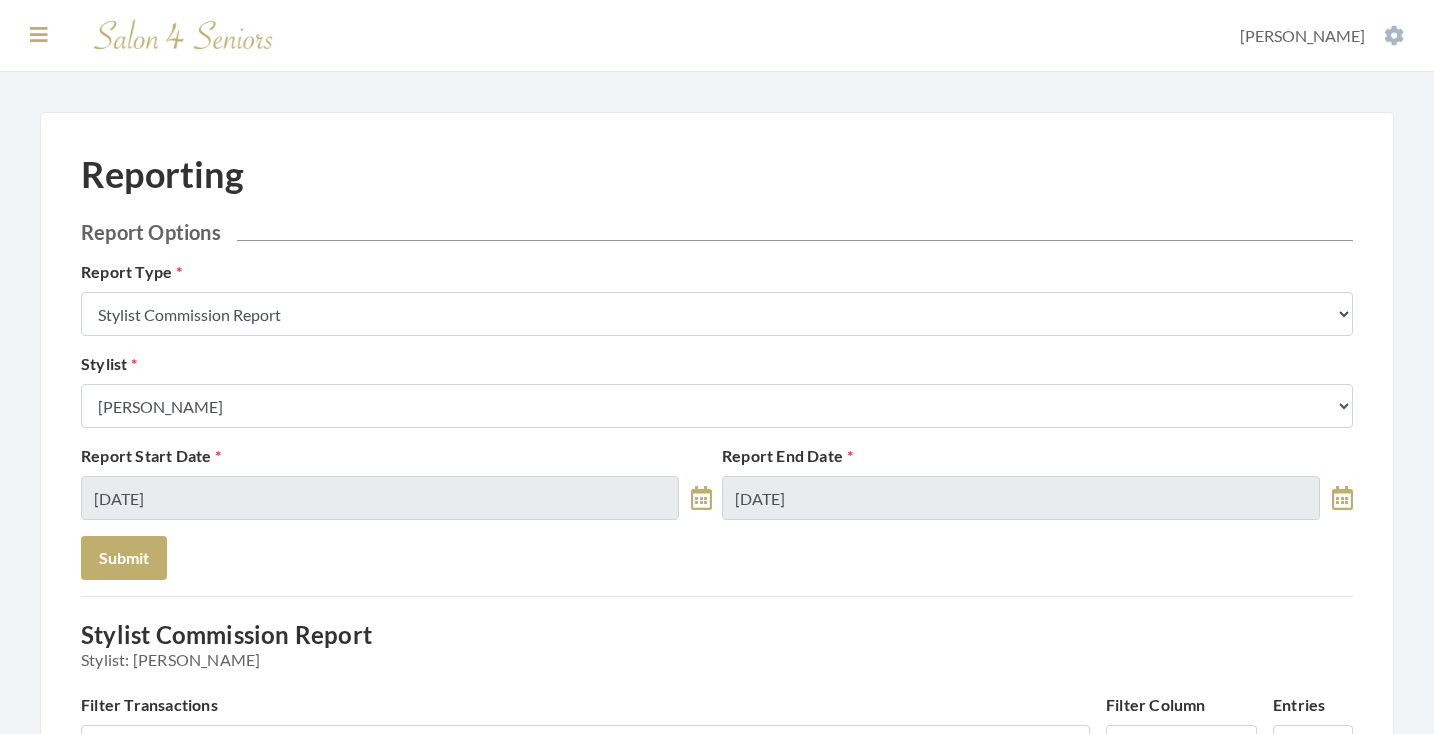 click at bounding box center [39, 35] 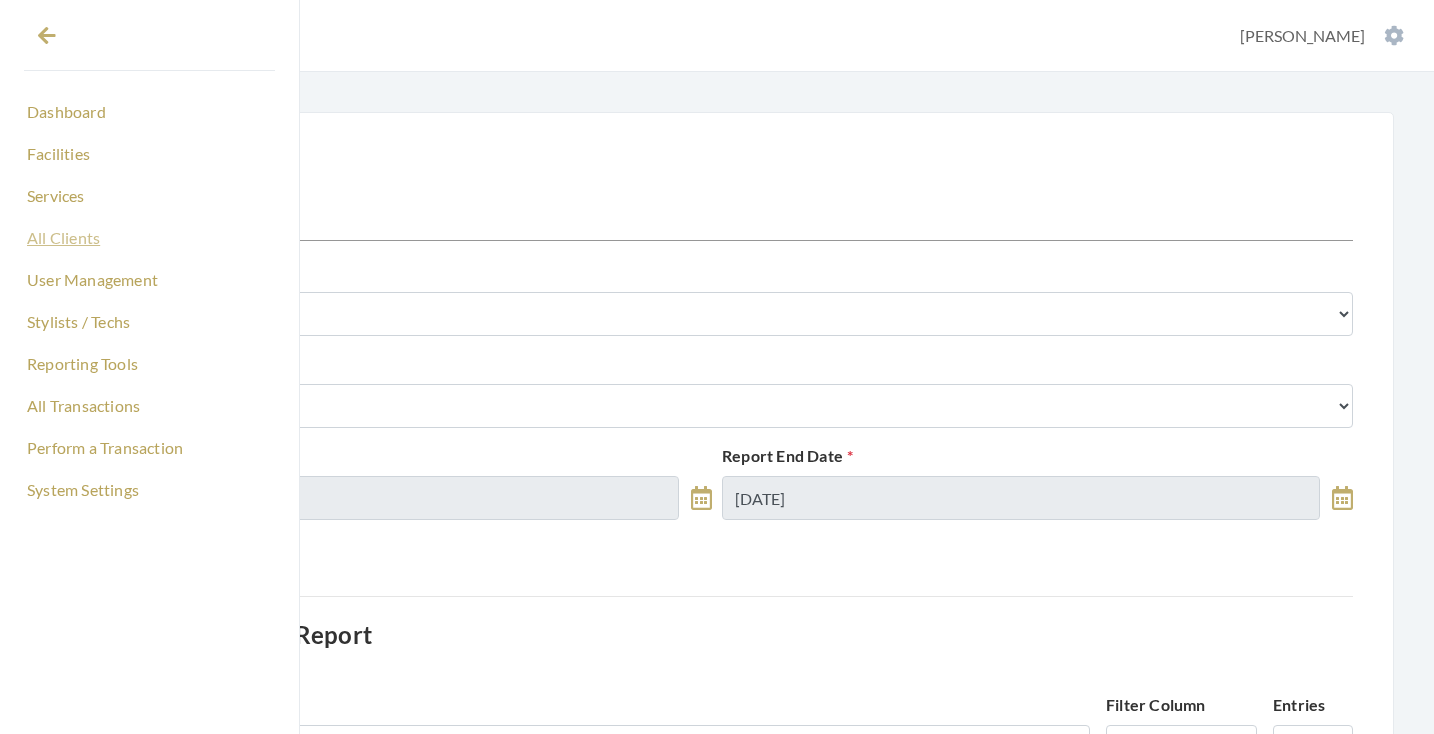 click on "All Clients" at bounding box center (149, 238) 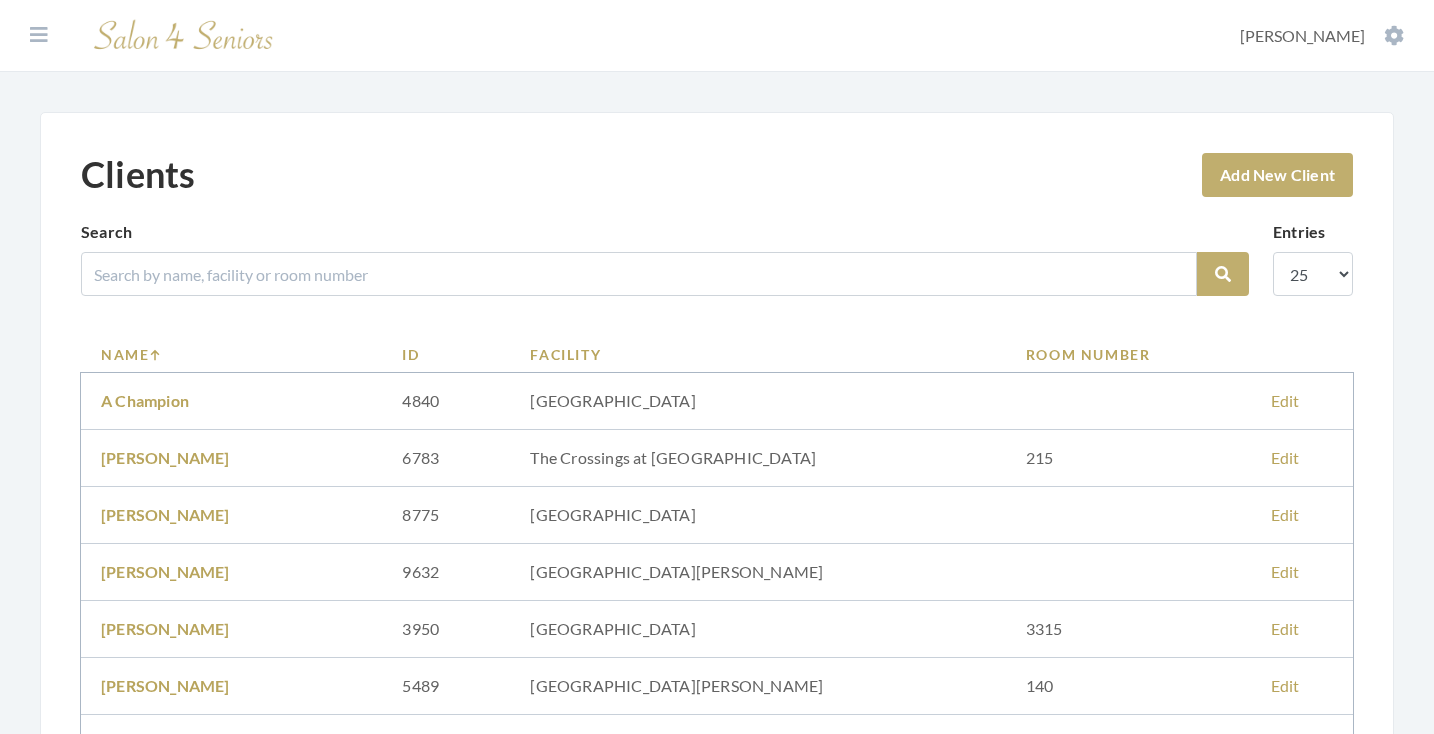 scroll, scrollTop: 0, scrollLeft: 0, axis: both 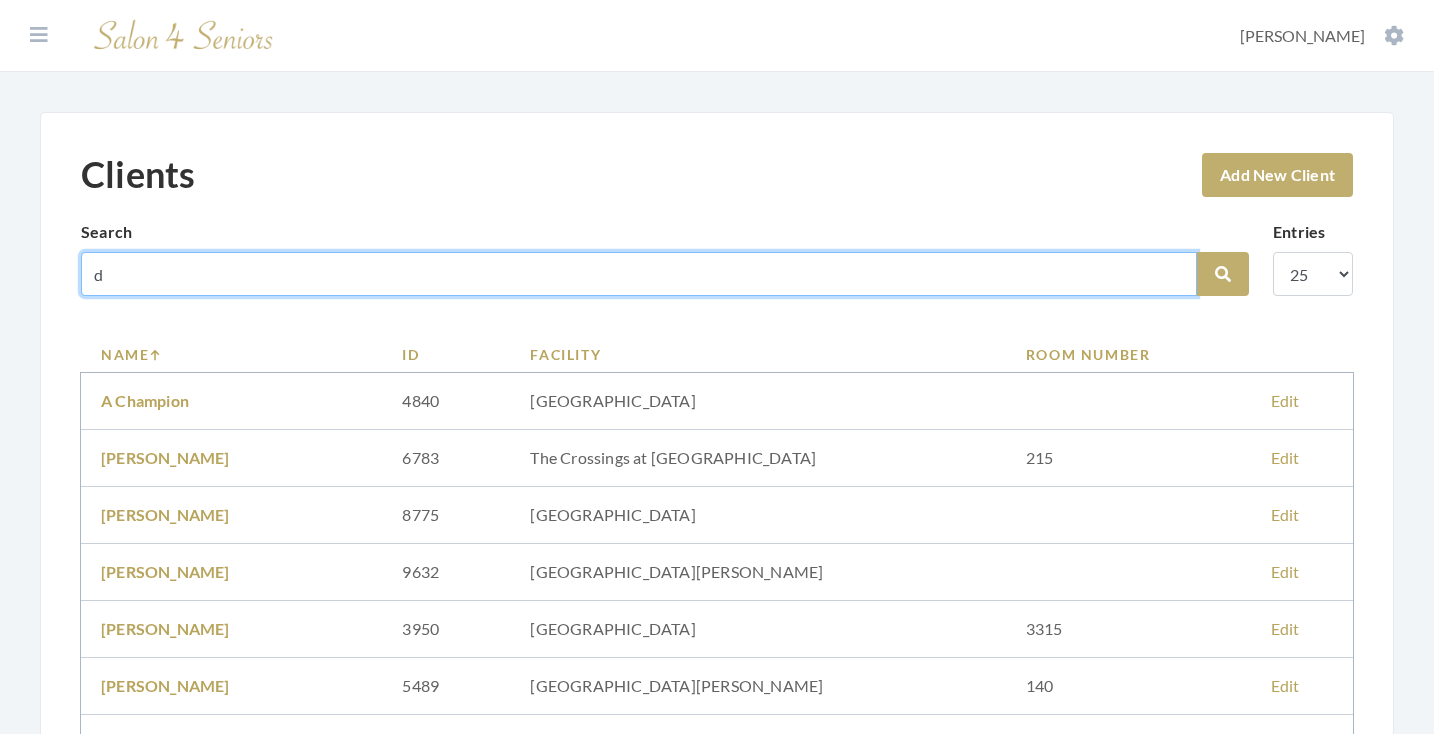 click on "de" at bounding box center (639, 274) 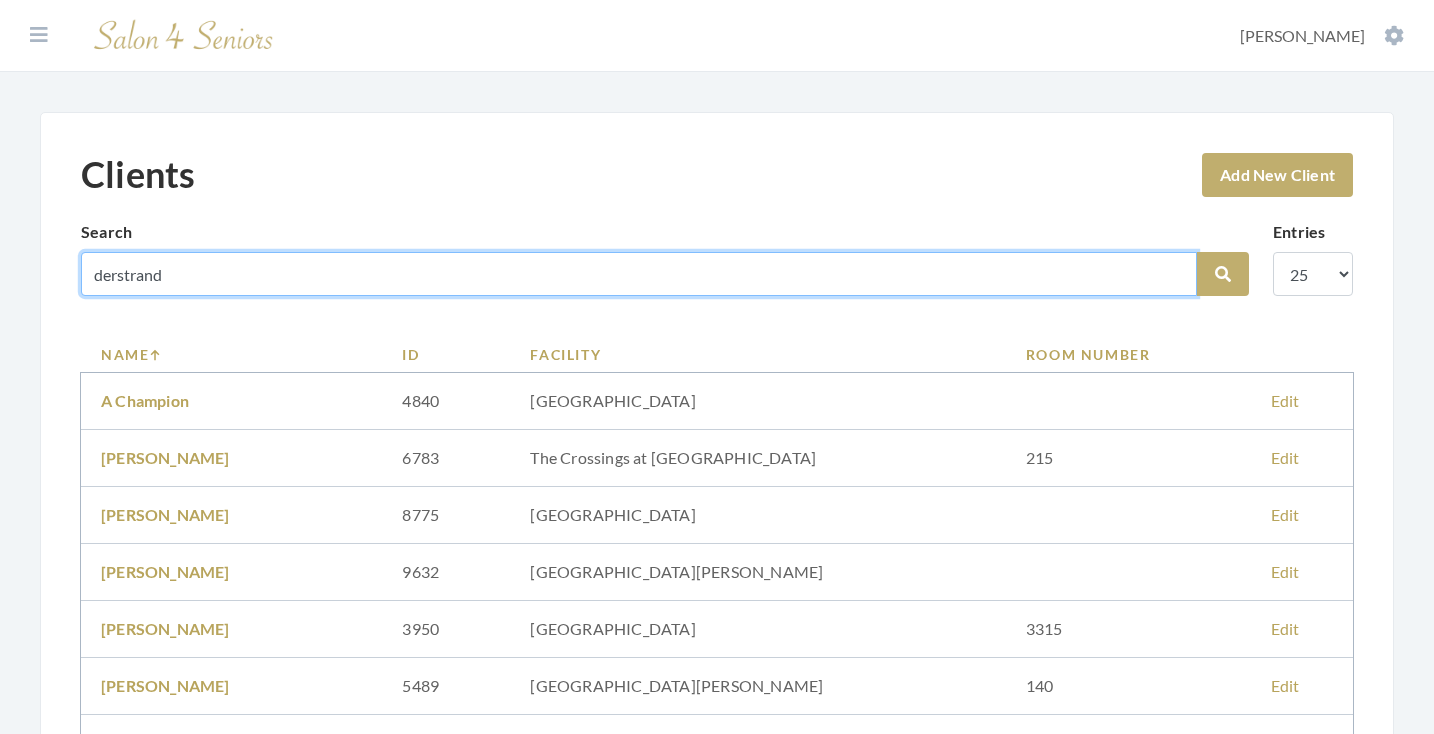 type on "derstrand" 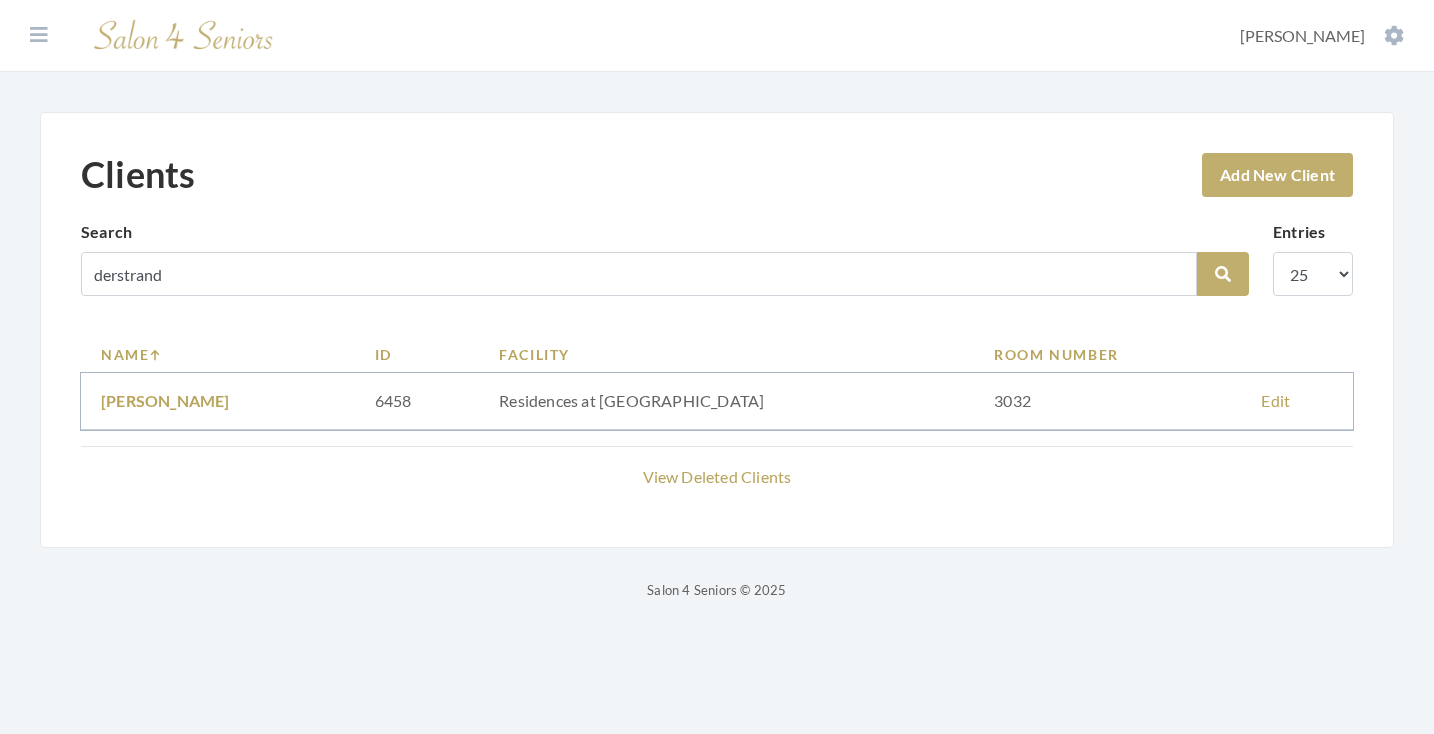 scroll, scrollTop: 0, scrollLeft: 0, axis: both 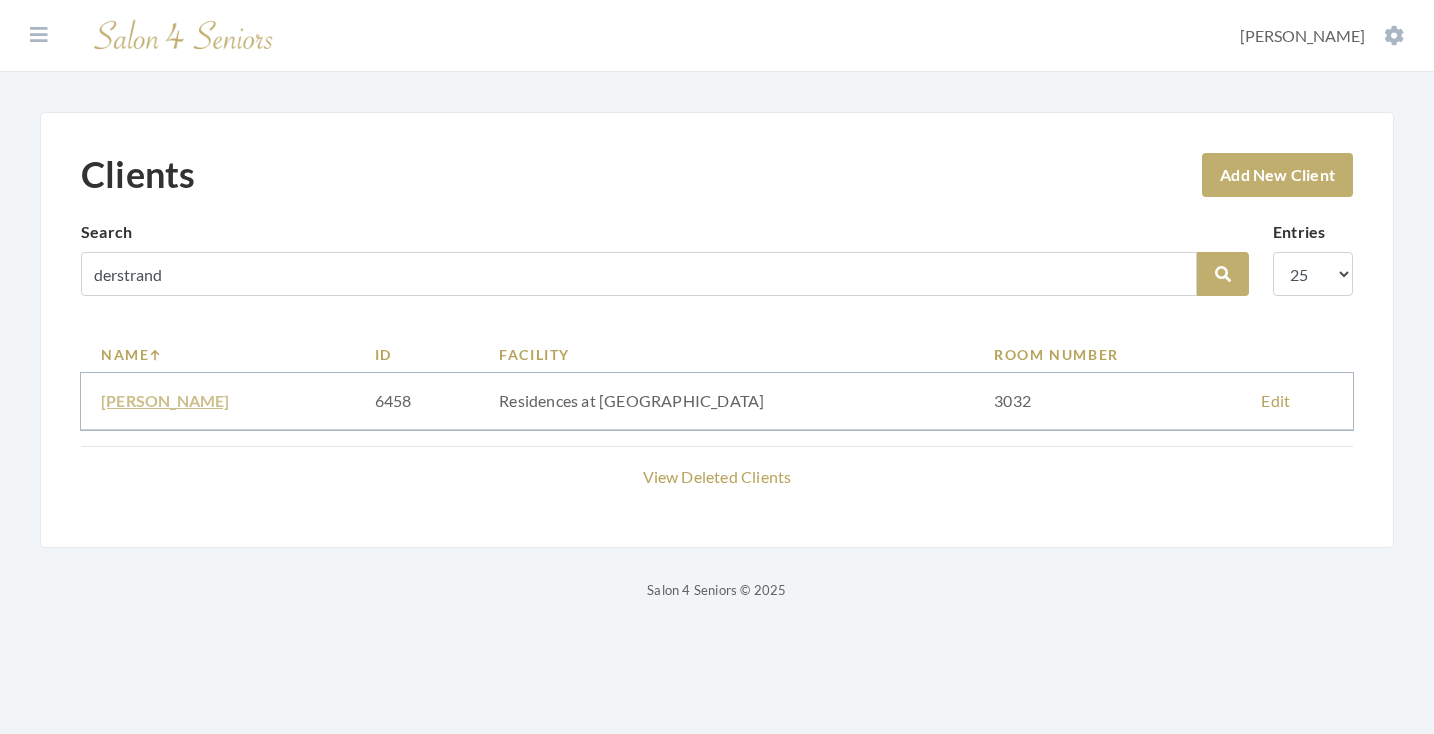 click on "CAROL
SEDERSTRAND" at bounding box center (165, 400) 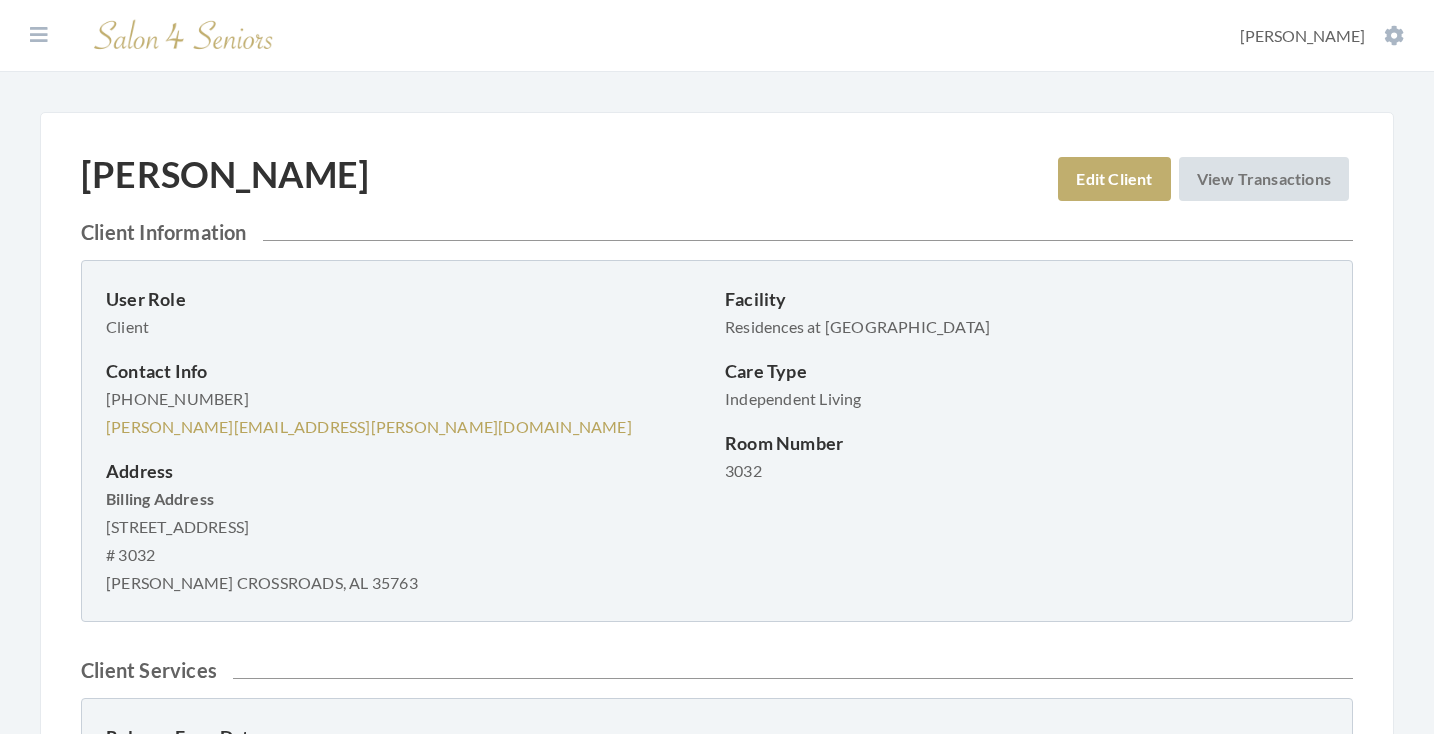 scroll, scrollTop: 0, scrollLeft: 0, axis: both 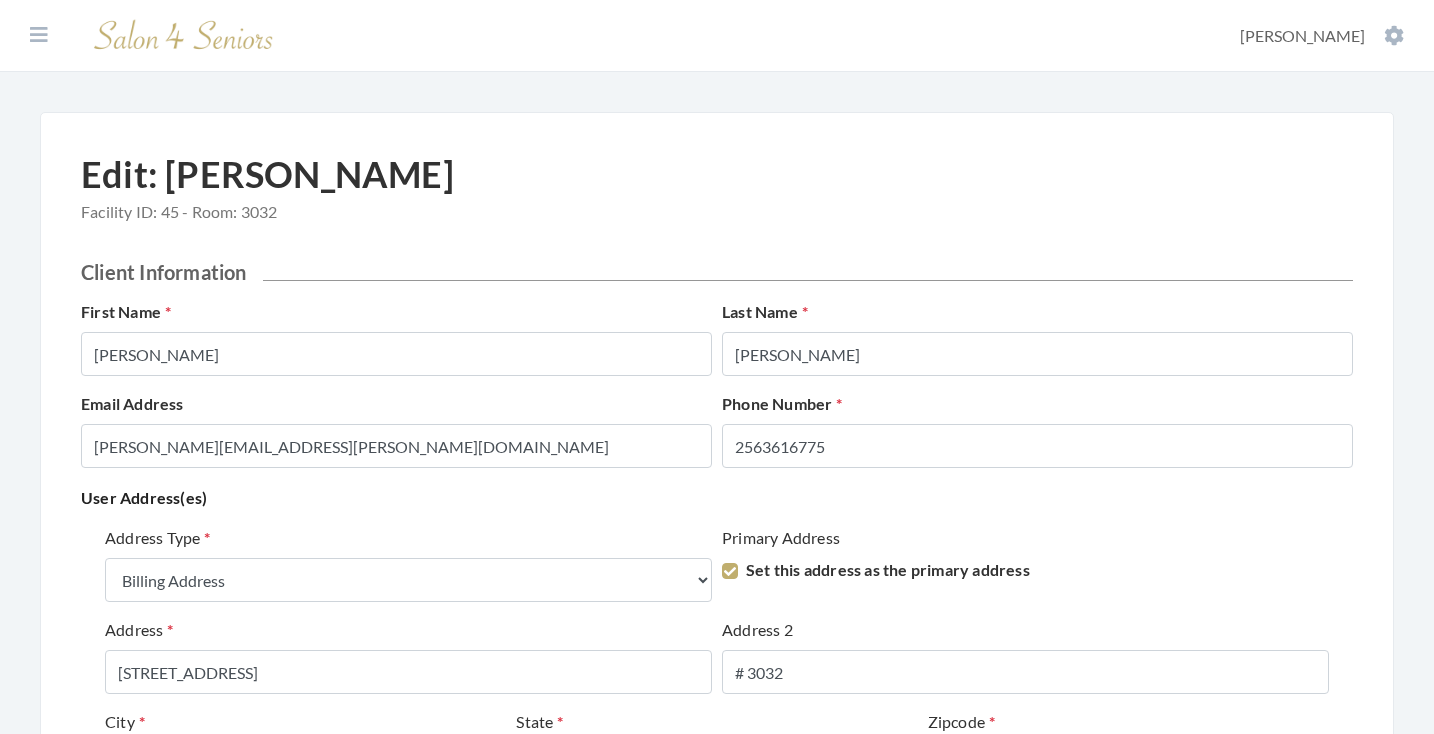 select on "billing" 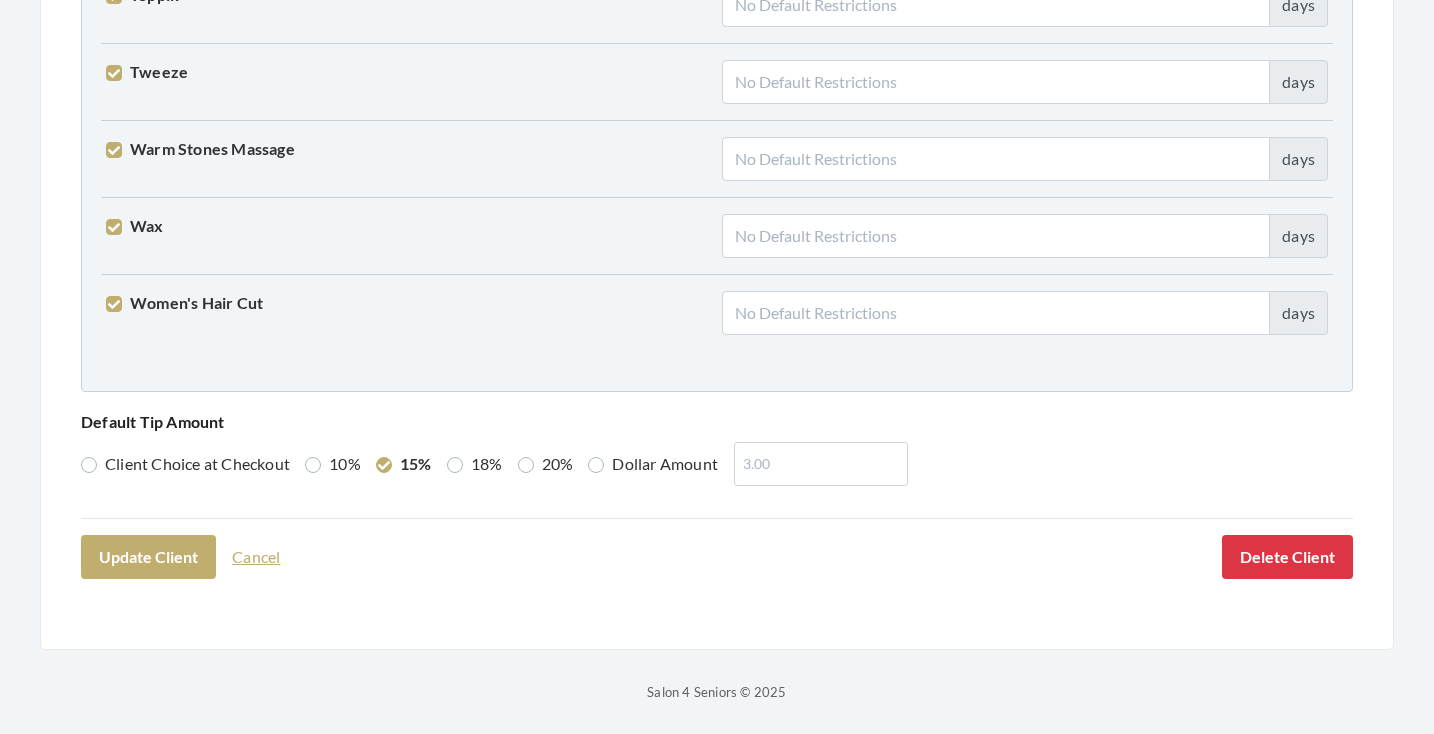 scroll, scrollTop: 5136, scrollLeft: 0, axis: vertical 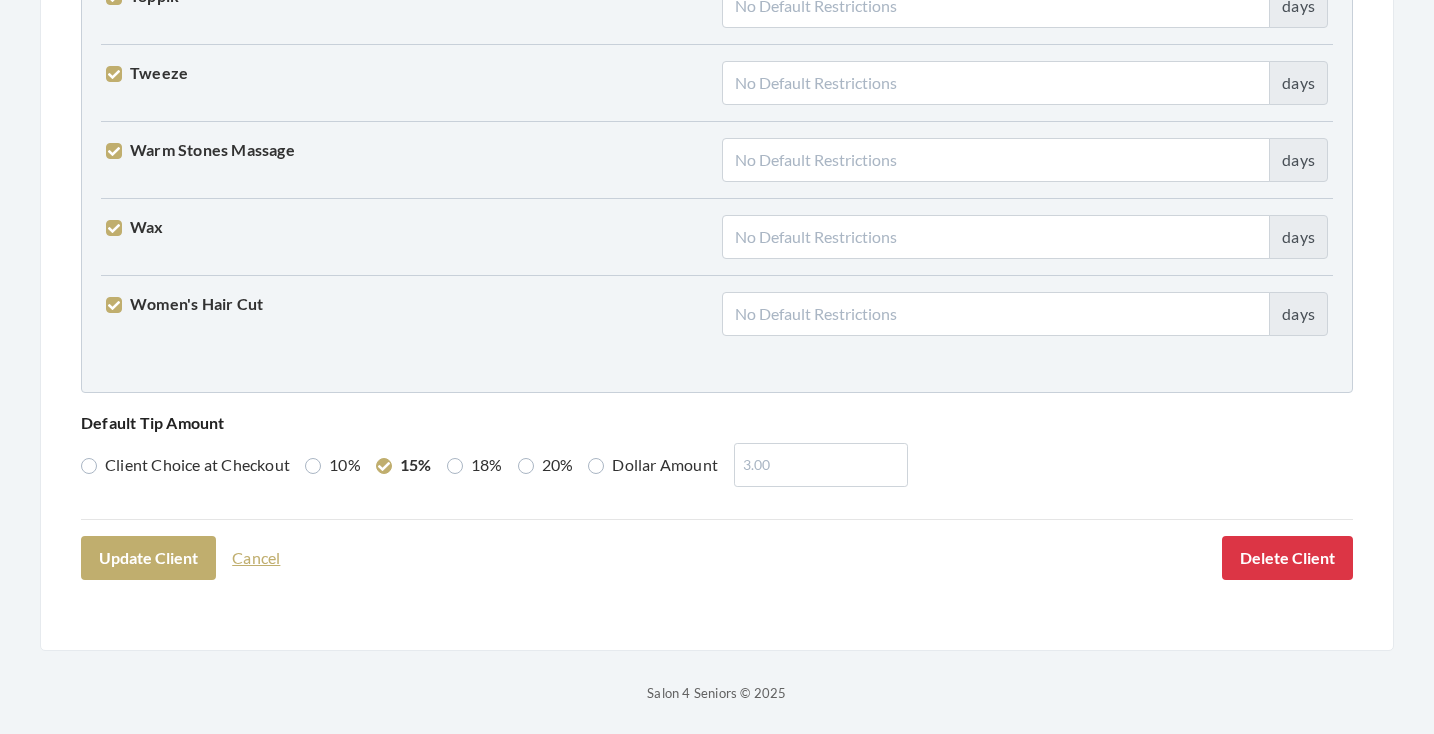 click on "Cancel" at bounding box center [256, 558] 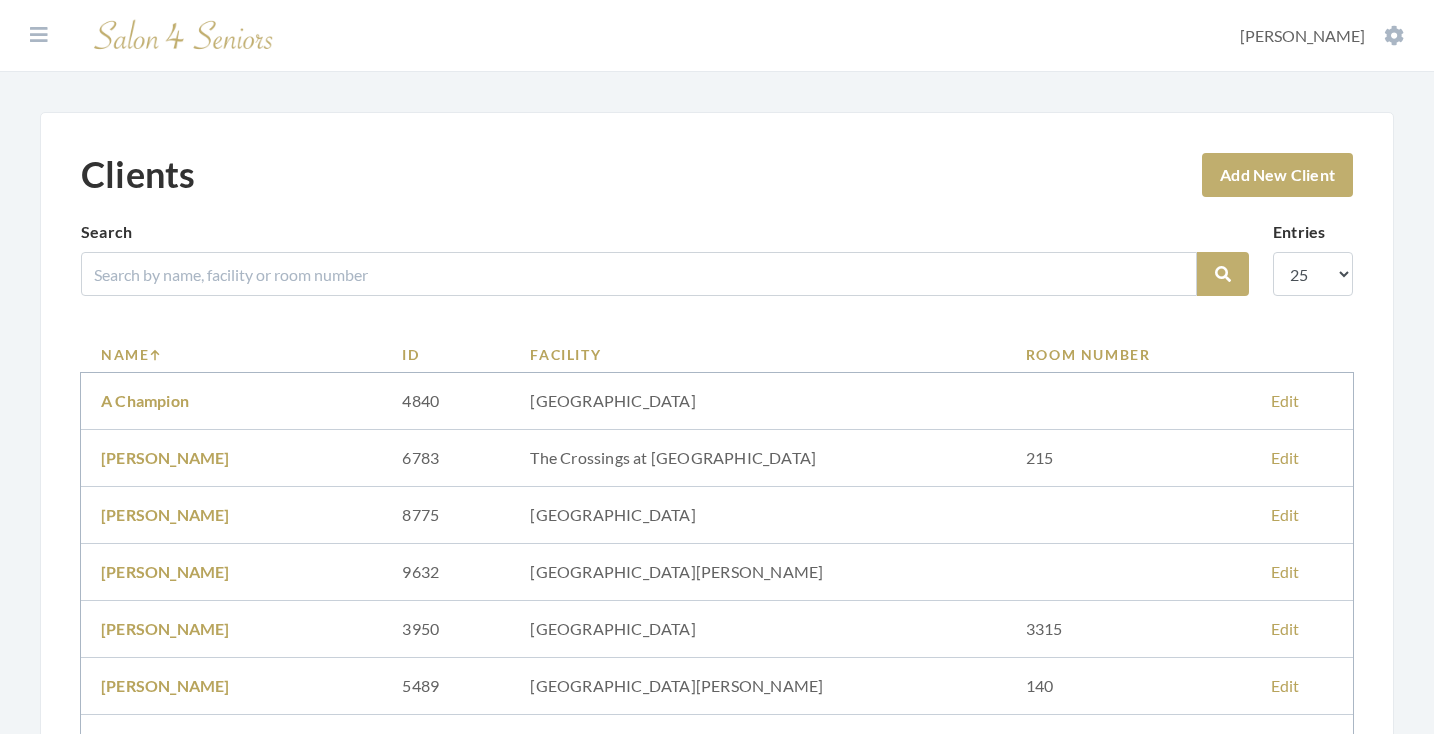scroll, scrollTop: 0, scrollLeft: 0, axis: both 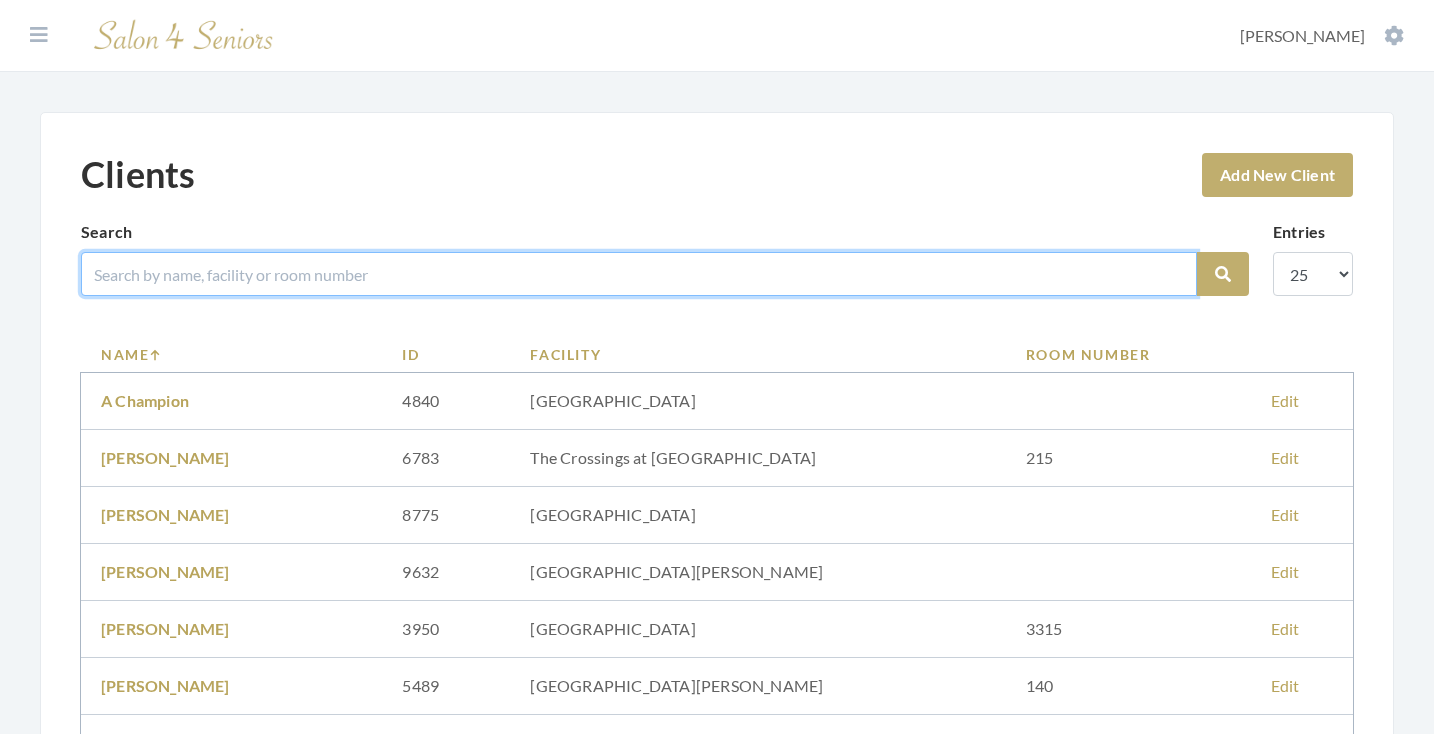 click at bounding box center [639, 274] 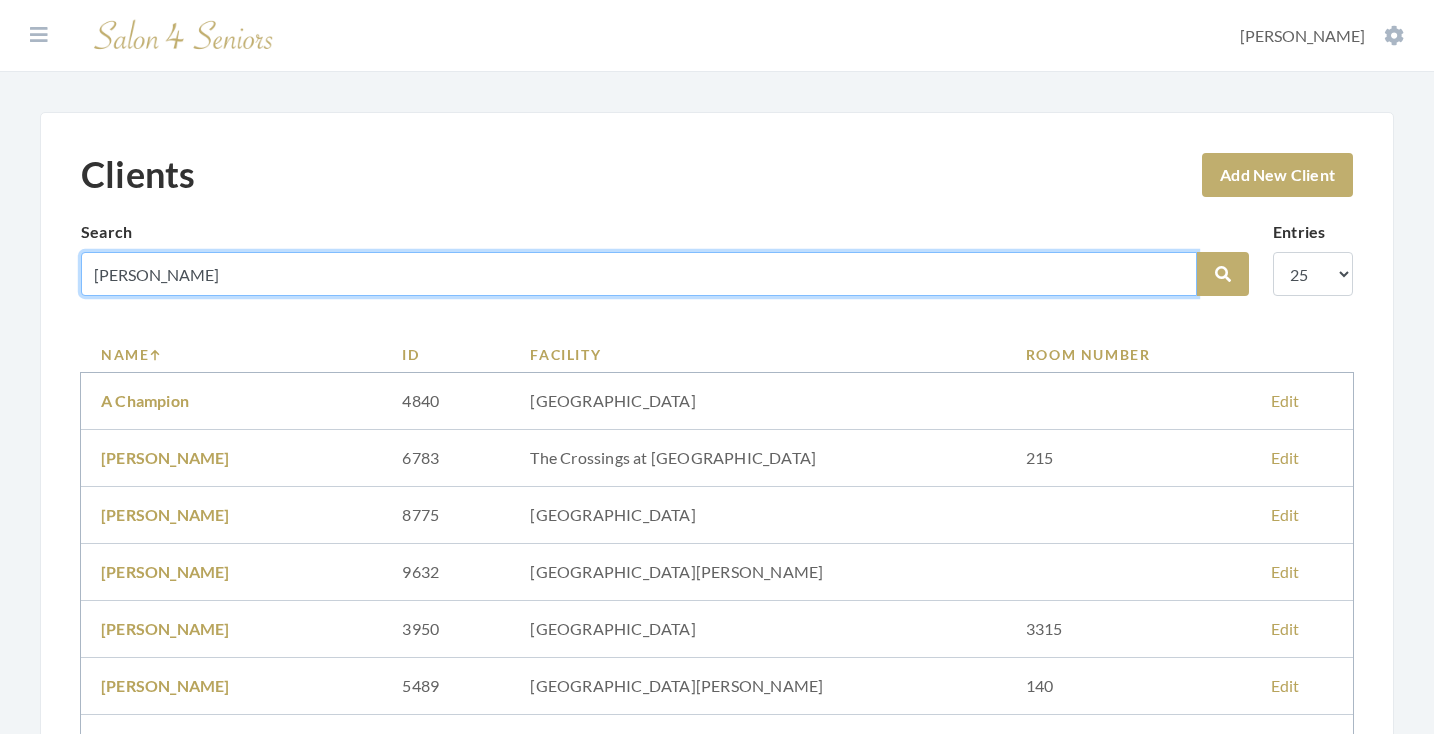 type on "[PERSON_NAME]" 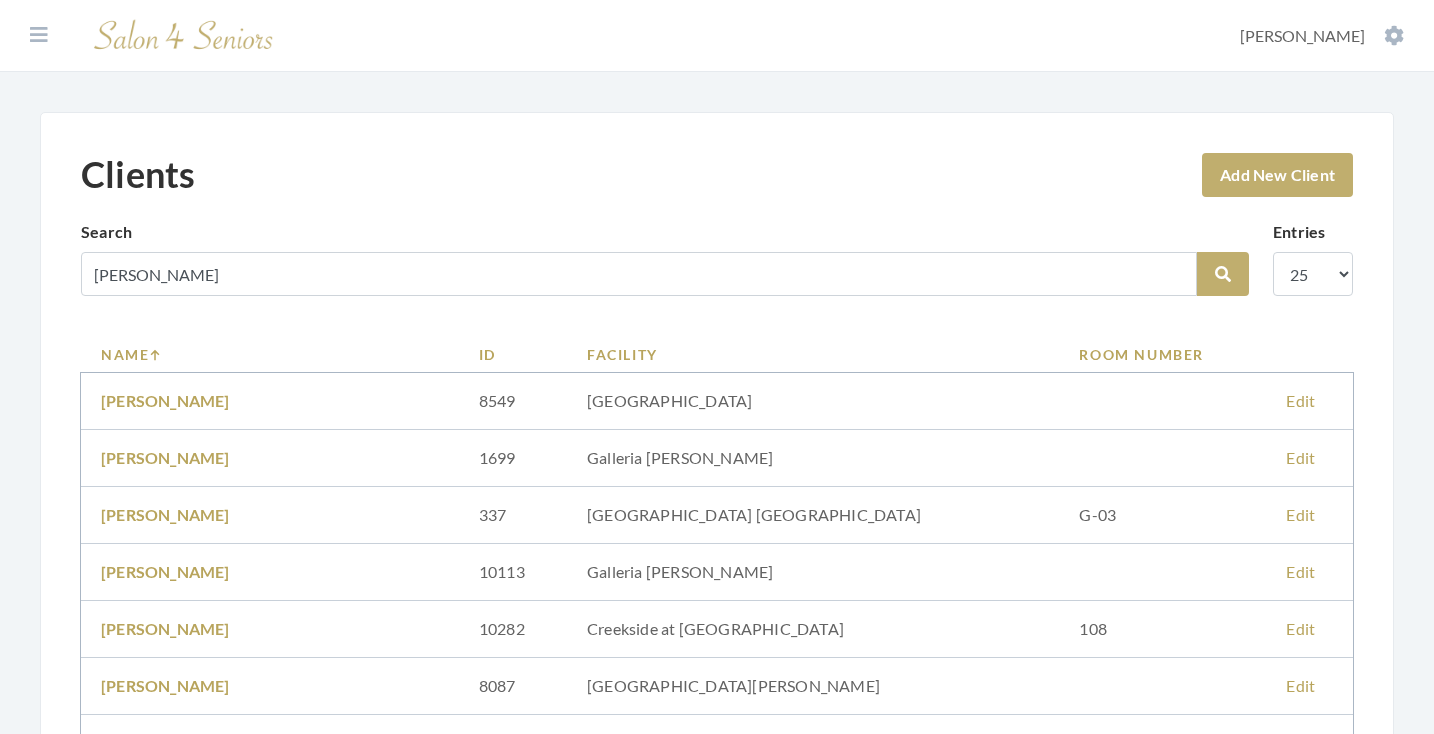 scroll, scrollTop: 0, scrollLeft: 0, axis: both 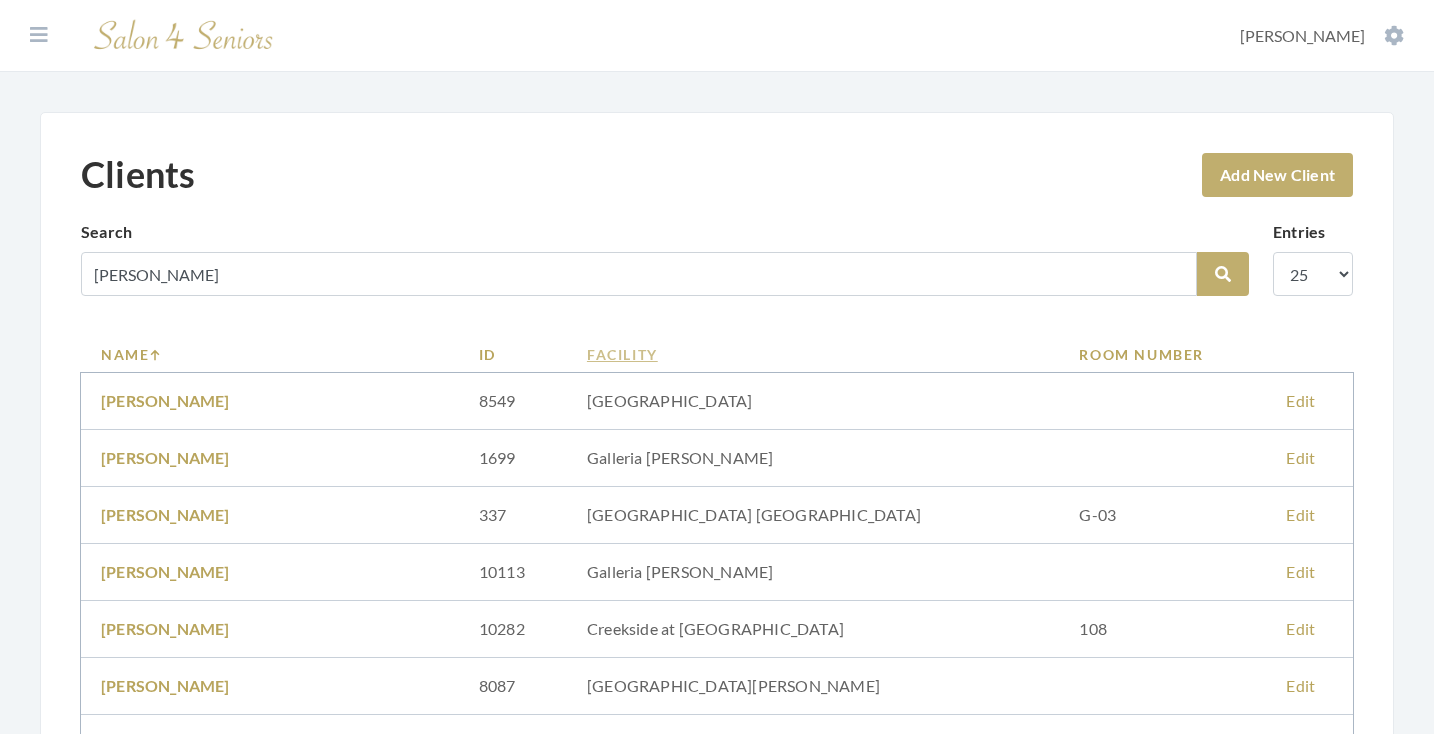 click on "Facility" at bounding box center [813, 354] 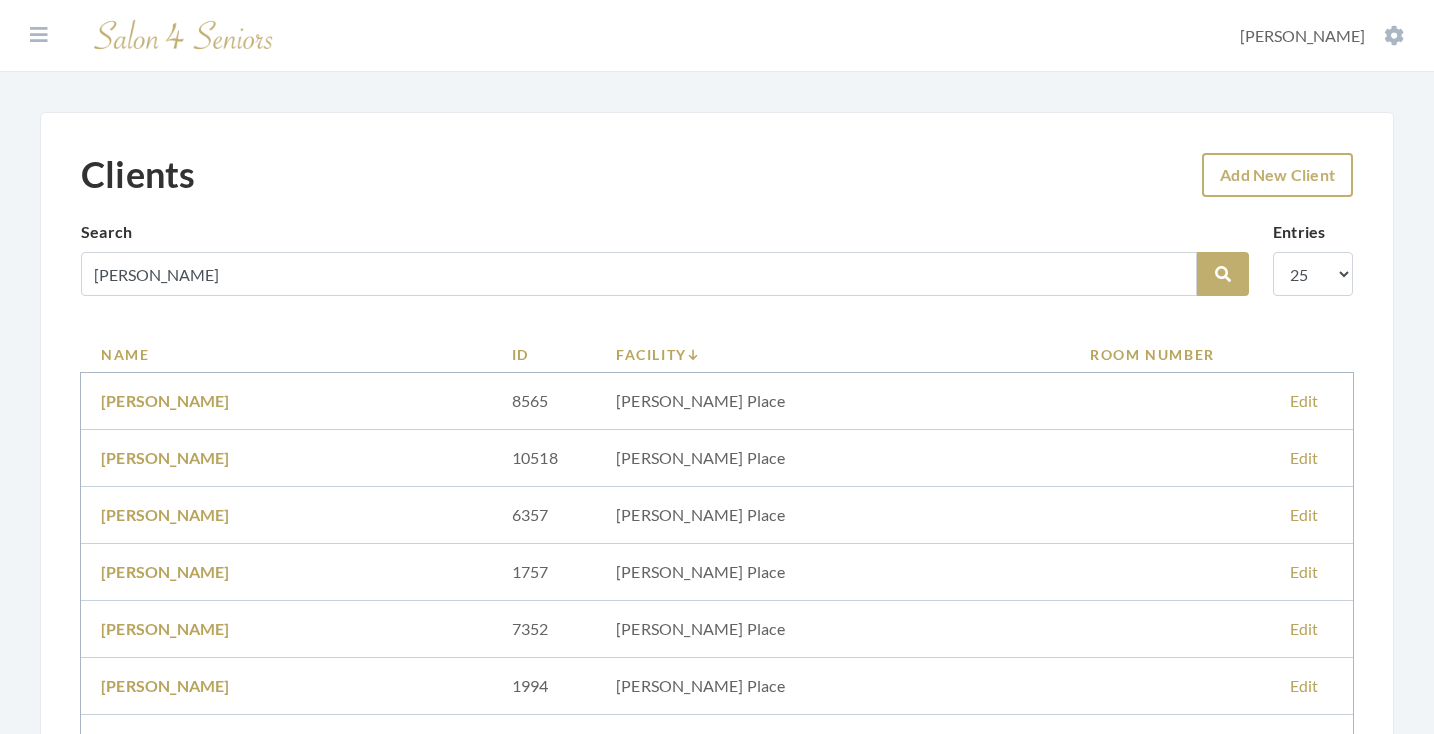 scroll, scrollTop: 0, scrollLeft: 0, axis: both 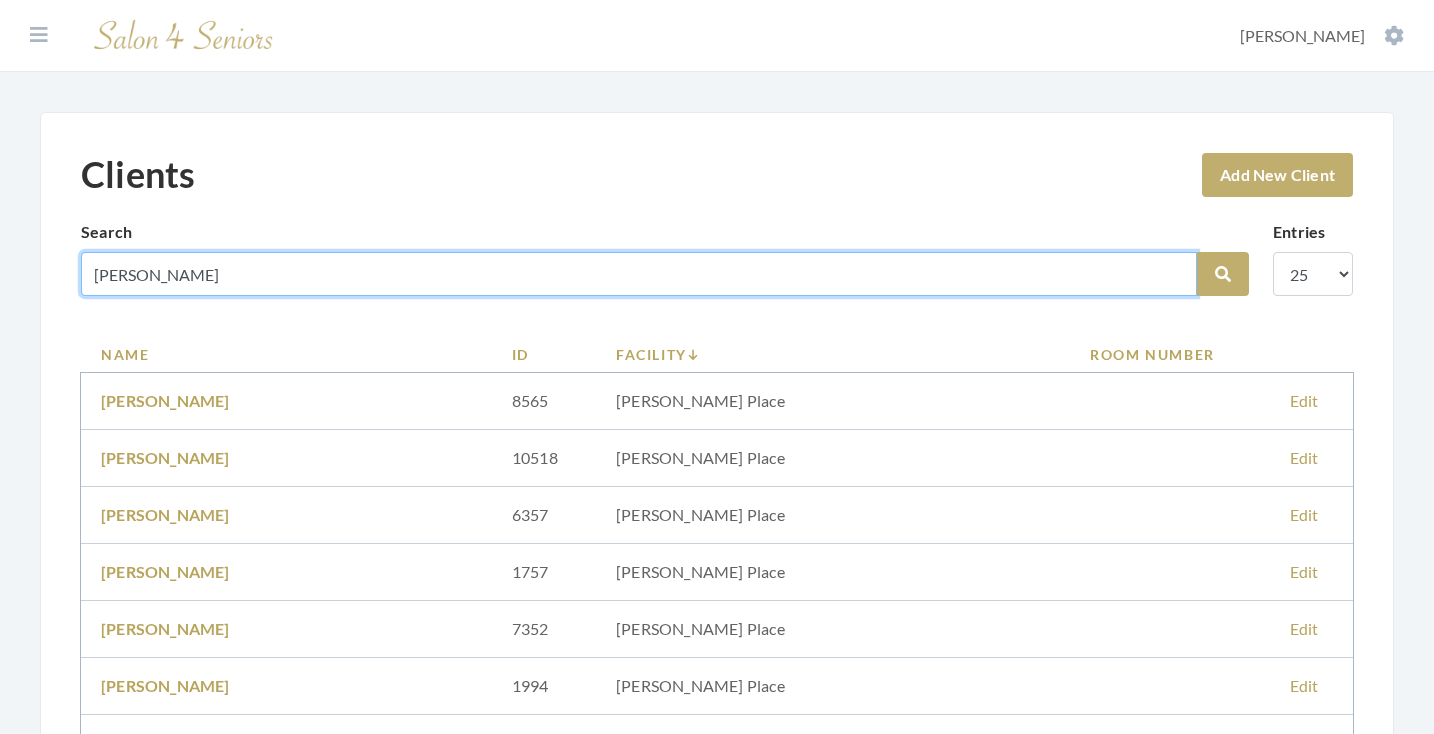 click on "williams" at bounding box center (639, 274) 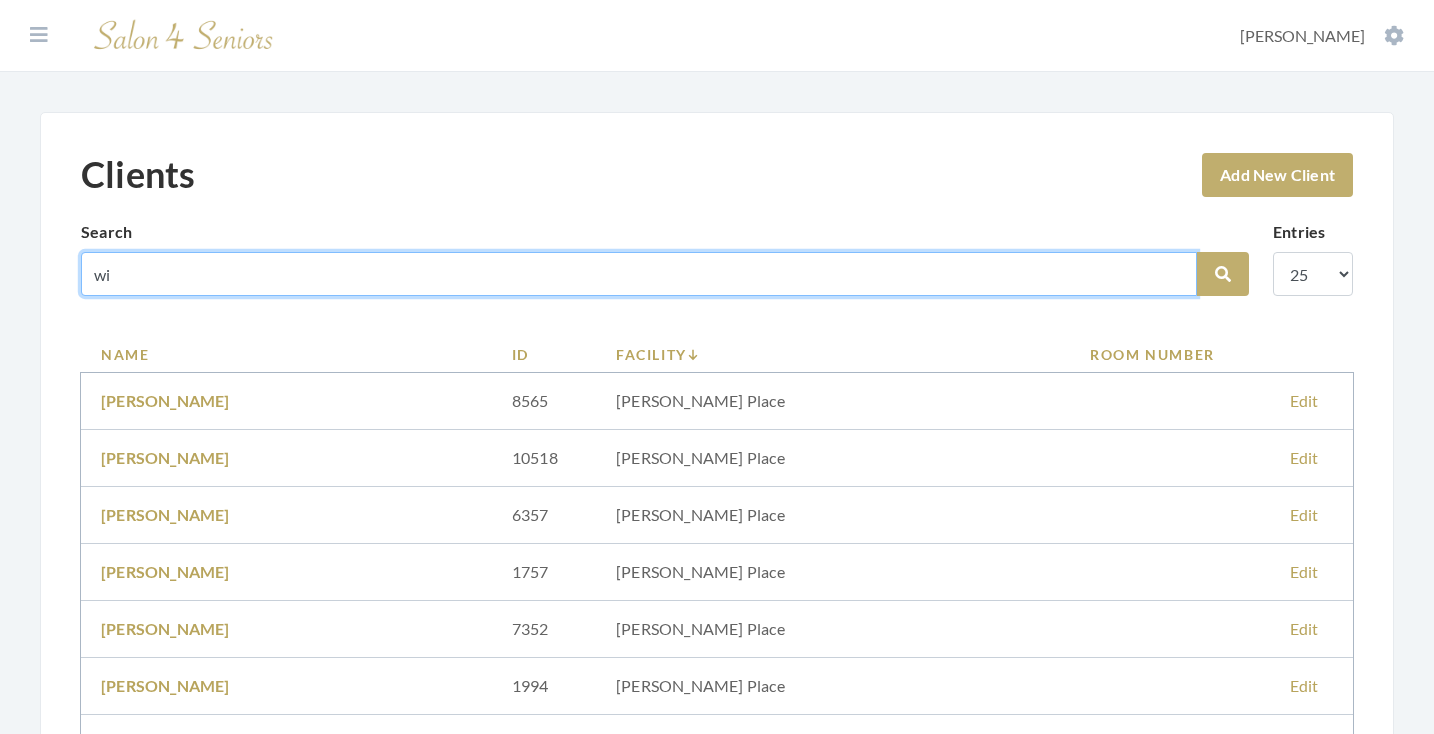 type on "w" 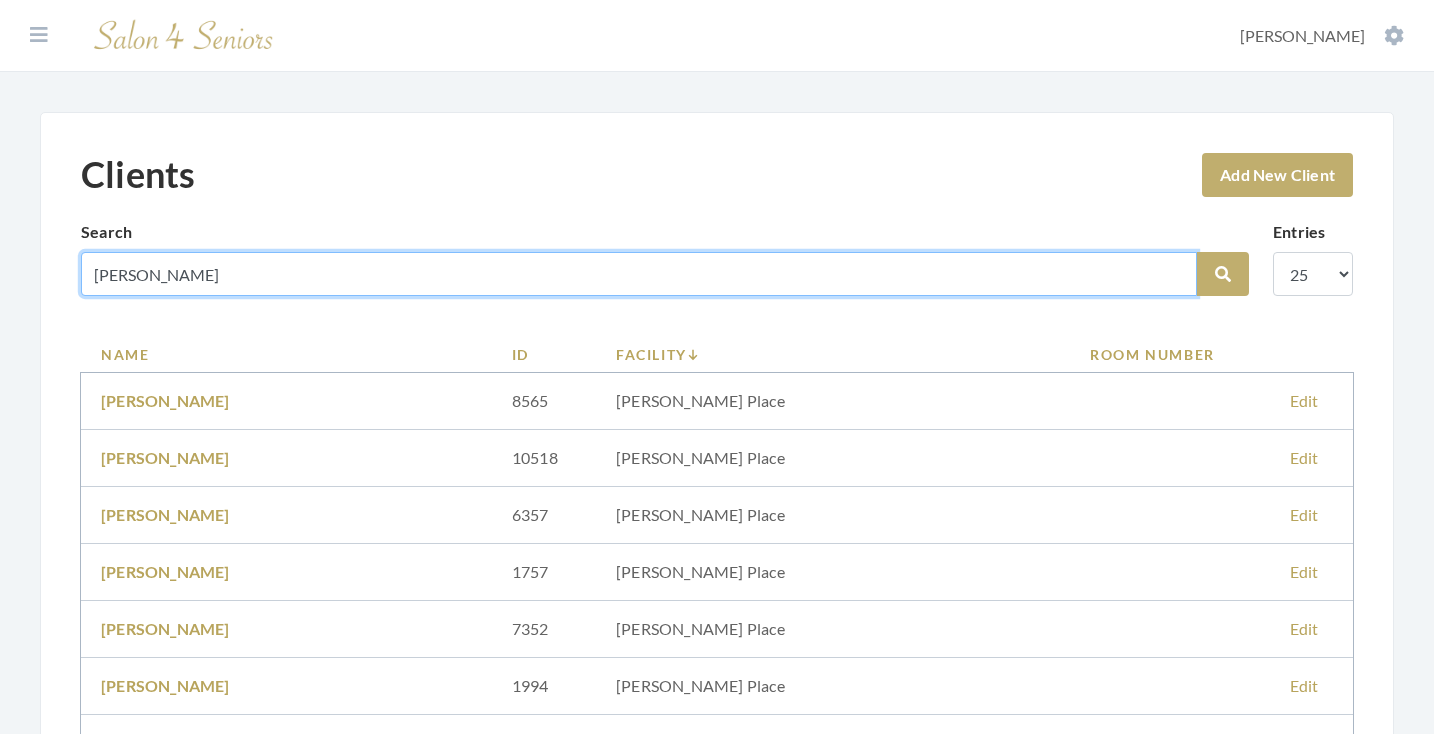 type on "sandy" 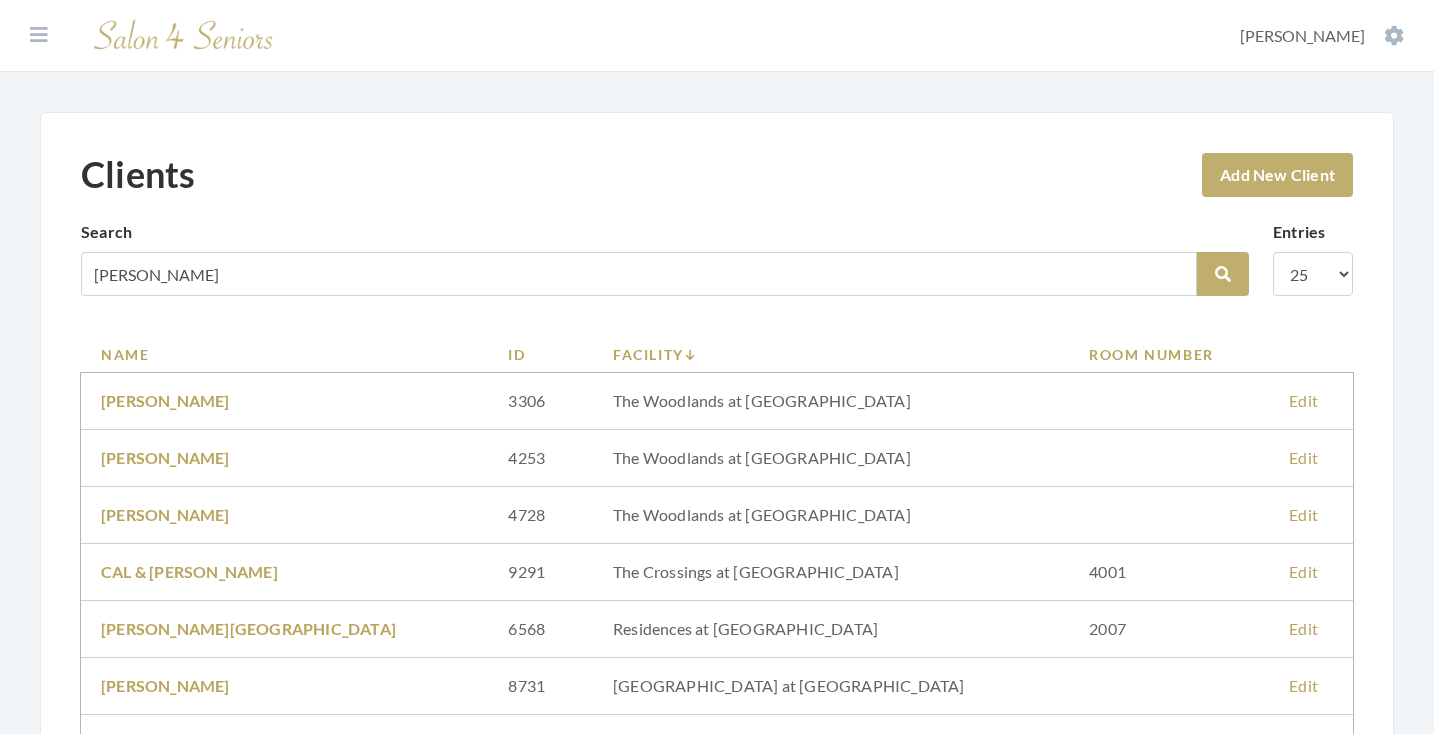 scroll, scrollTop: 0, scrollLeft: 0, axis: both 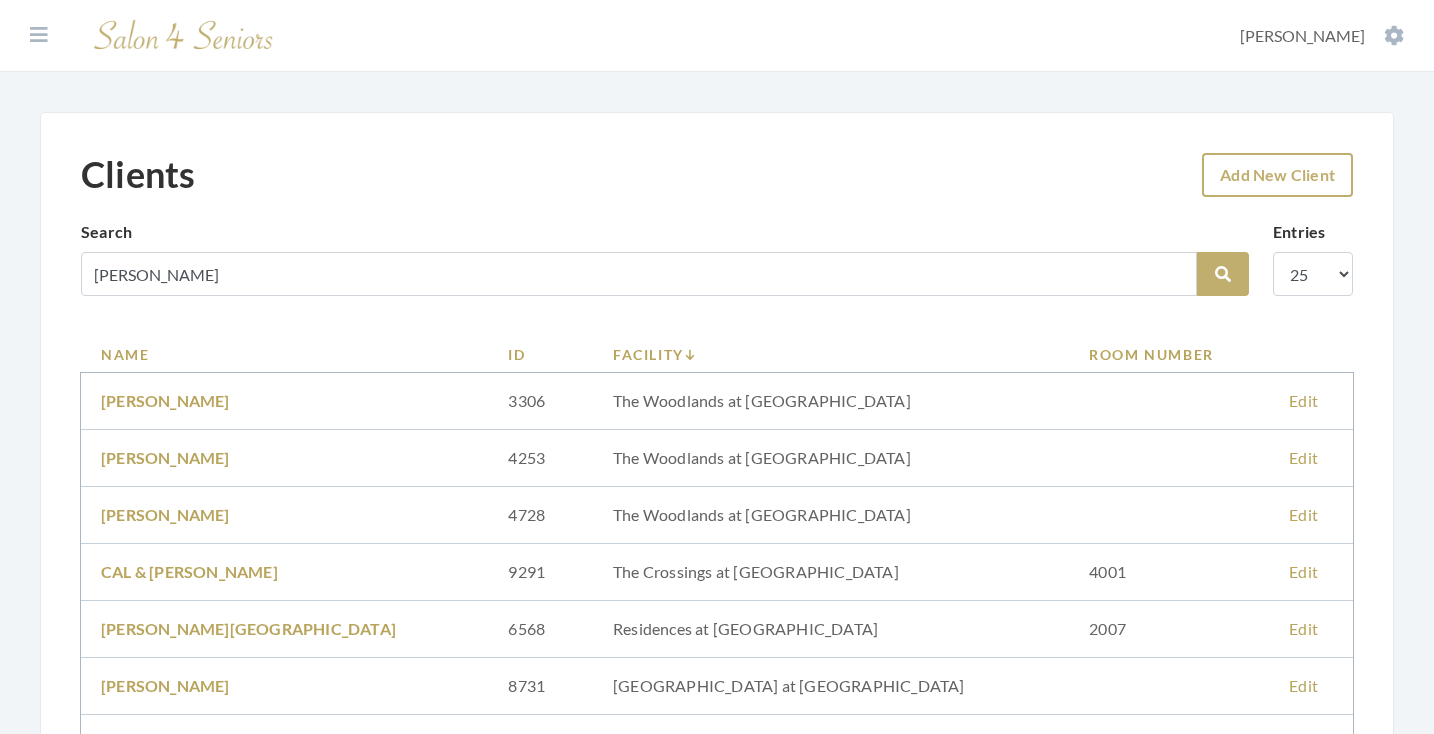 click on "Add New Client" at bounding box center [1277, 175] 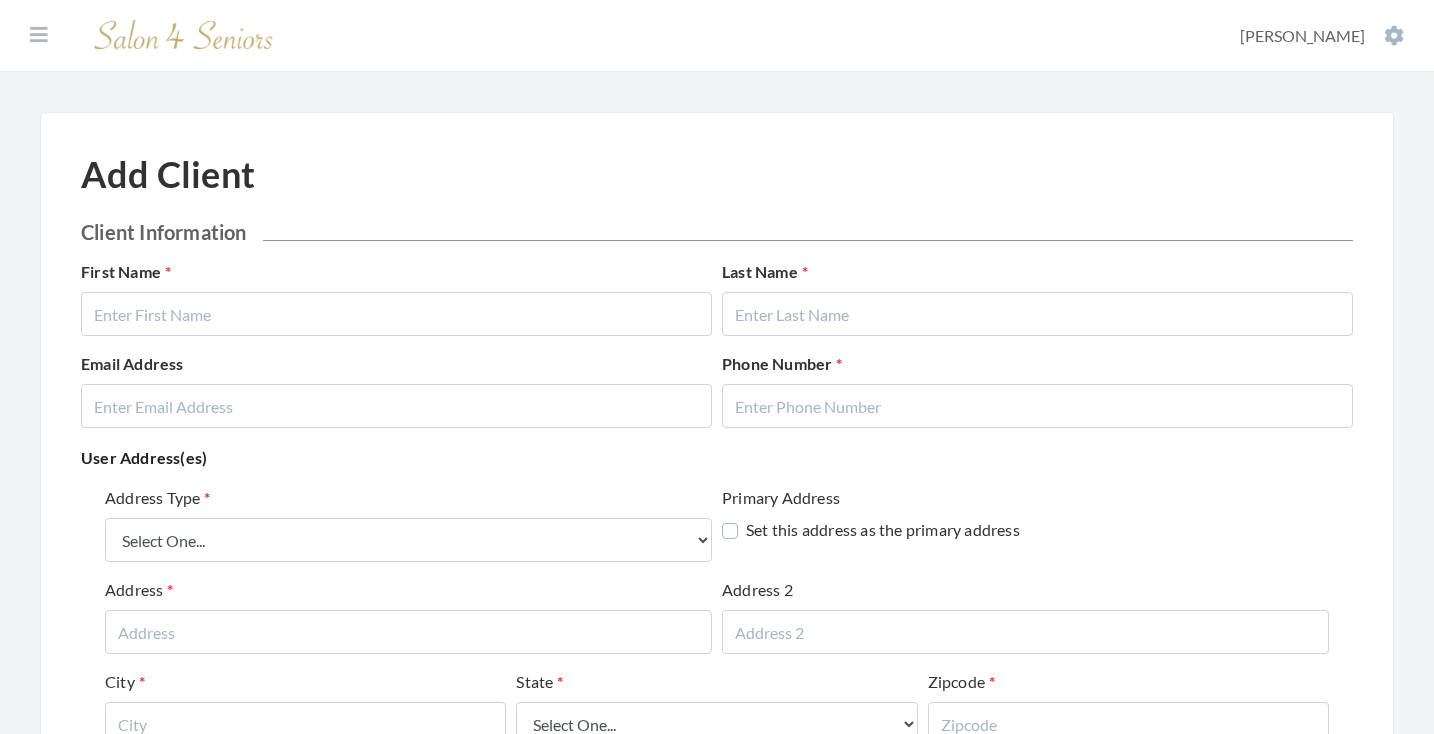 scroll, scrollTop: 0, scrollLeft: 0, axis: both 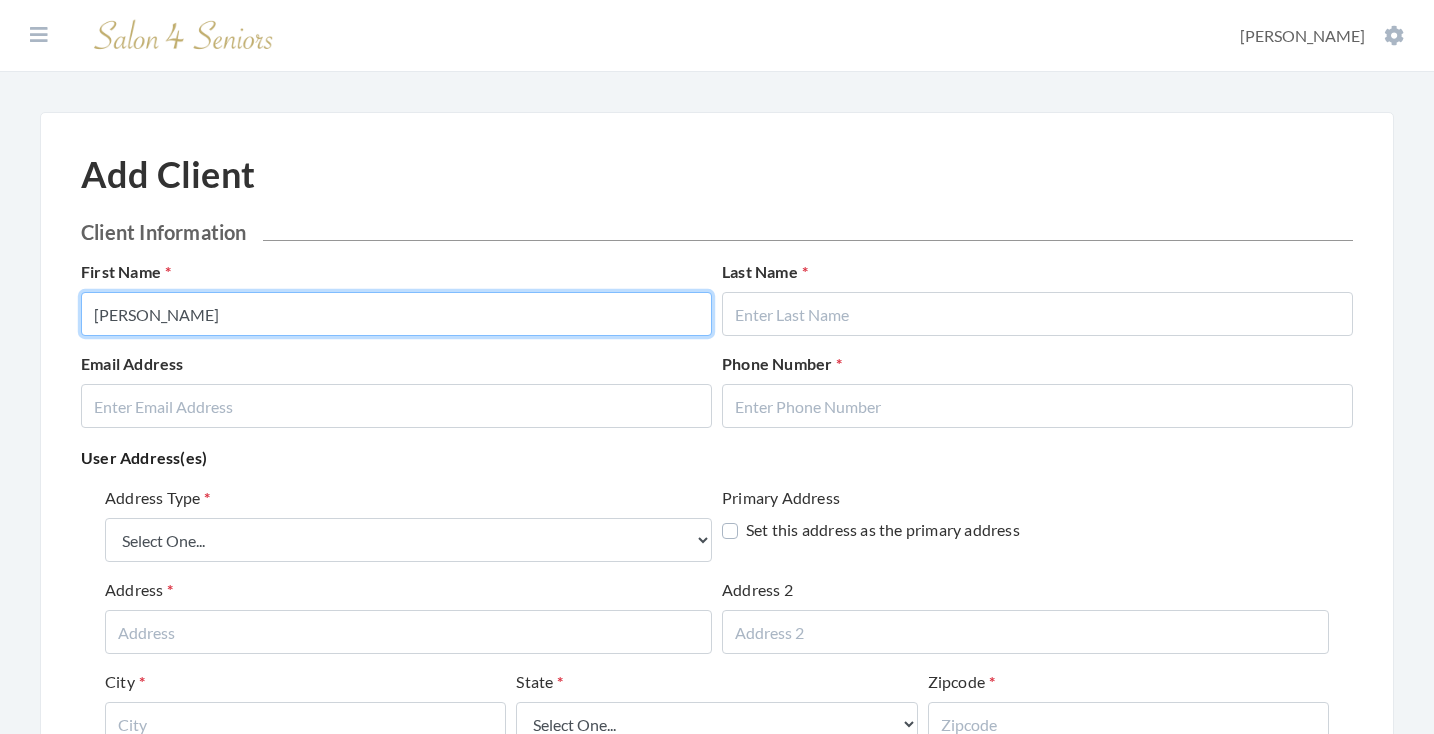 type on "[PERSON_NAME]" 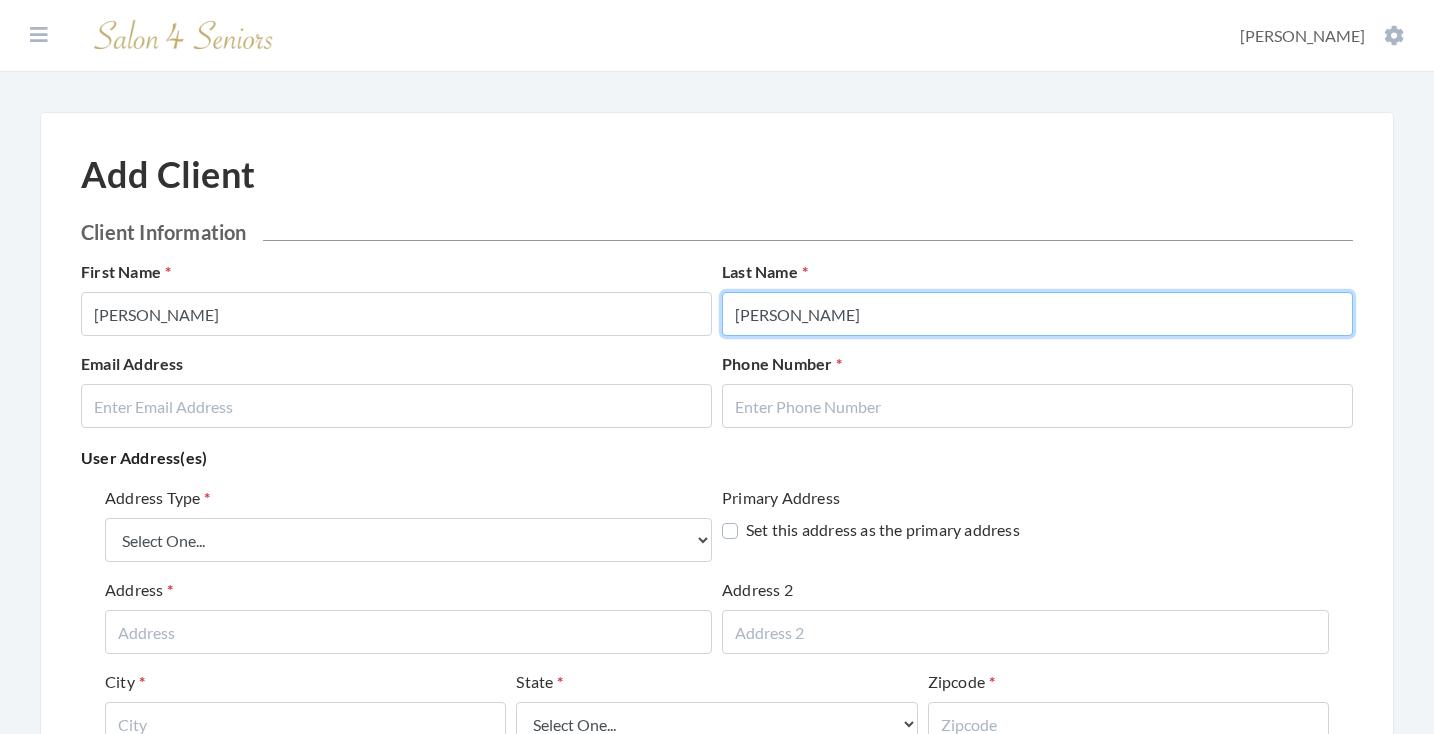 type on "[PERSON_NAME]" 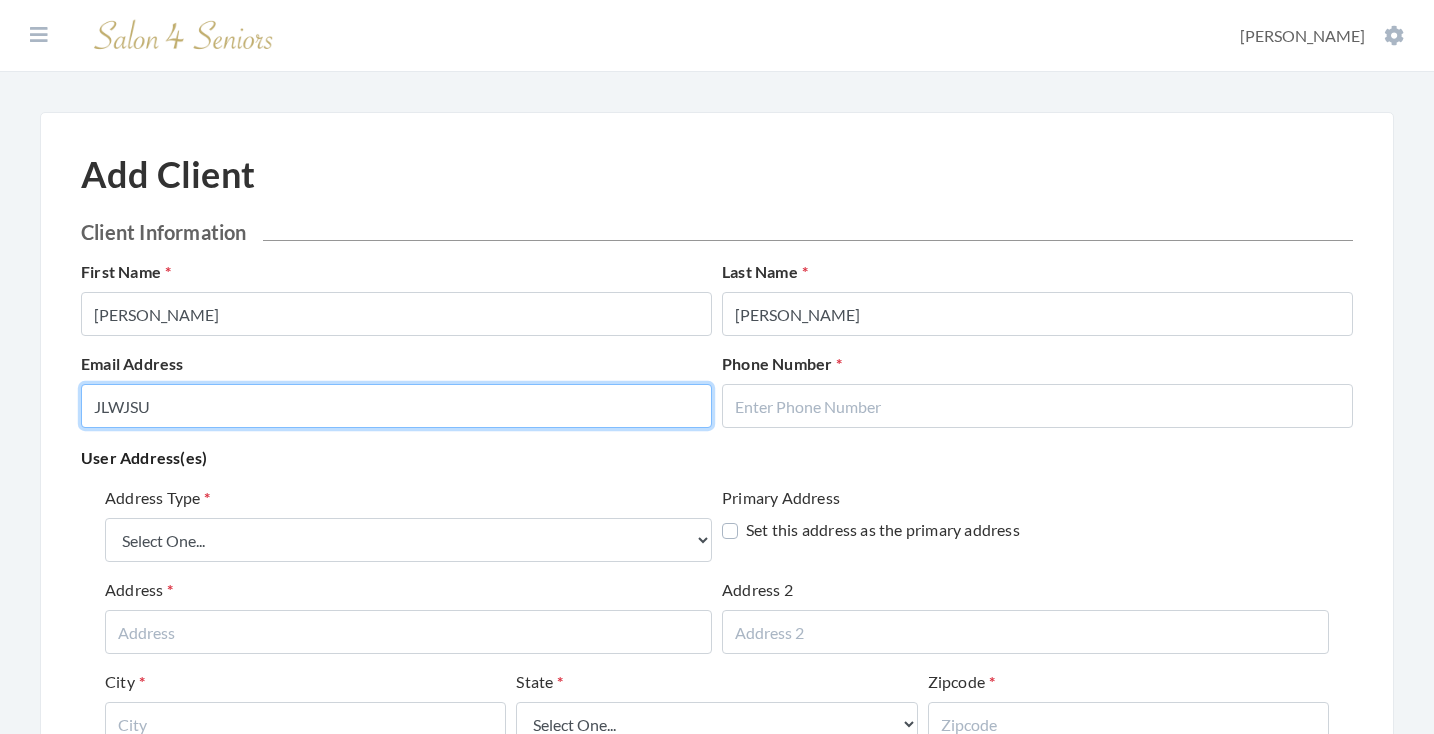 click on "JLWJSU" at bounding box center (396, 406) 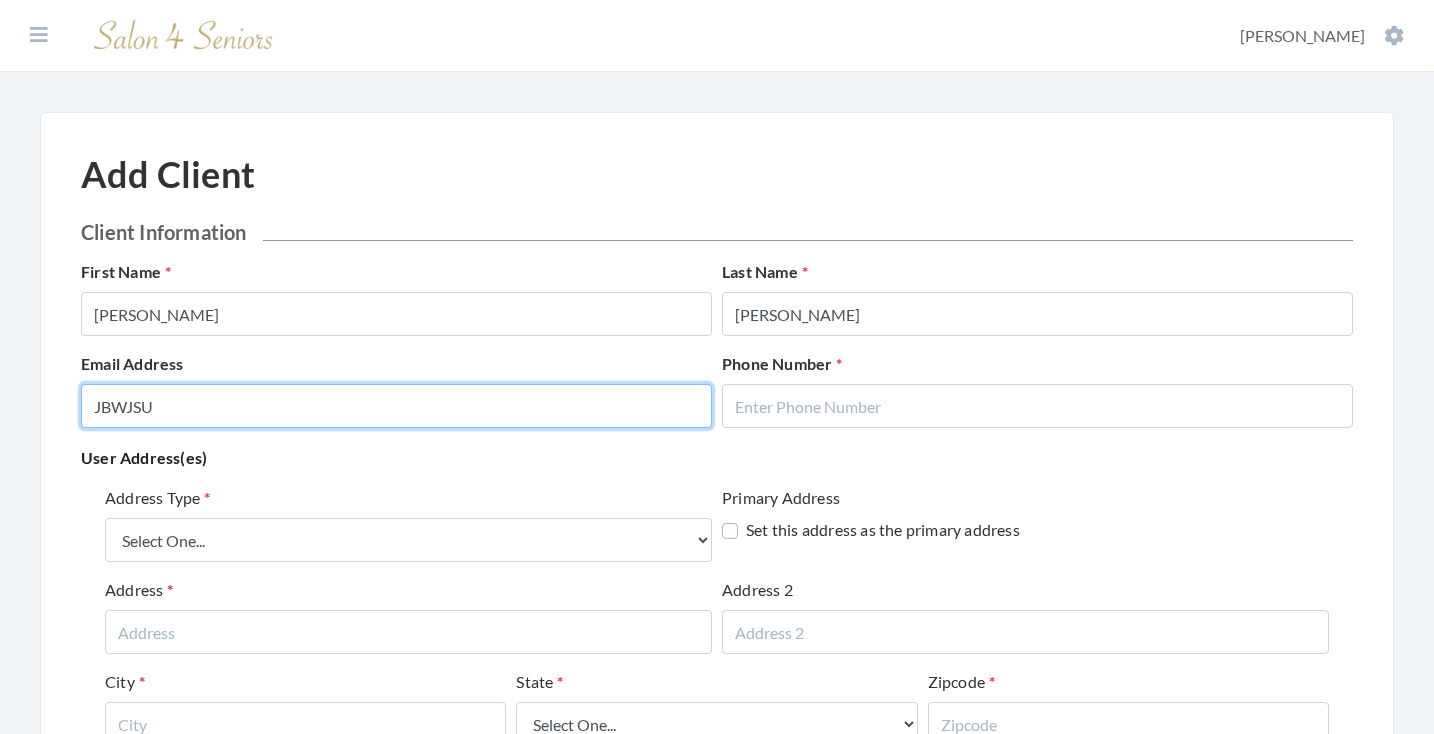 click on "JBWJSU" at bounding box center [396, 406] 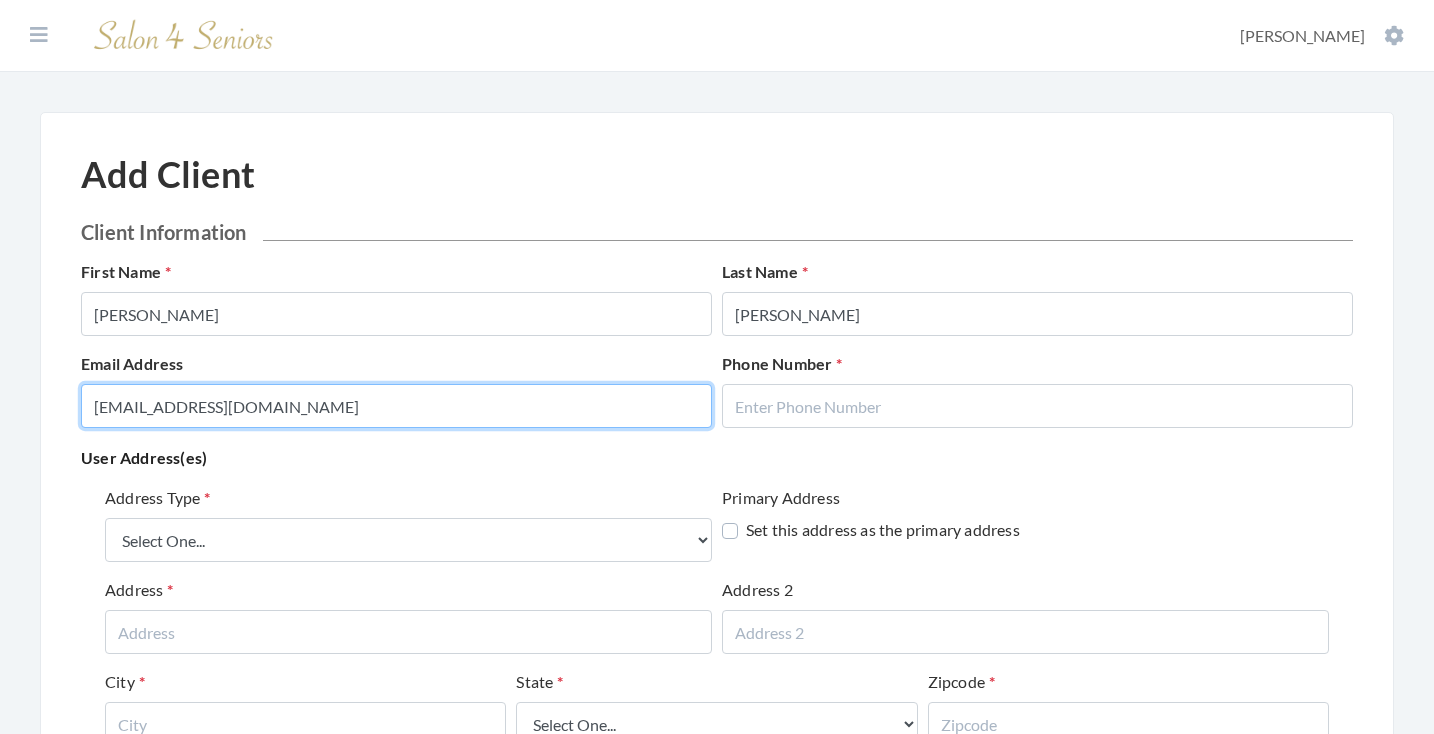 type on "JBWJSU90@GMAIL.COM" 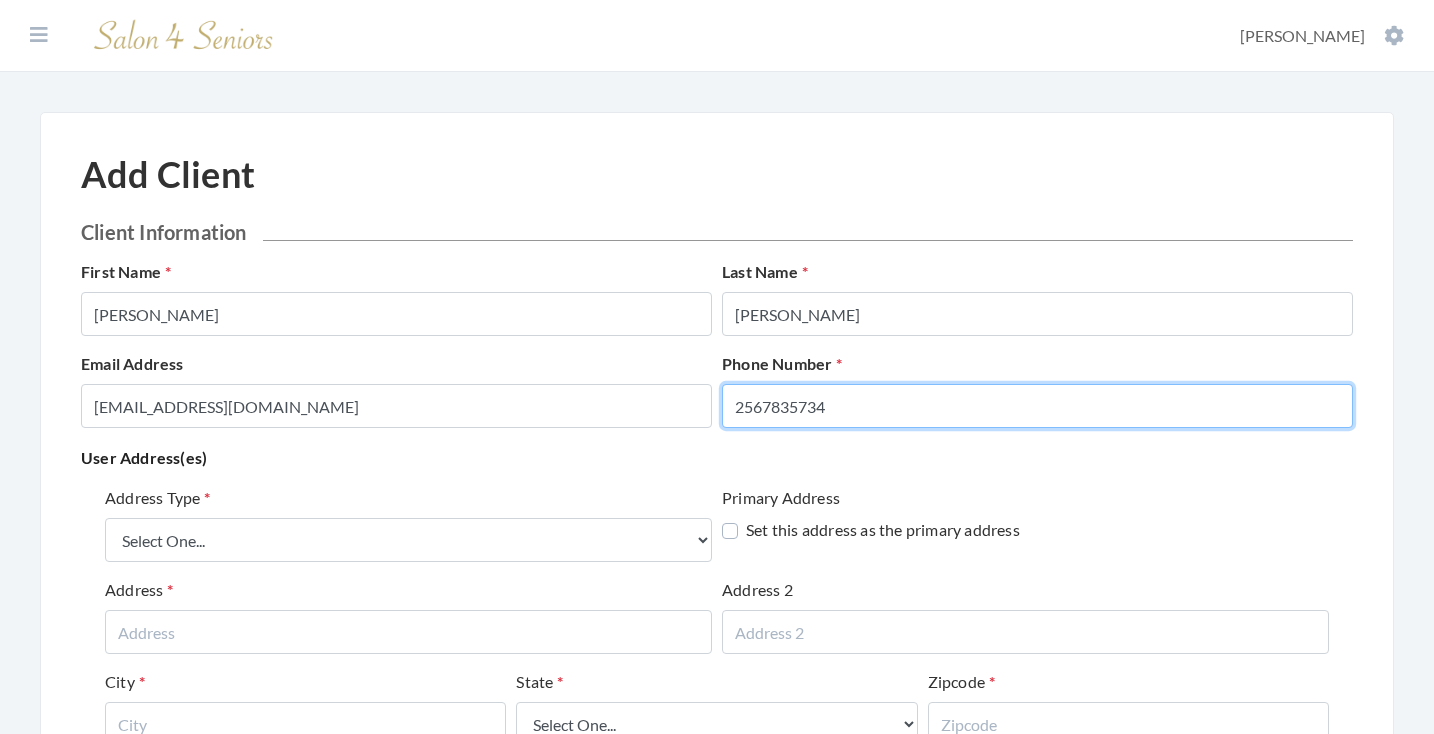 type on "2567835734" 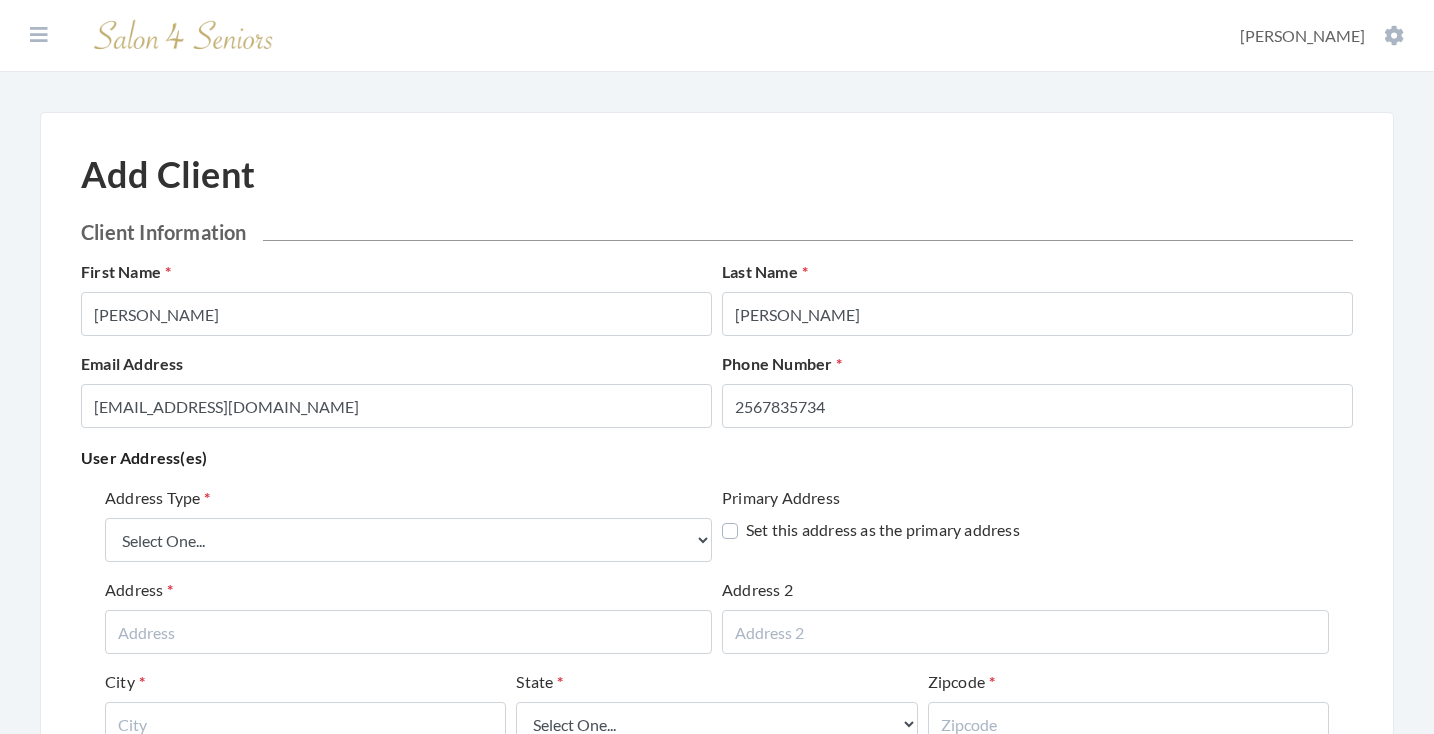 click on "User Address(es)     Address Type   Select One...   Office Address   Home Address   Billing Address   Primary Address     Set this address as the primary address   Address     Address 2     City     State   Select One...   Alabama   Alaska   American Samoa   Arizona   Arkansas   California   Colorado   Connecticut   Delaware   District Of Columbia   Federated States Of Micronesia   Florida   Georgia   Guam Gu   Hawaii   Idaho   Illinois   Indiana   Iowa   Kansas   Kentucky   Louisiana   Maine   Marshall Islands   Maryland   Massachusetts   Michigan   Minnesota   Mississippi   Missouri   Montana   Nebraska   Nevada   New Hampshire   New Jersey   New Mexico   New York   North Carolina   North Dakota   Northern Mariana Islands   Ohio   Oklahoma   Oregon   Palau   Pennsylvania   Puerto Rico   Rhode Island   South Carolina   South Dakota   Tennessee   Texas   Utah   Vermont   Virgin Islands   Virginia   Washington   West Virginia   Wisconsin   Wyoming   Zipcode     Delete Address   Add Address" at bounding box center (717, 661) 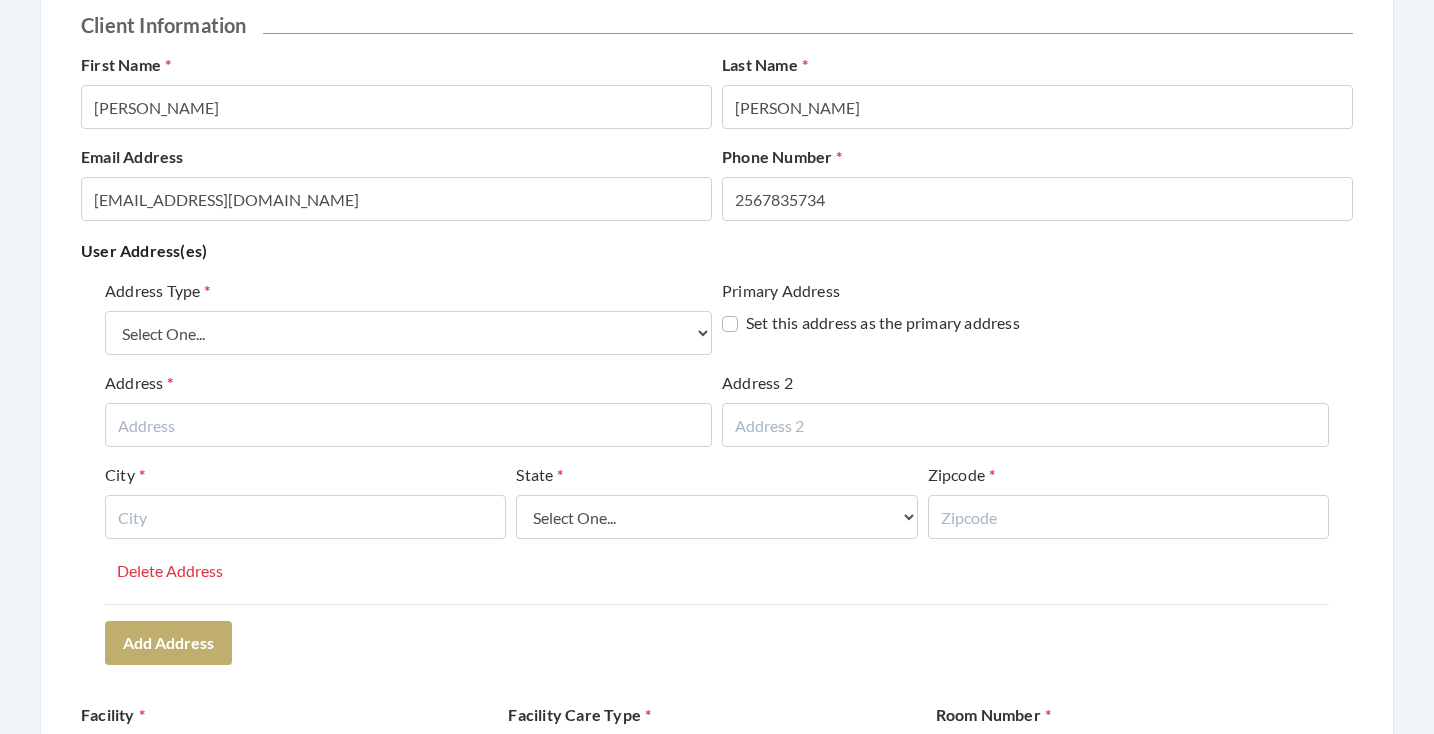 scroll, scrollTop: 227, scrollLeft: 0, axis: vertical 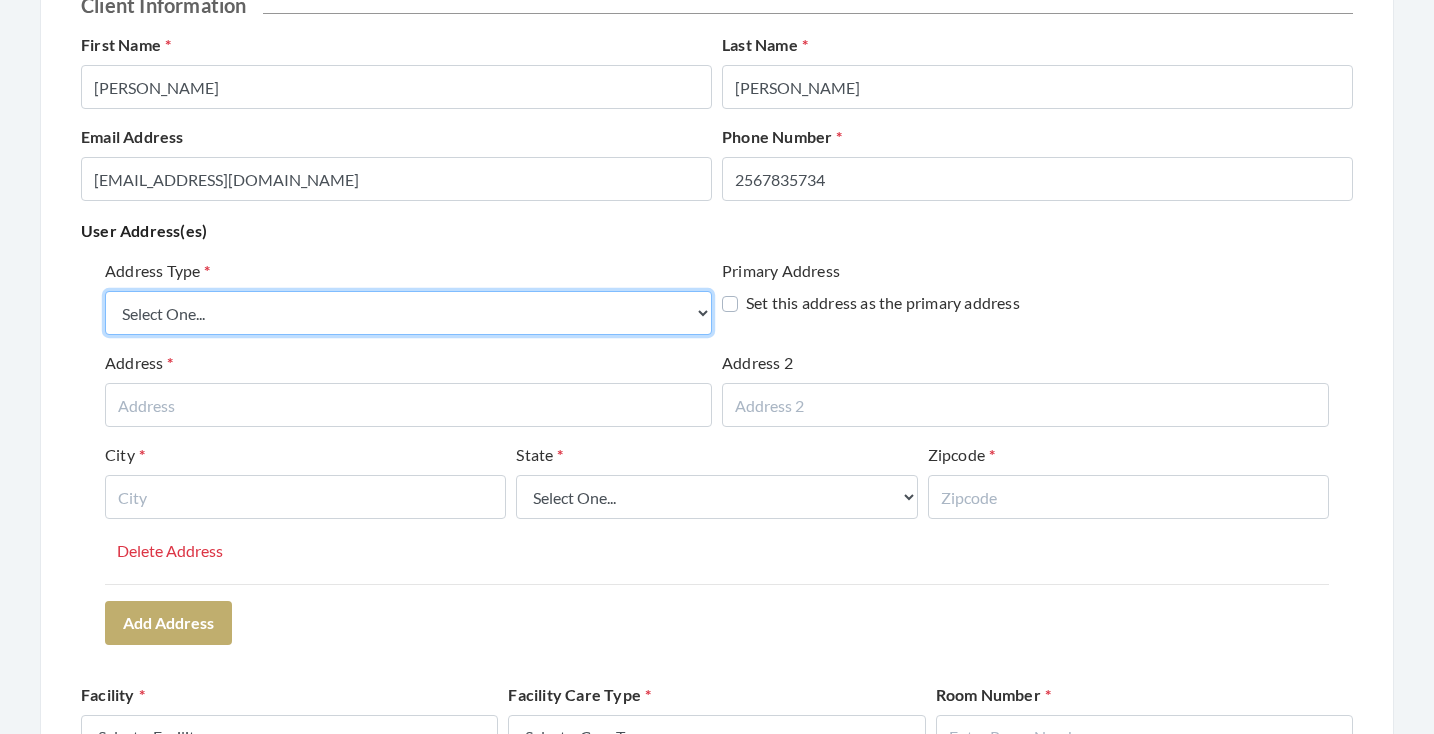 select on "billing" 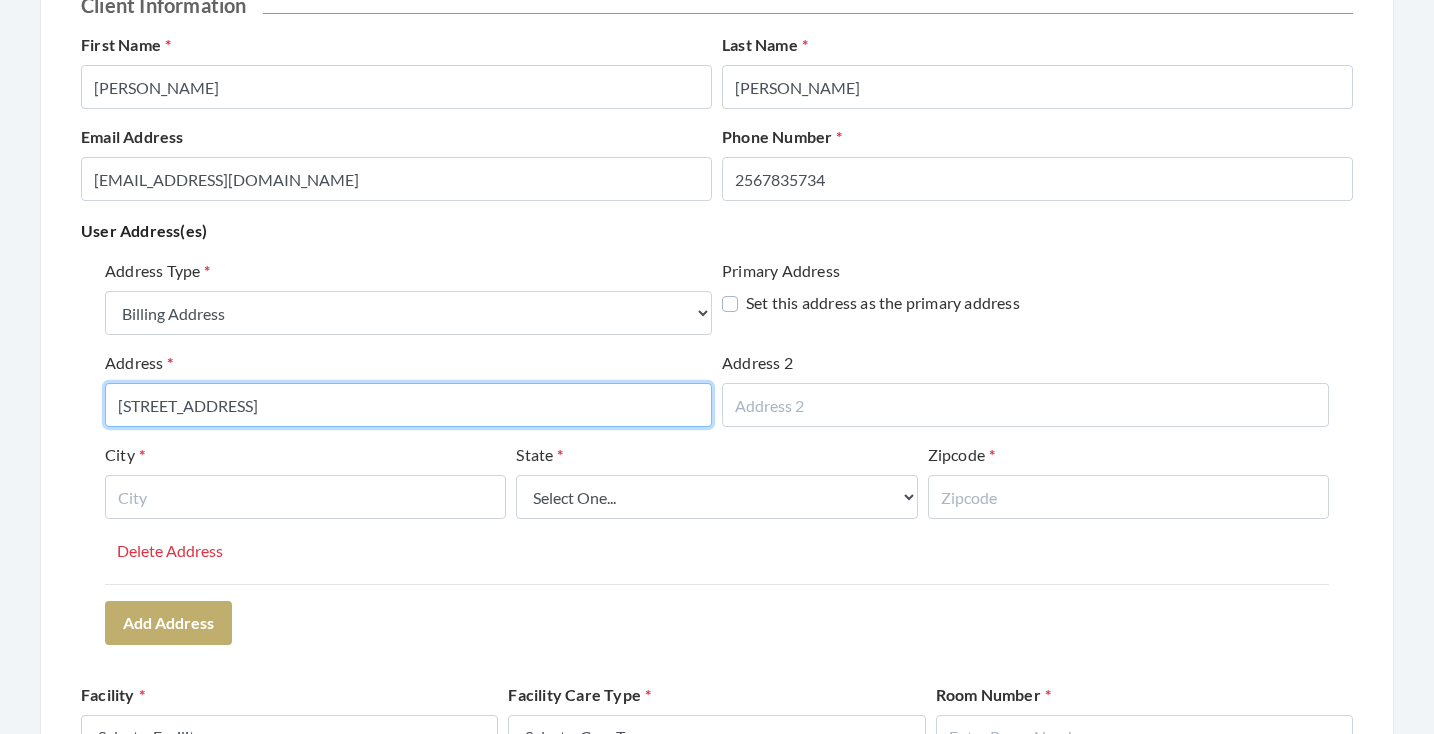 type on "2940 MILL RUN ROAD" 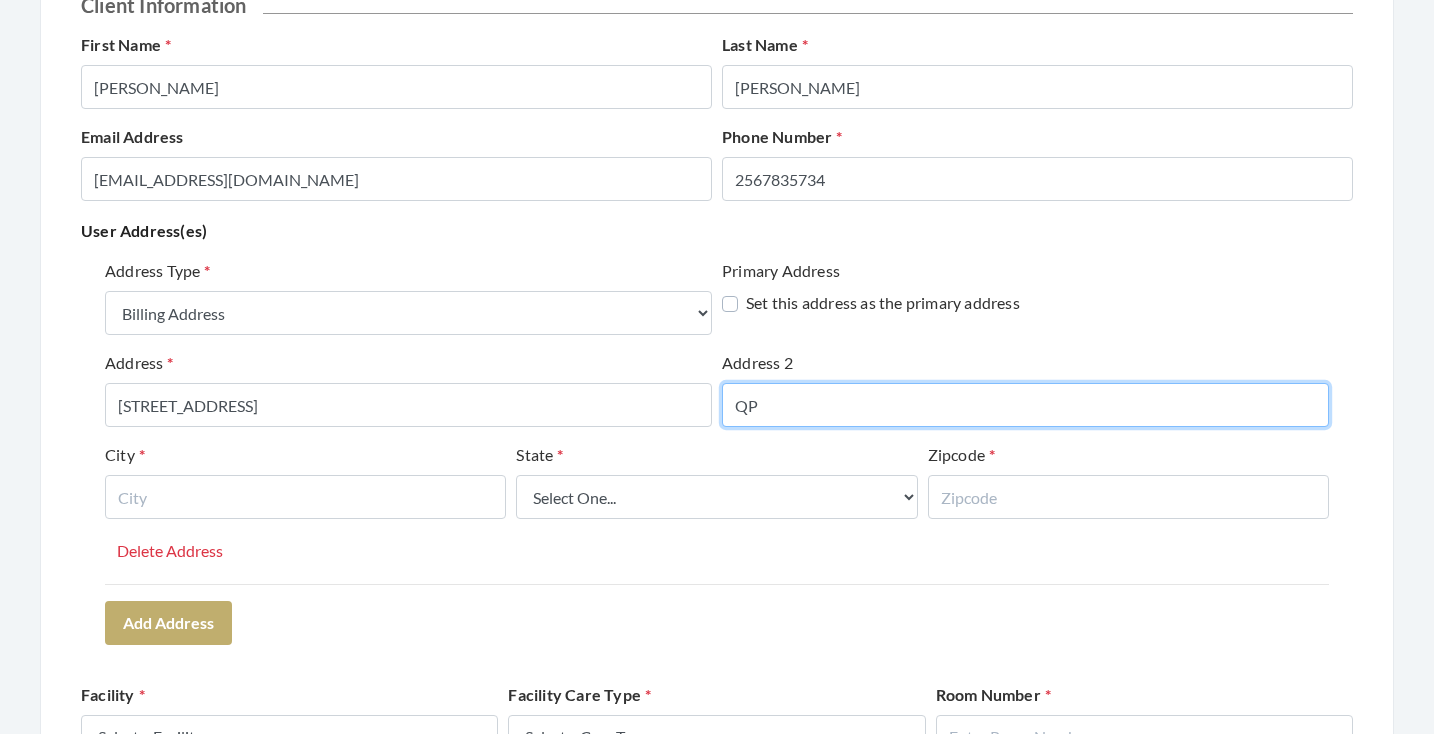 type on "Q" 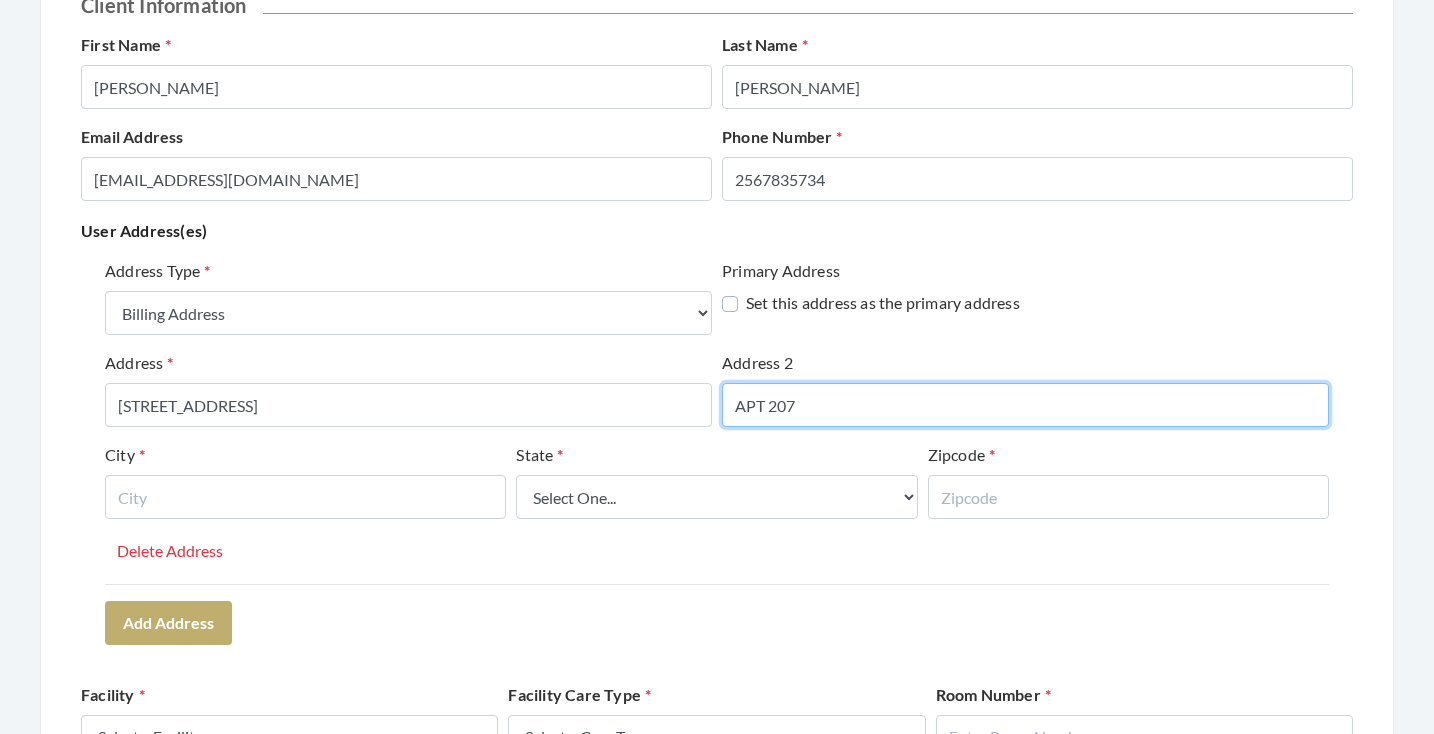 type on "APT 207" 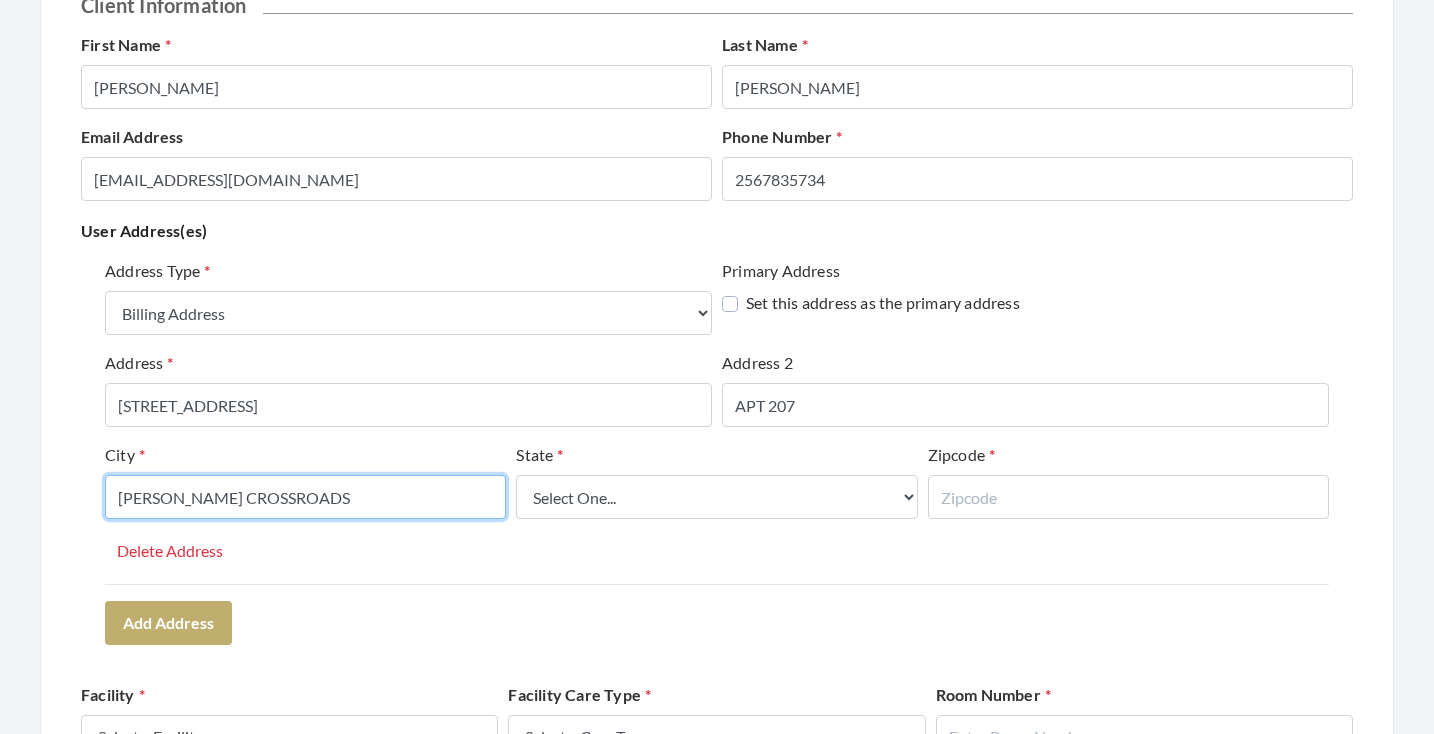 type on "OWENS CROSSROADS" 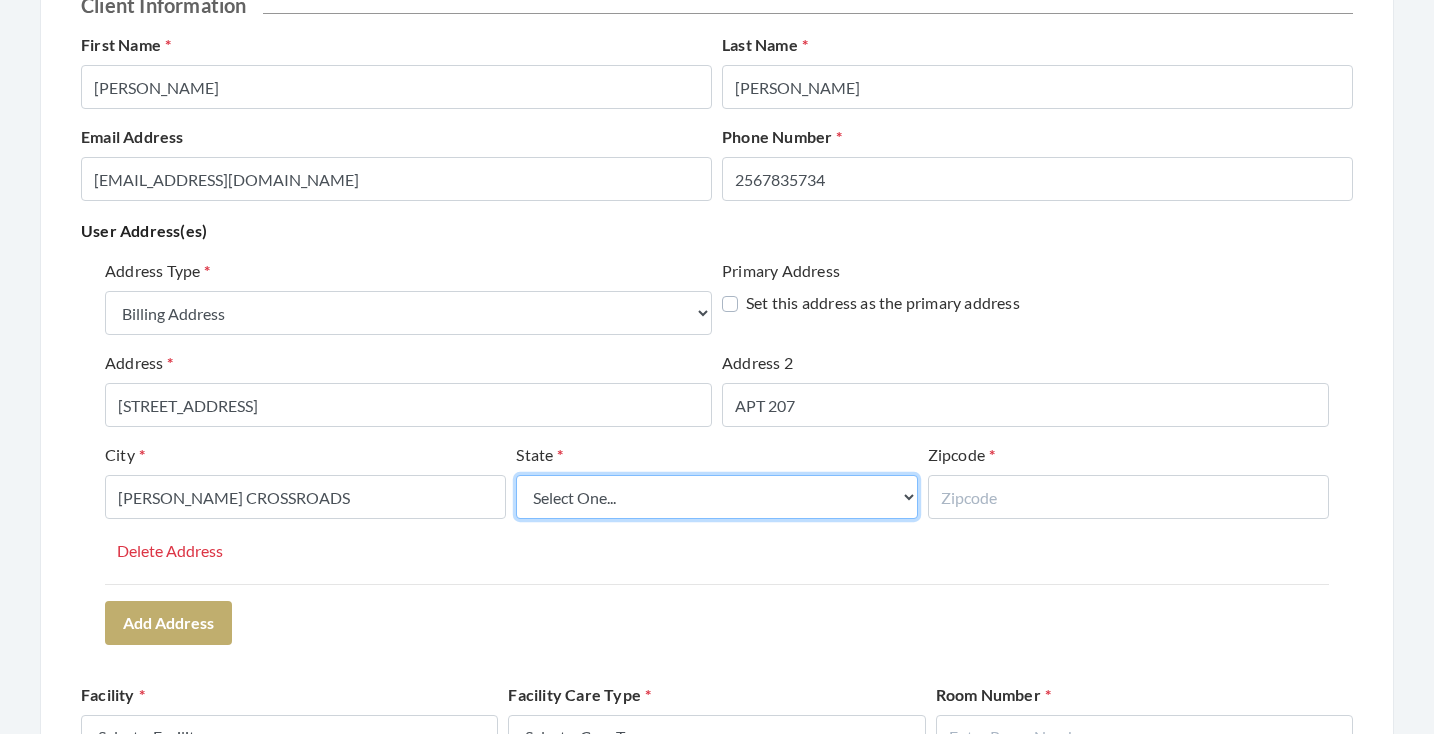select on "al" 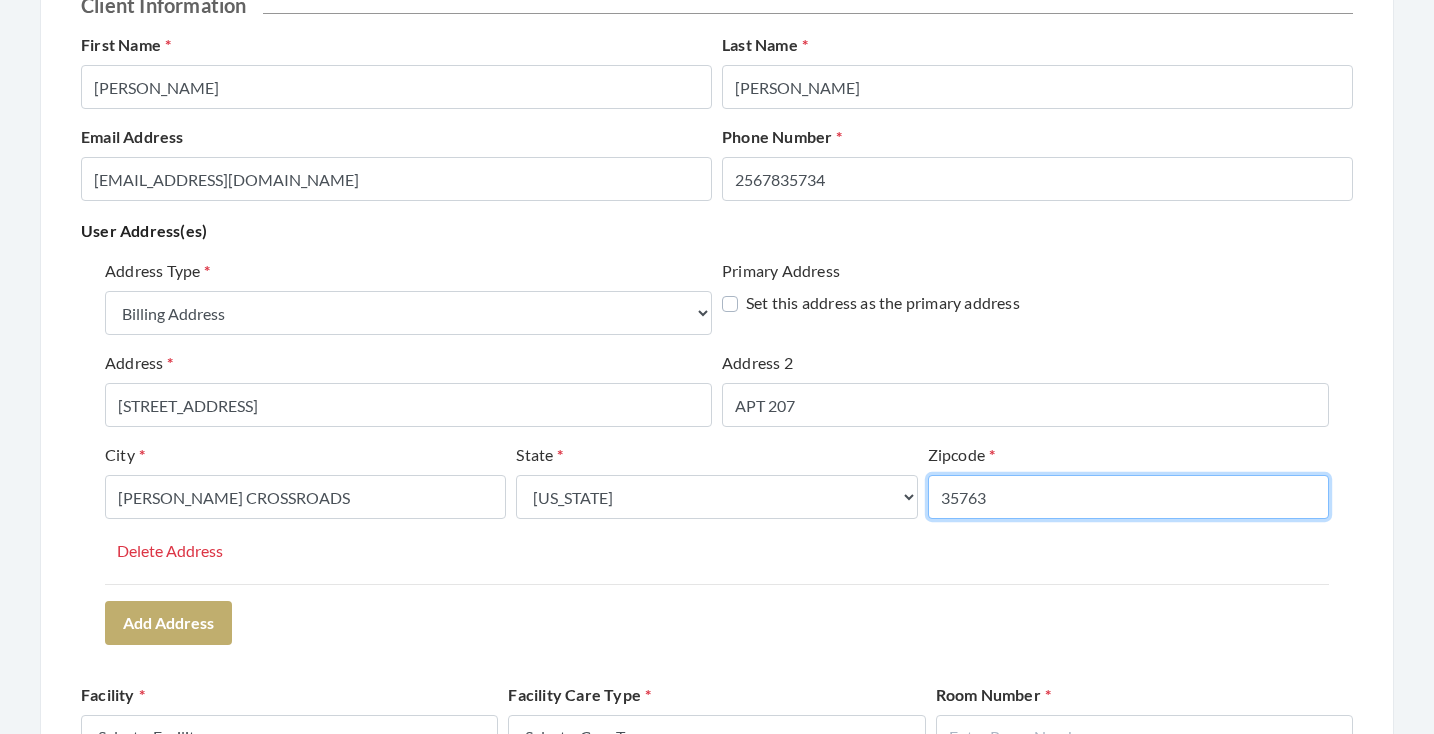 type on "35763" 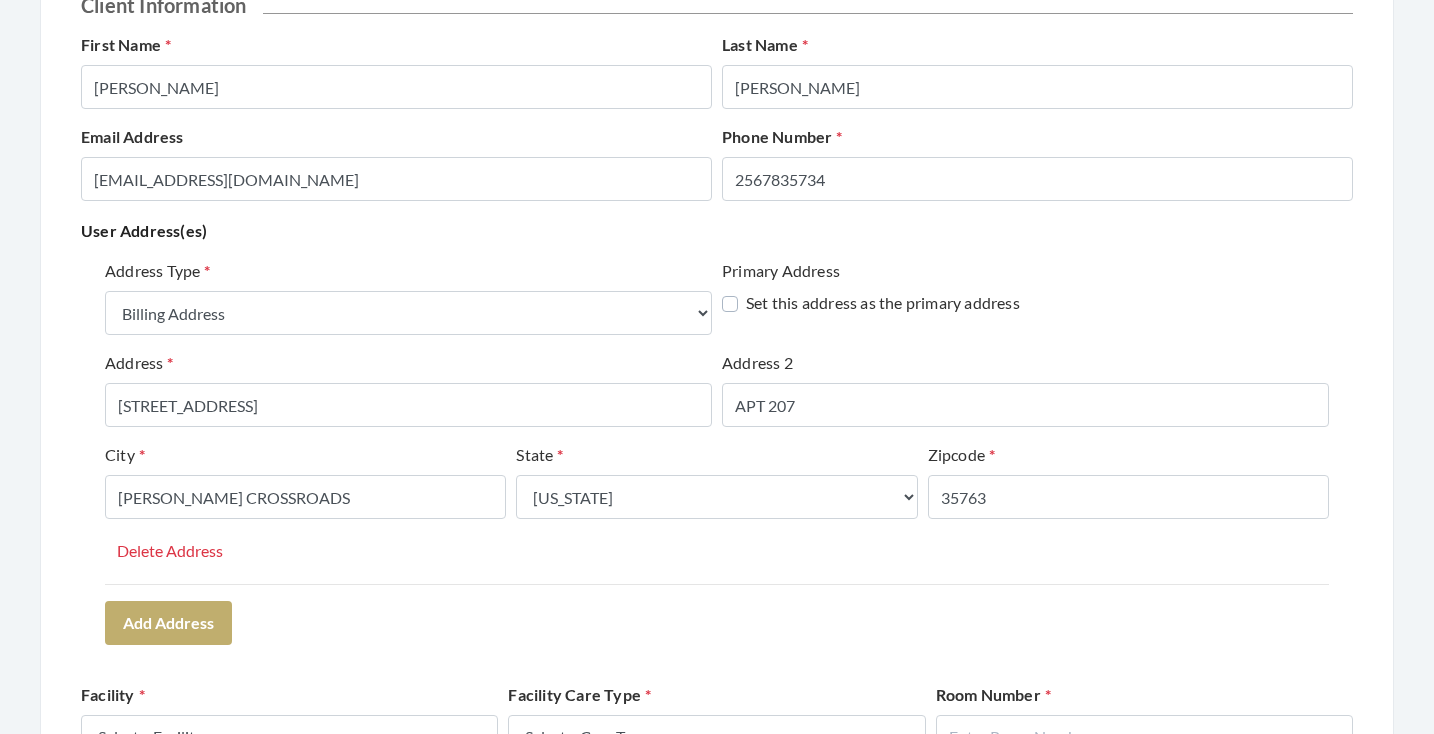 click on "Address Type   Select One...   Office Address   Home Address   Billing Address   Primary Address     Set this address as the primary address   Address   2940 MILL RUN ROAD   Address 2   APT 207   City   OWENS CROSSROADS   State   Select One...   Alabama   Alaska   American Samoa   Arizona   Arkansas   California   Colorado   Connecticut   Delaware   District Of Columbia   Federated States Of Micronesia   Florida   Georgia   Guam Gu   Hawaii   Idaho   Illinois   Indiana   Iowa   Kansas   Kentucky   Louisiana   Maine   Marshall Islands   Maryland   Massachusetts   Michigan   Minnesota   Mississippi   Missouri   Montana   Nebraska   Nevada   New Hampshire   New Jersey   New Mexico   New York   North Carolina   North Dakota   Northern Mariana Islands   Ohio   Oklahoma   Oregon   Palau   Pennsylvania   Puerto Rico   Rhode Island   South Carolina   South Dakota   Tennessee   Texas   Utah   Vermont   Virgin Islands   Virginia   Washington   West Virginia   Wisconsin   Wyoming   Zipcode   35763   Delete Address" at bounding box center [717, 451] 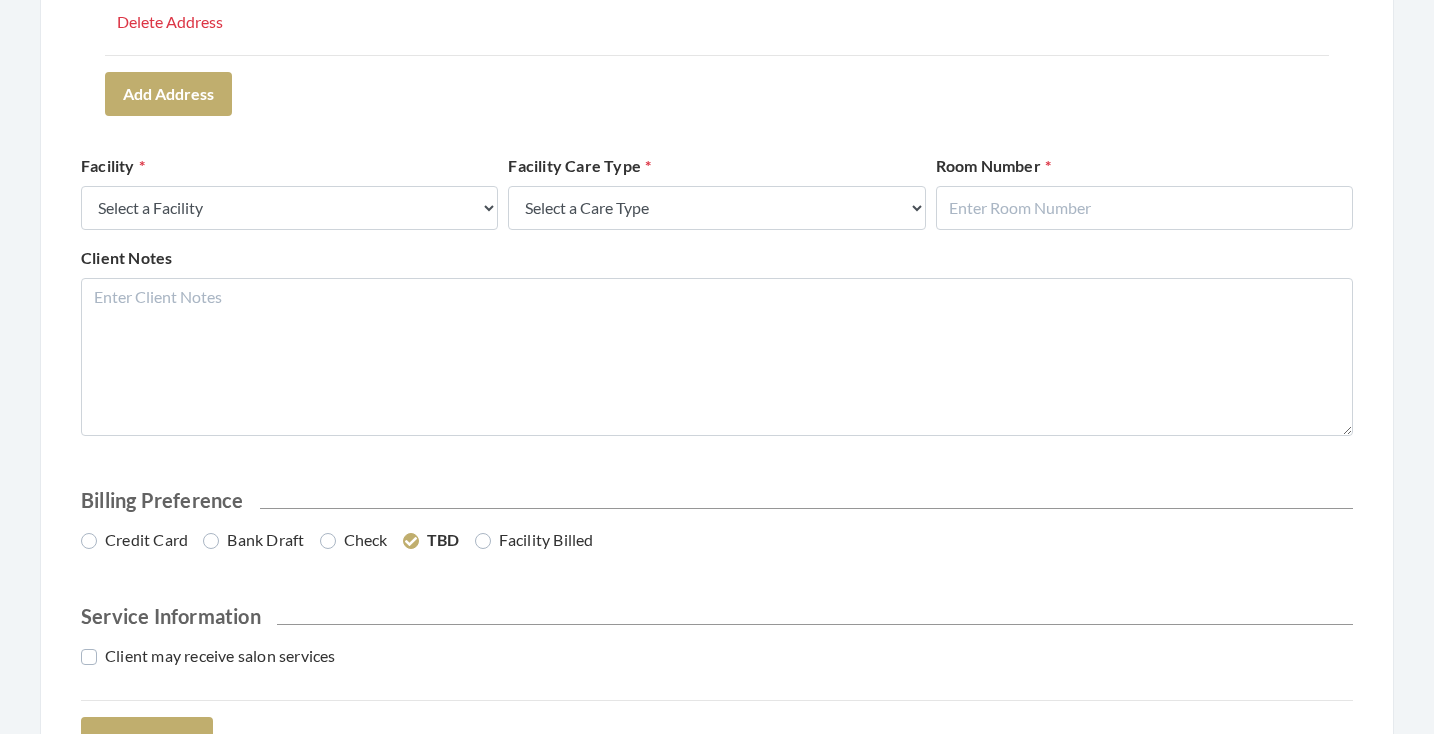scroll, scrollTop: 783, scrollLeft: 0, axis: vertical 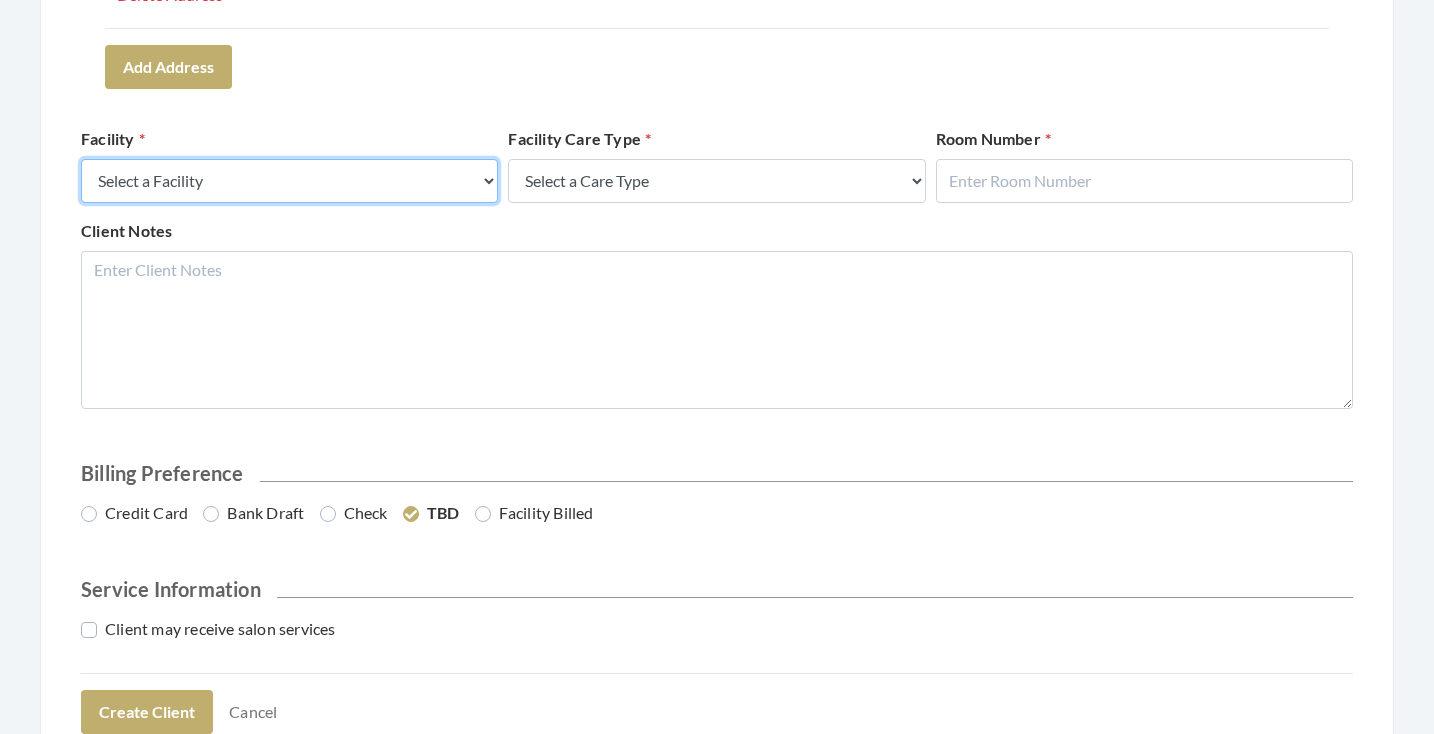 select on "45" 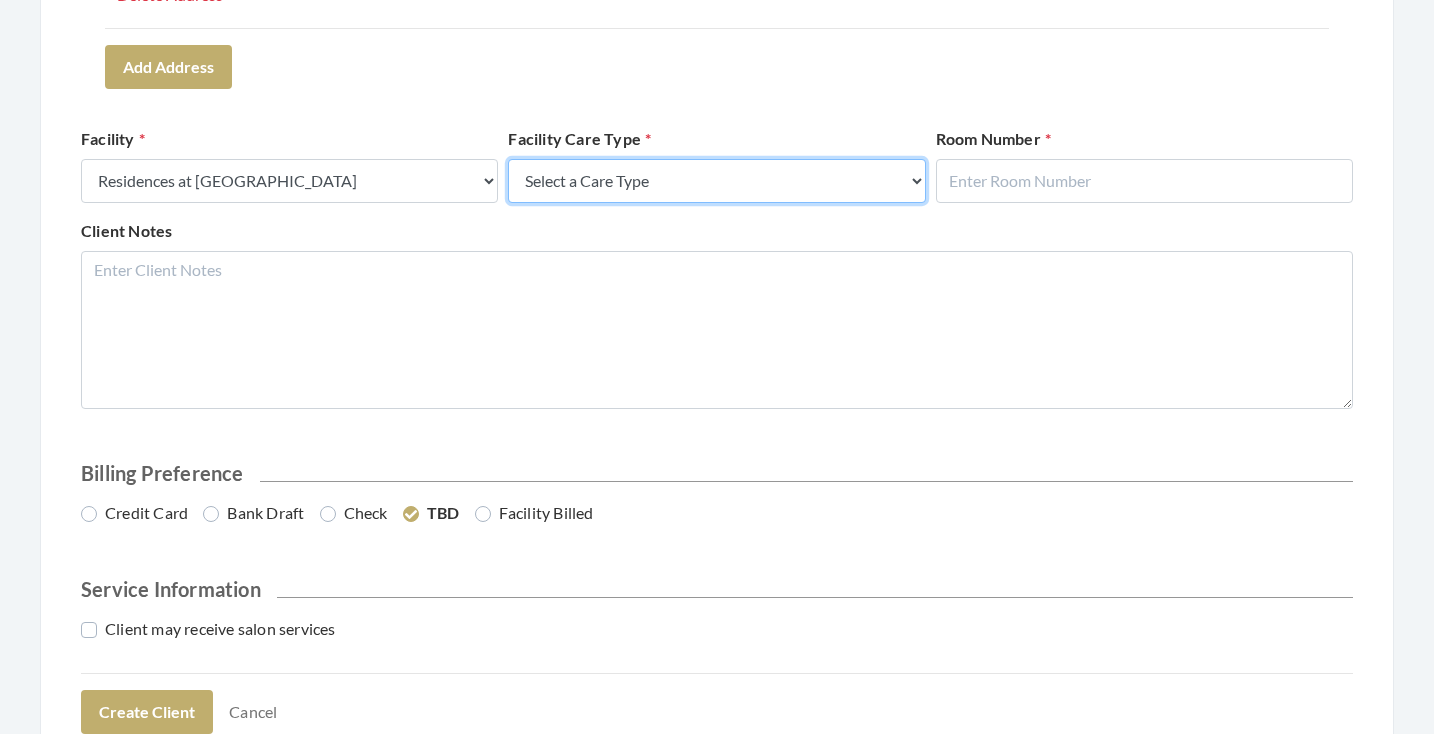 select on "4" 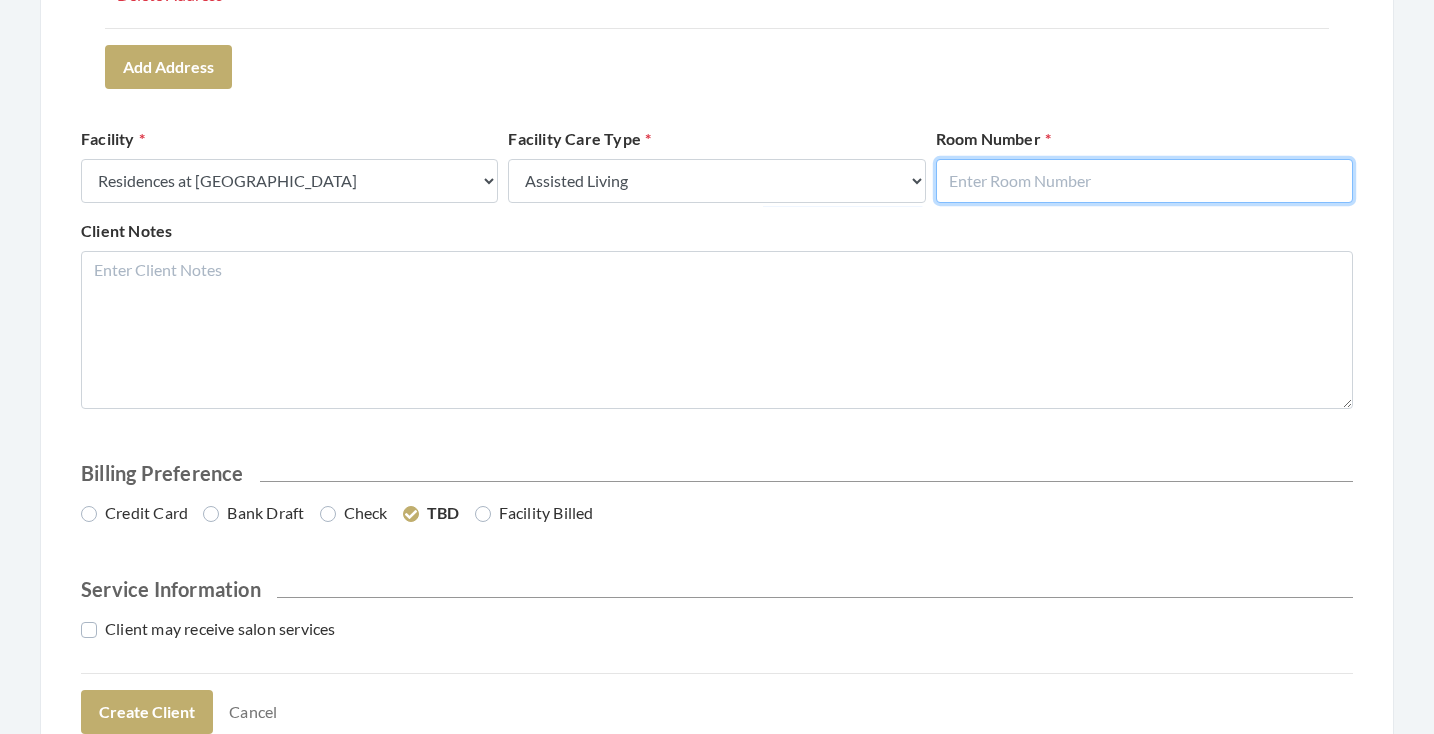 click at bounding box center [1144, 181] 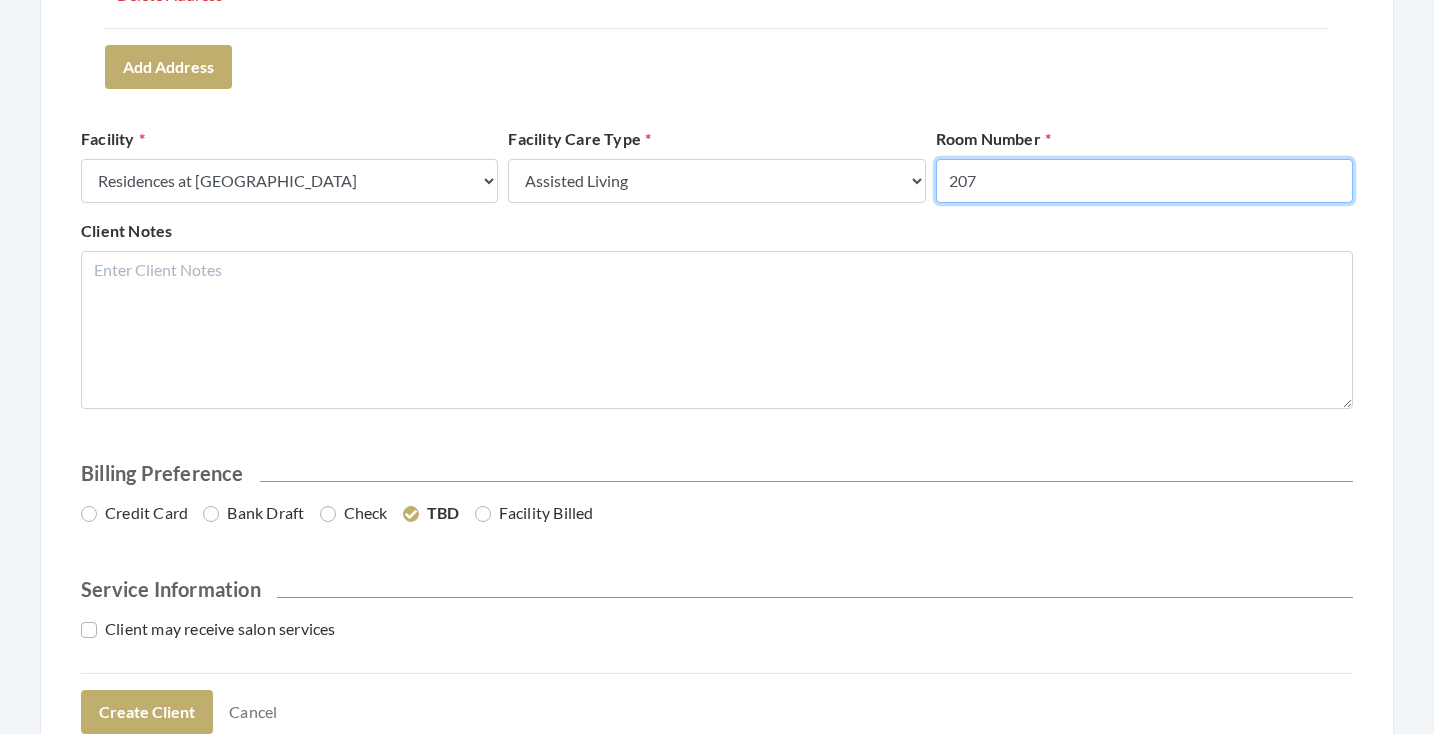 type on "207" 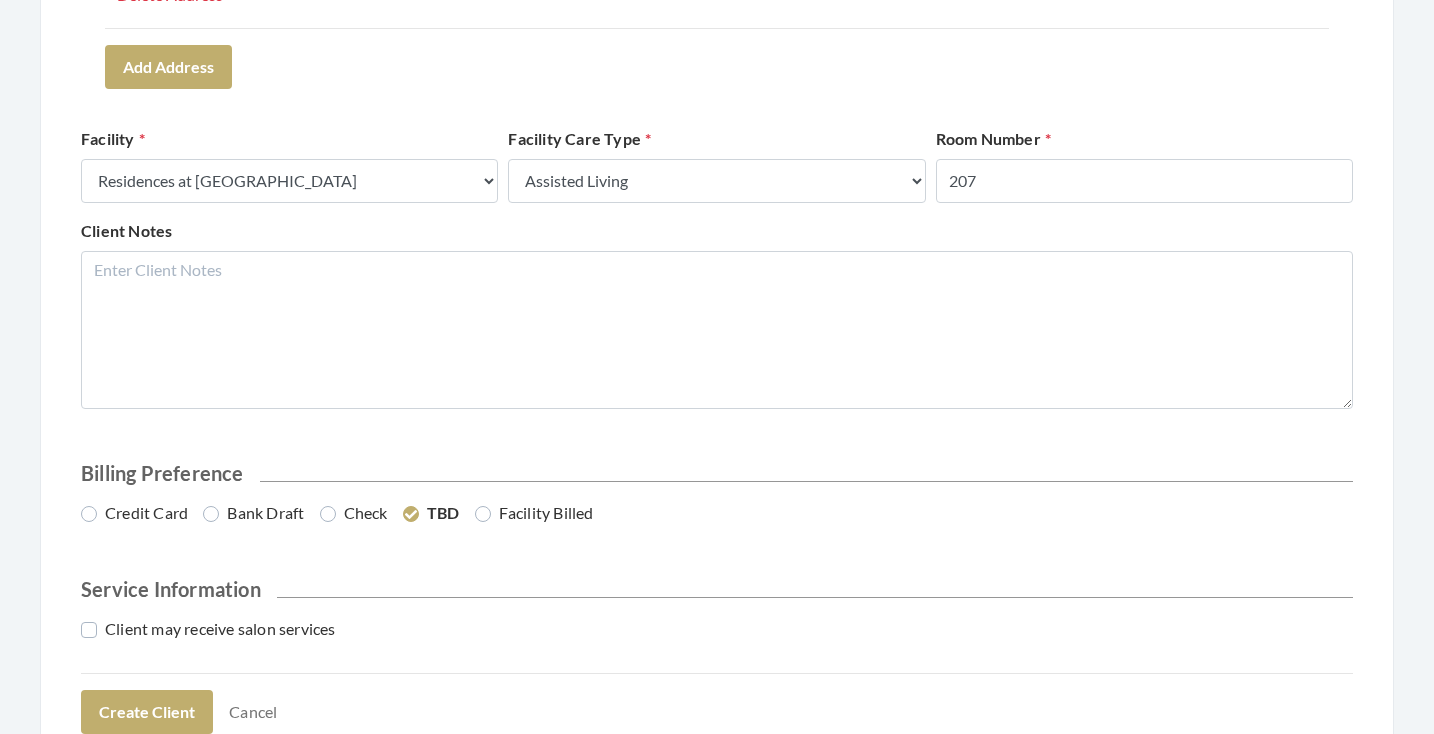click on "Address Type   Select One...   Office Address   Home Address   Billing Address   Primary Address     Set this address as the primary address   Address   2940 MILL RUN ROAD   Address 2   APT 207   City   OWENS CROSSROADS   State   Select One...   Alabama   Alaska   American Samoa   Arizona   Arkansas   California   Colorado   Connecticut   Delaware   District Of Columbia   Federated States Of Micronesia   Florida   Georgia   Guam Gu   Hawaii   Idaho   Illinois   Indiana   Iowa   Kansas   Kentucky   Louisiana   Maine   Marshall Islands   Maryland   Massachusetts   Michigan   Minnesota   Mississippi   Missouri   Montana   Nebraska   Nevada   New Hampshire   New Jersey   New Mexico   New York   North Carolina   North Dakota   Northern Mariana Islands   Ohio   Oklahoma   Oregon   Palau   Pennsylvania   Puerto Rico   Rhode Island   South Carolina   South Dakota   Tennessee   Texas   Utah   Vermont   Virgin Islands   Virginia   Washington   West Virginia   Wisconsin   Wyoming   Zipcode   35763   Delete Address" at bounding box center [717, -105] 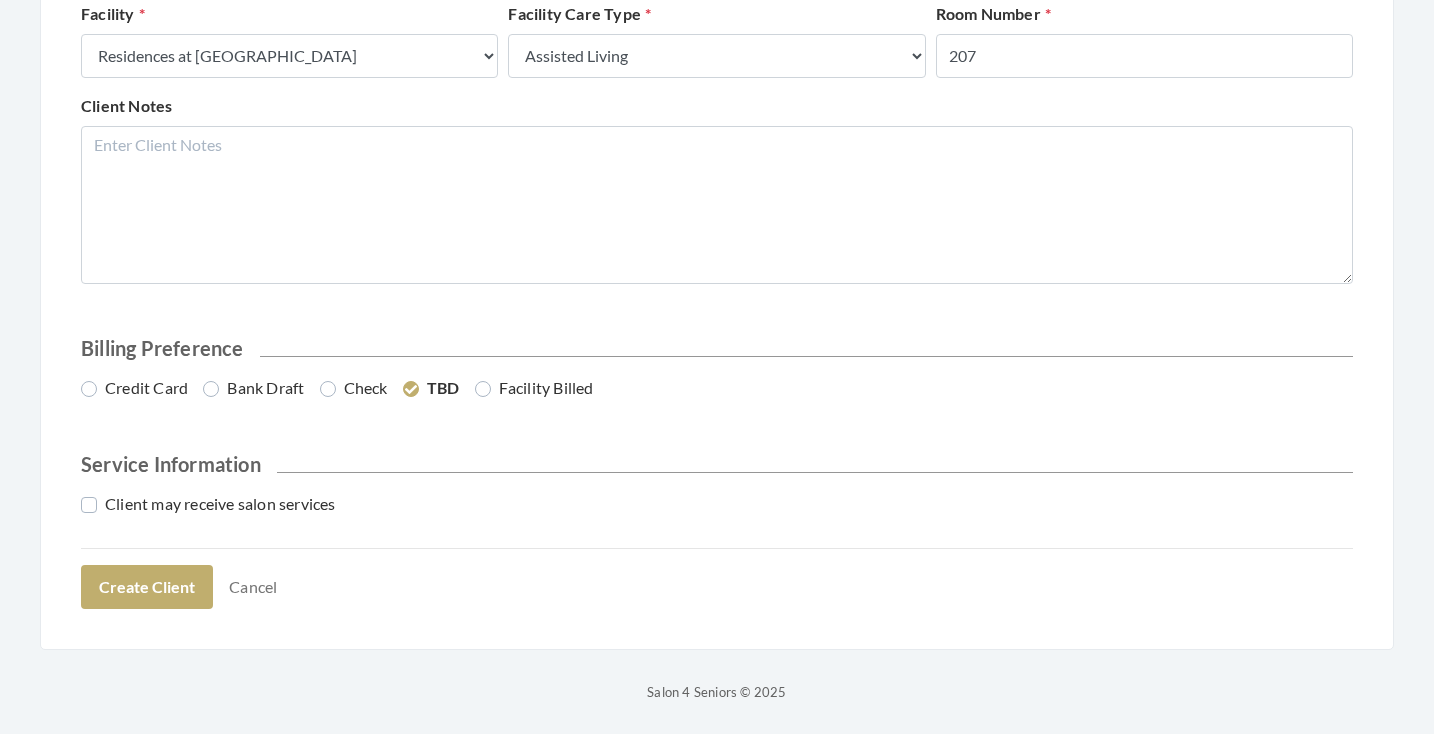 scroll, scrollTop: 907, scrollLeft: 0, axis: vertical 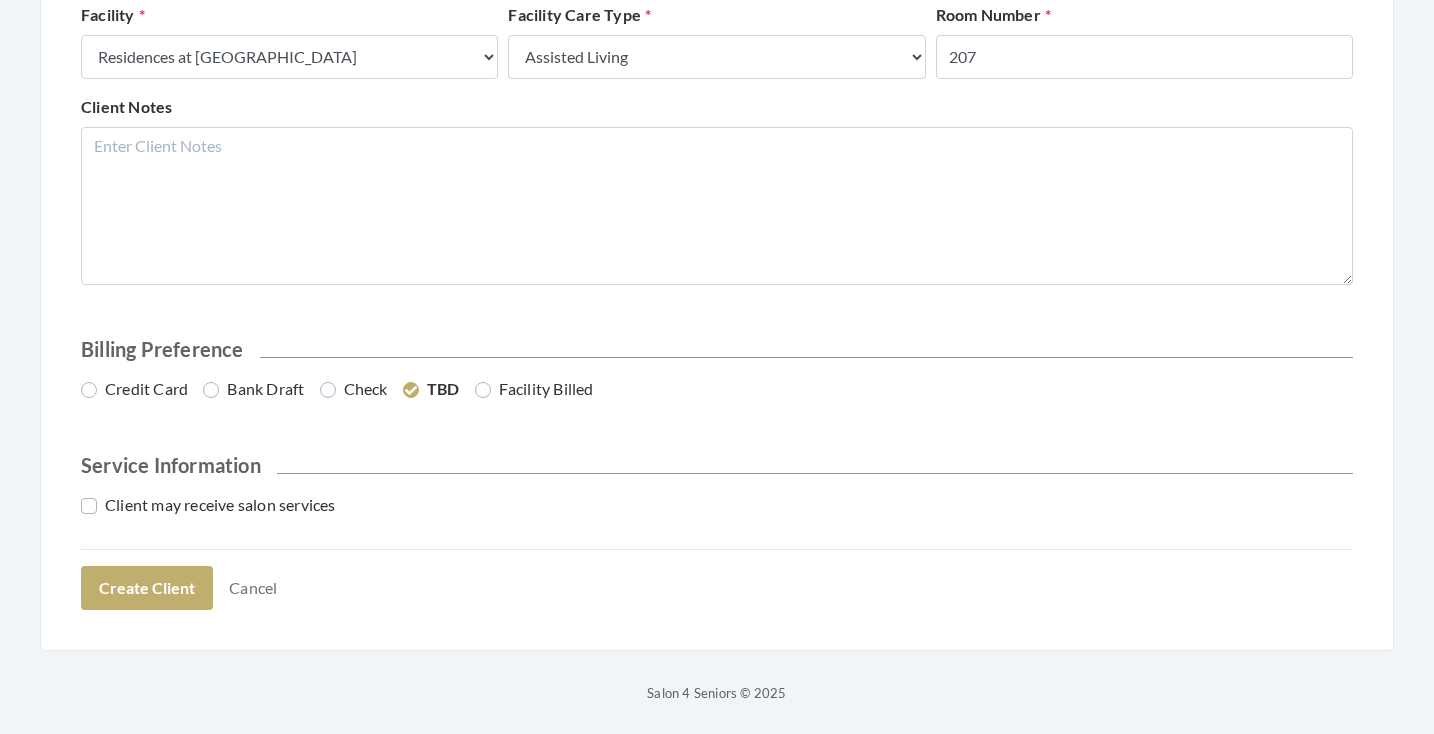 click on "Credit Card" at bounding box center [134, 389] 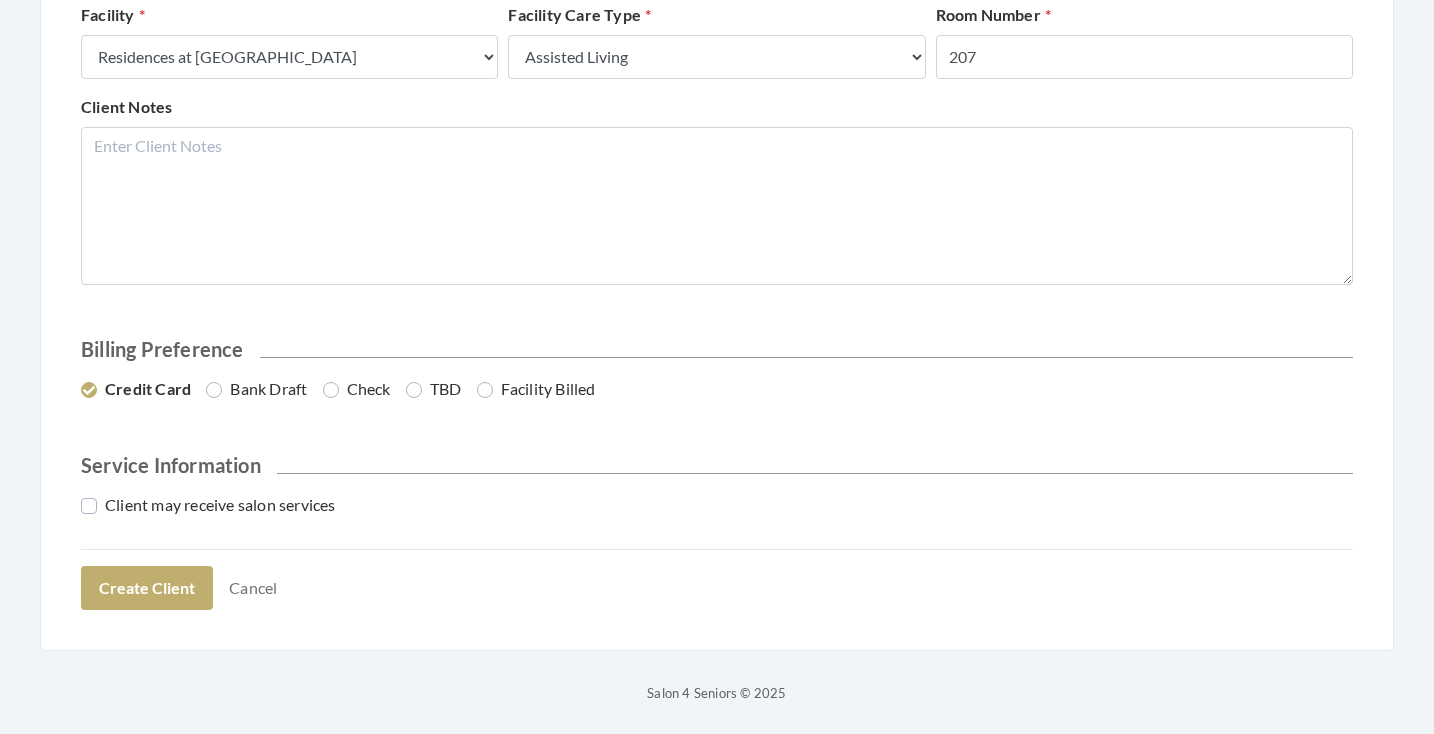 click on "Client may receive salon services" at bounding box center [208, 505] 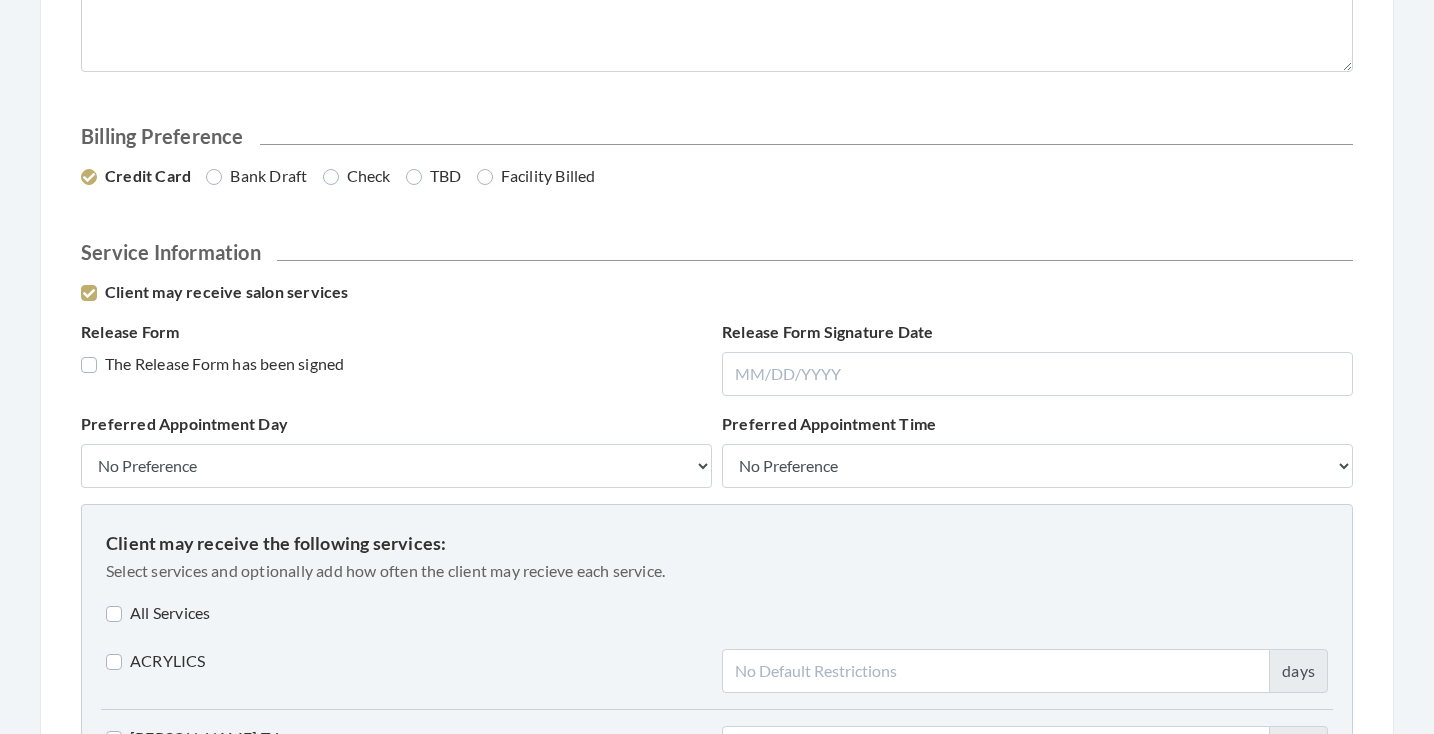 scroll, scrollTop: 1130, scrollLeft: 0, axis: vertical 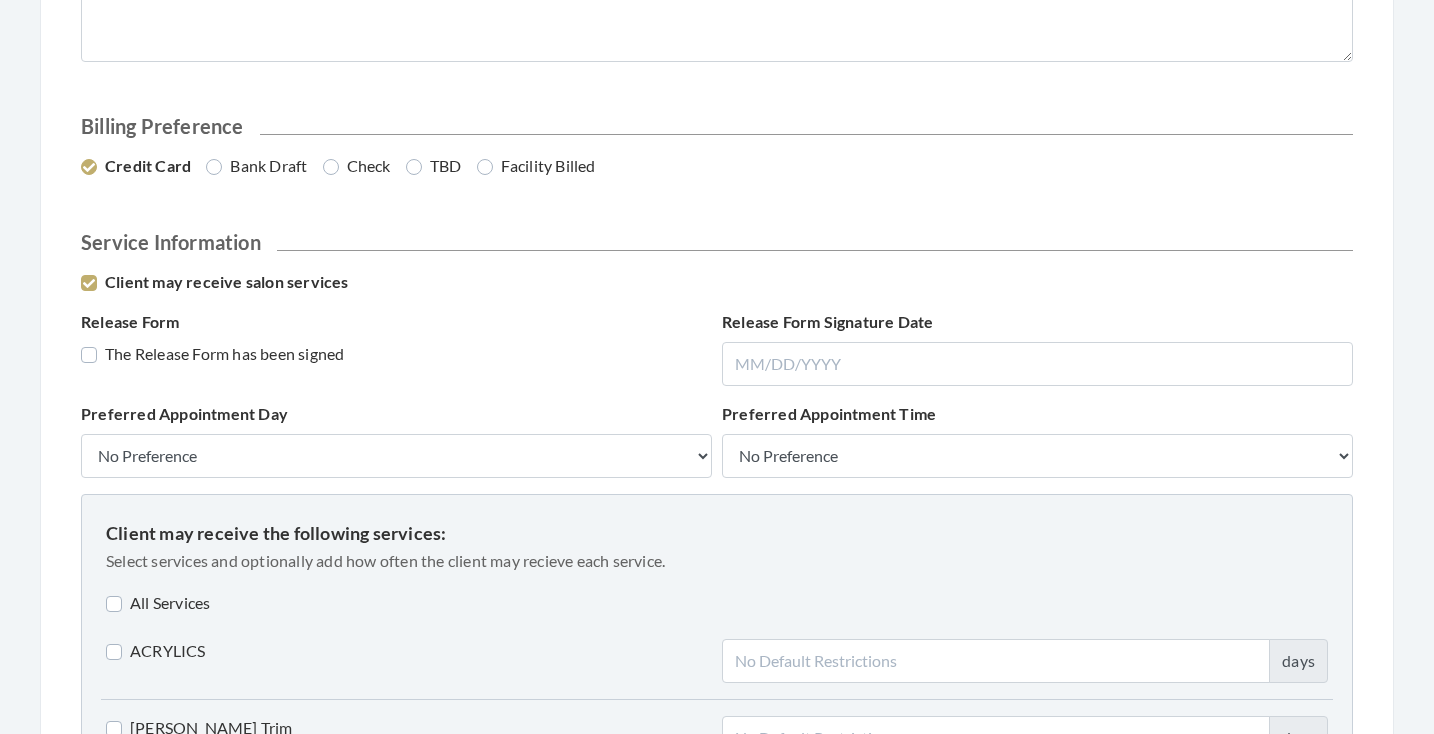 click on "The Release Form has been signed" at bounding box center (212, 354) 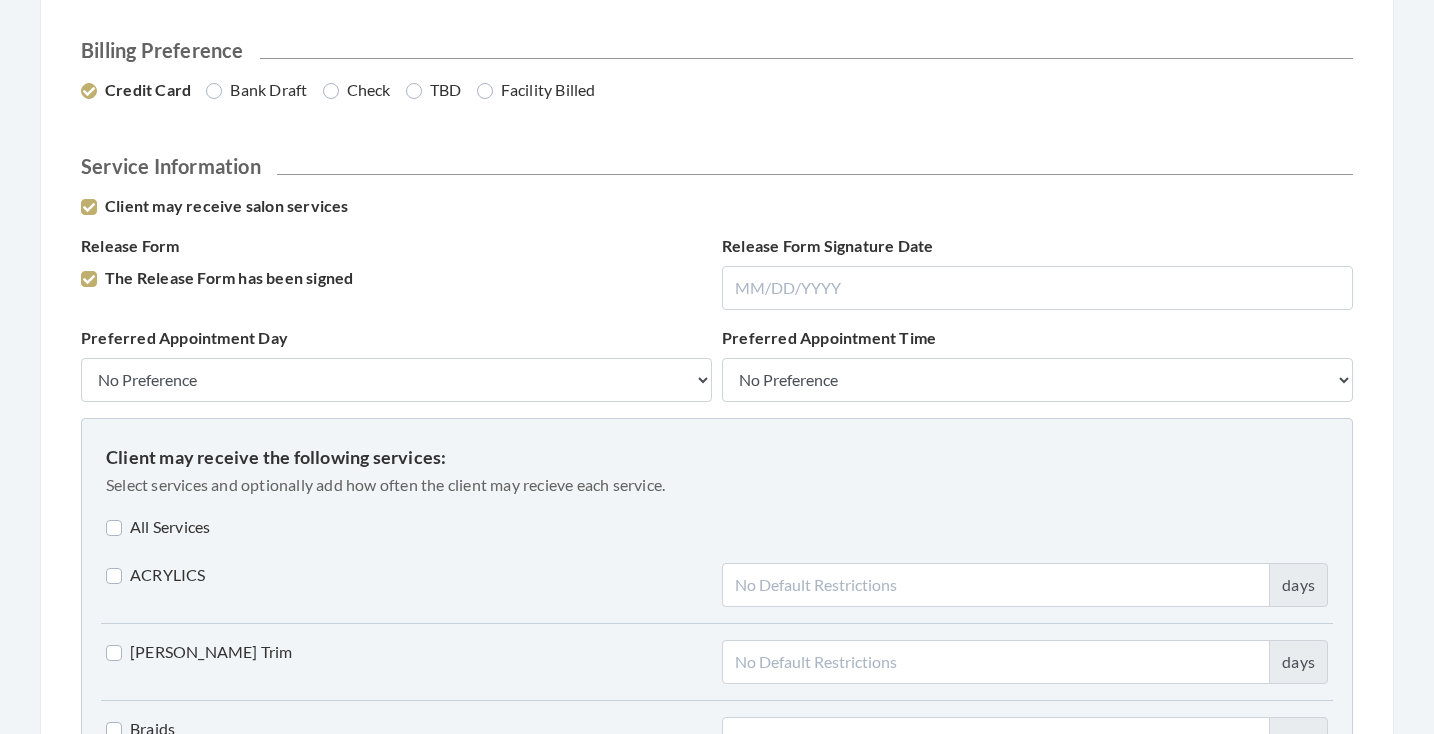 scroll, scrollTop: 1210, scrollLeft: 0, axis: vertical 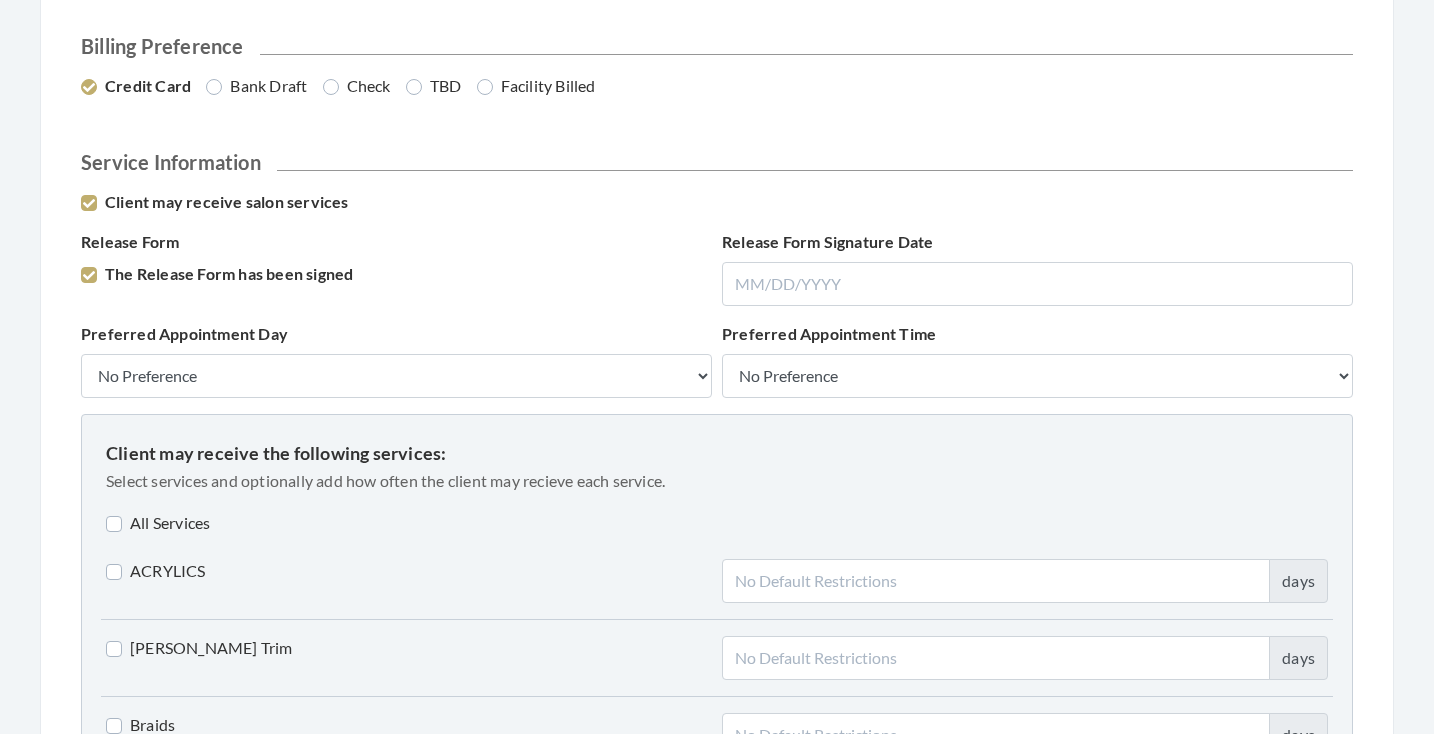 click on "All Services" at bounding box center (158, 523) 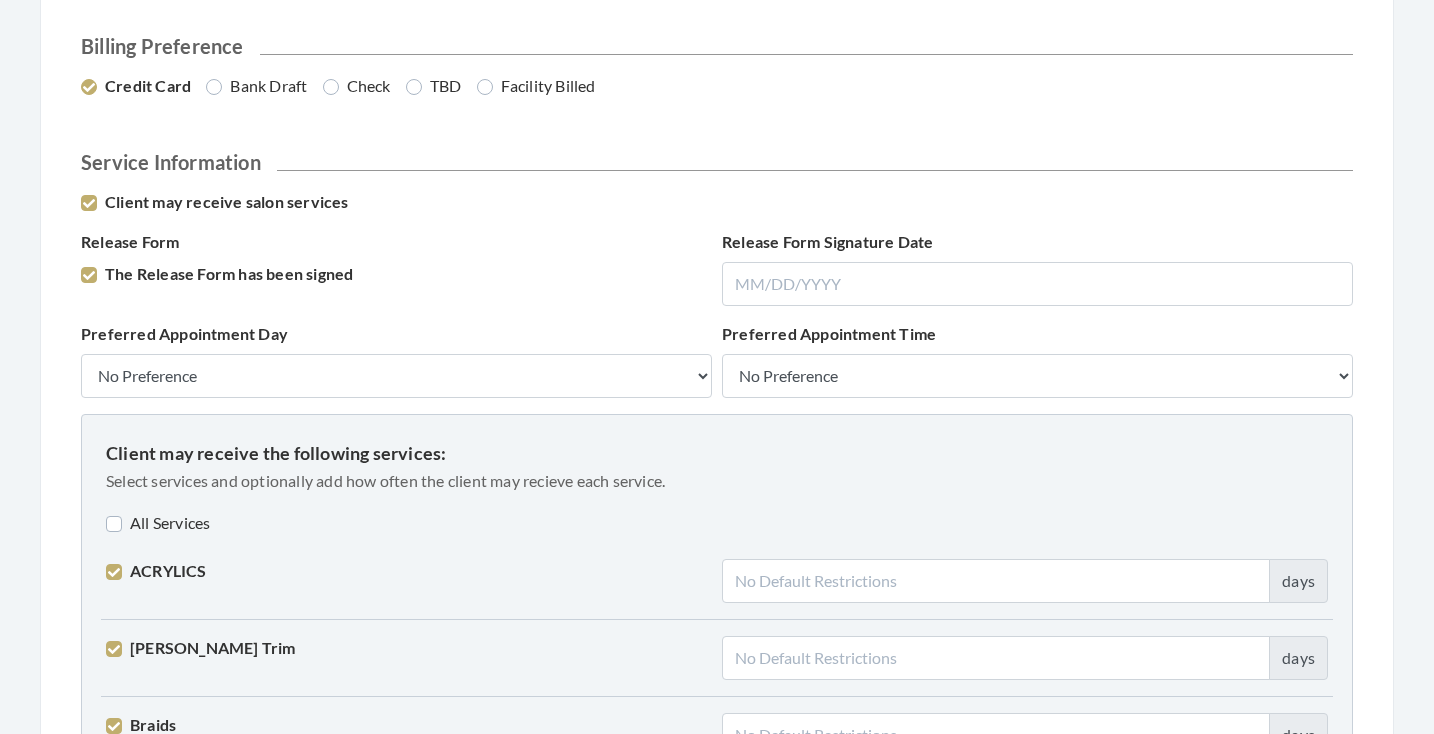 checkbox on "true" 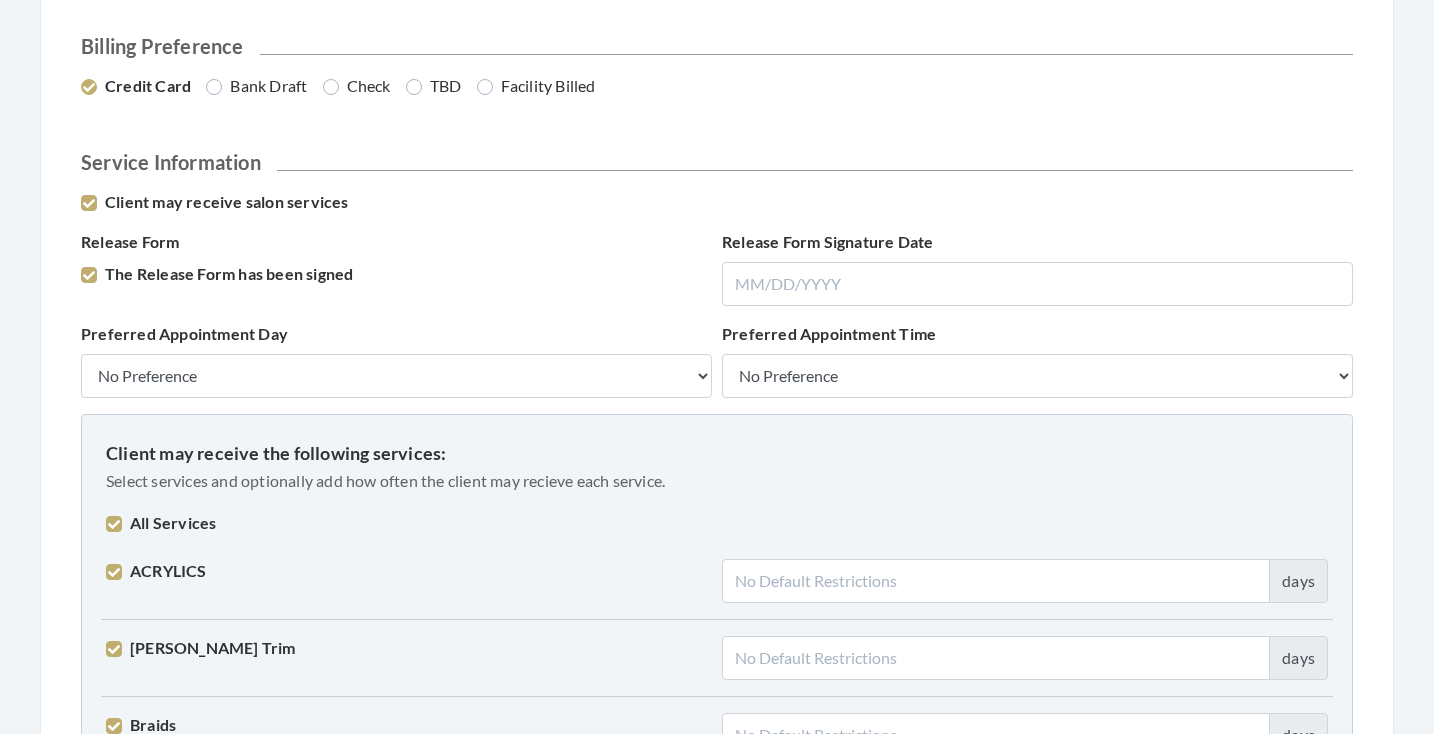 checkbox on "true" 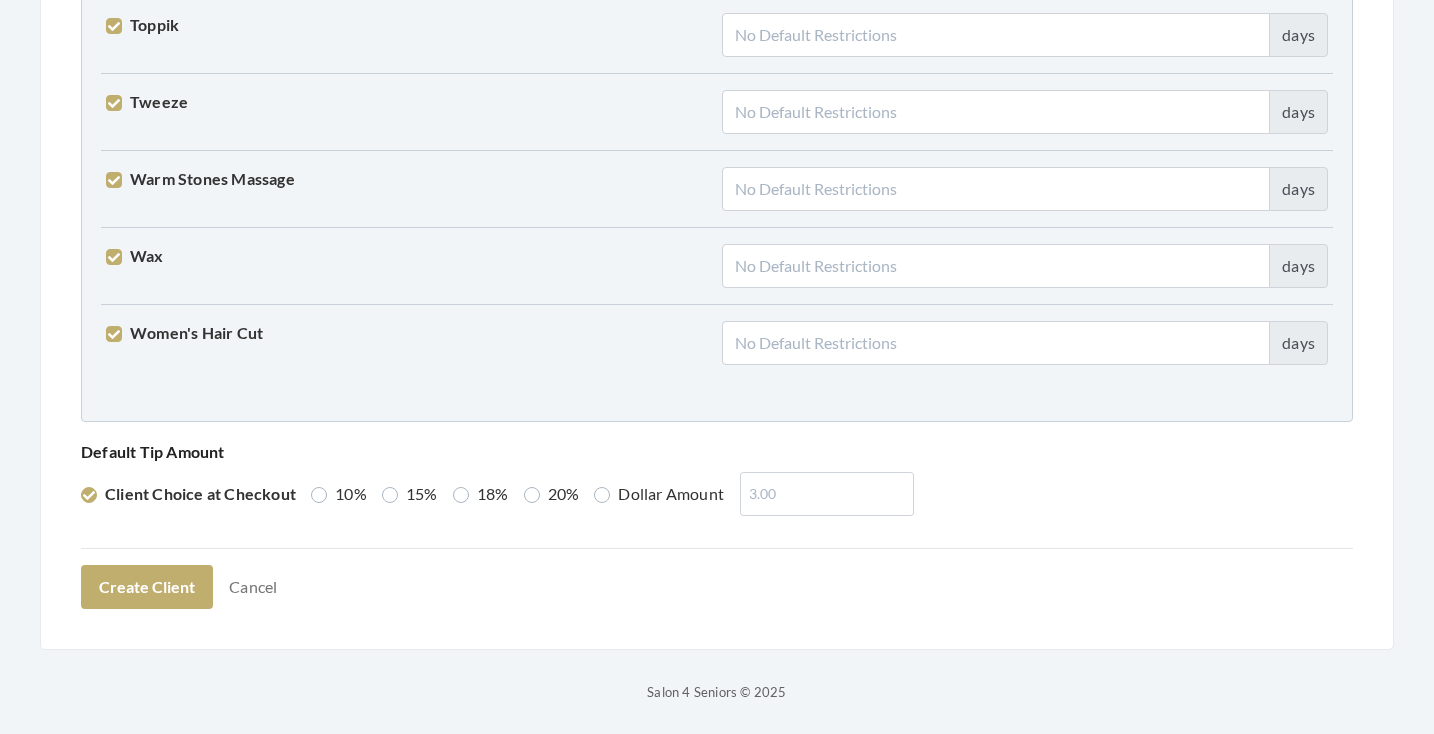scroll, scrollTop: 5066, scrollLeft: 0, axis: vertical 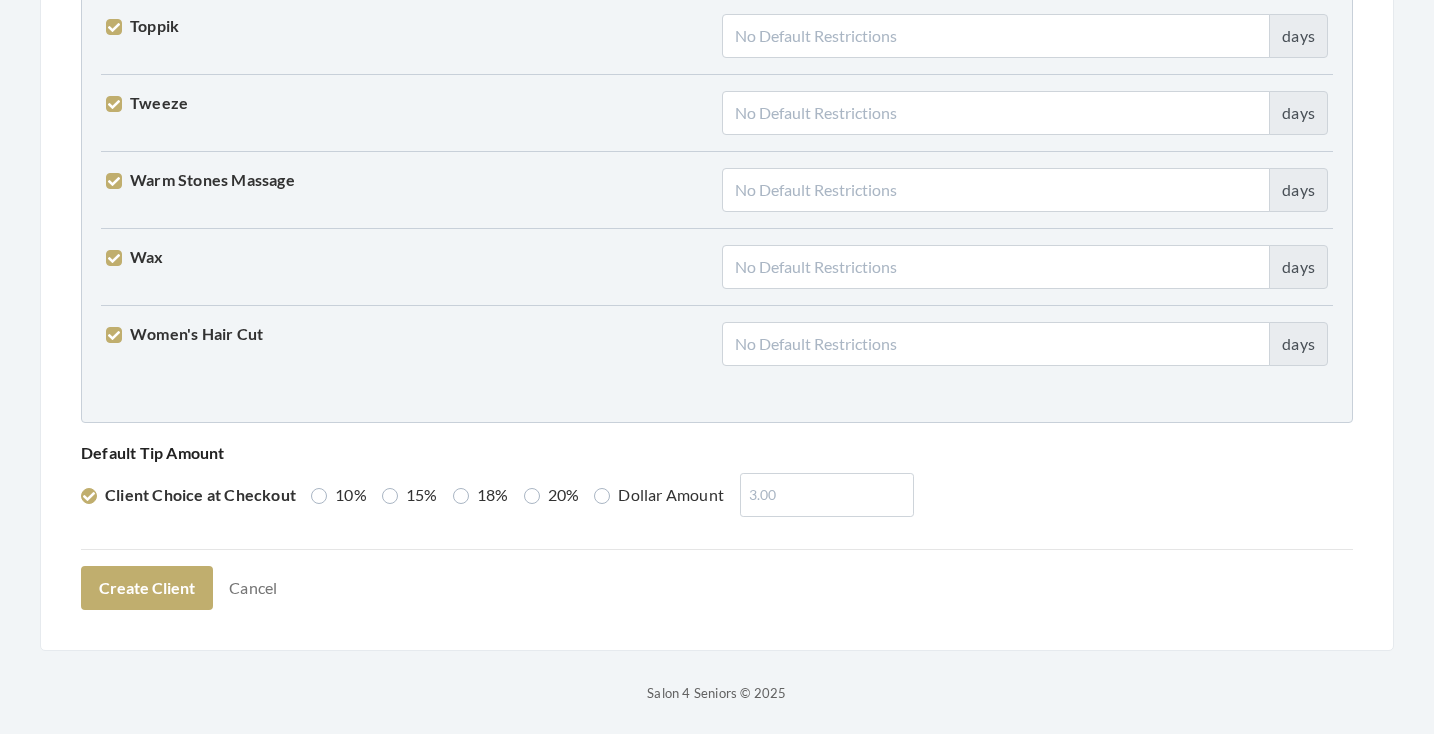 click on "15%" at bounding box center [410, 495] 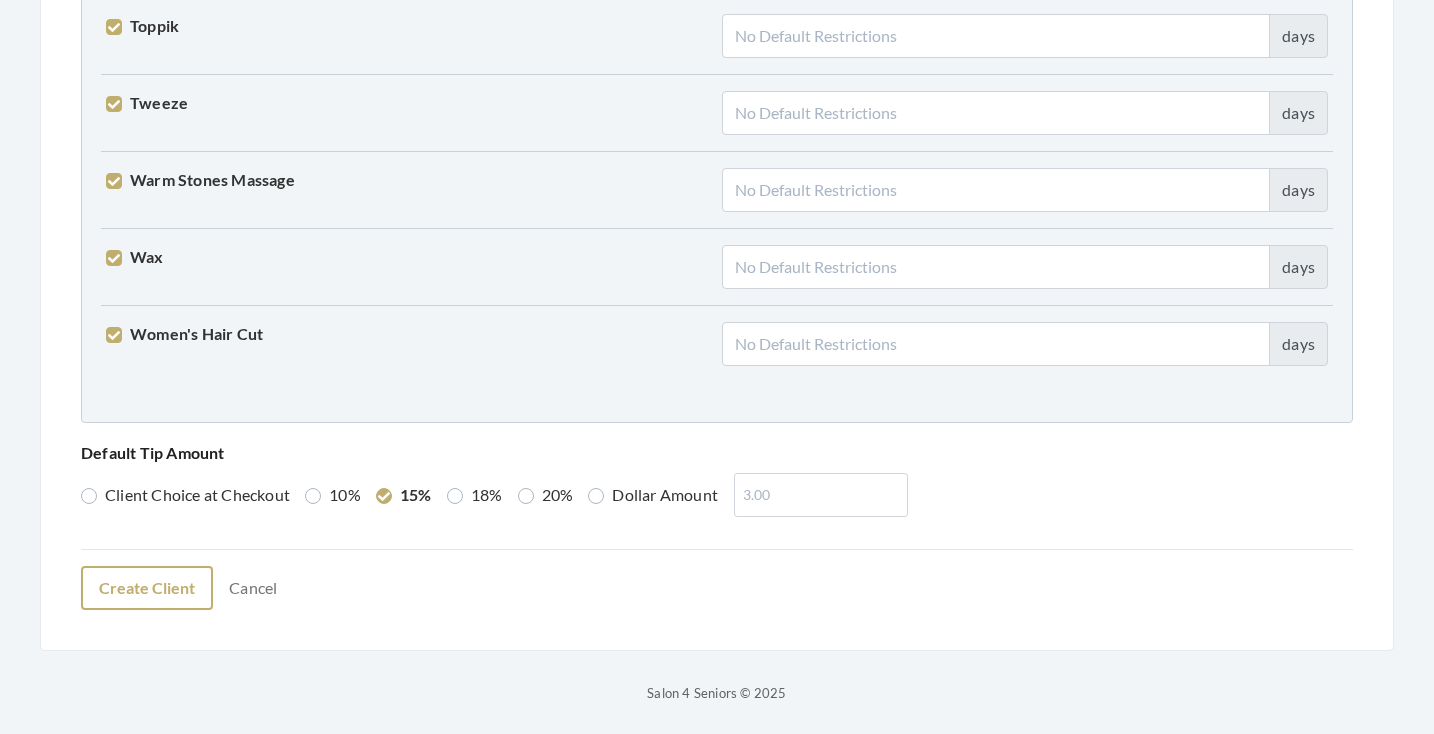 click on "Create Client" at bounding box center (147, 588) 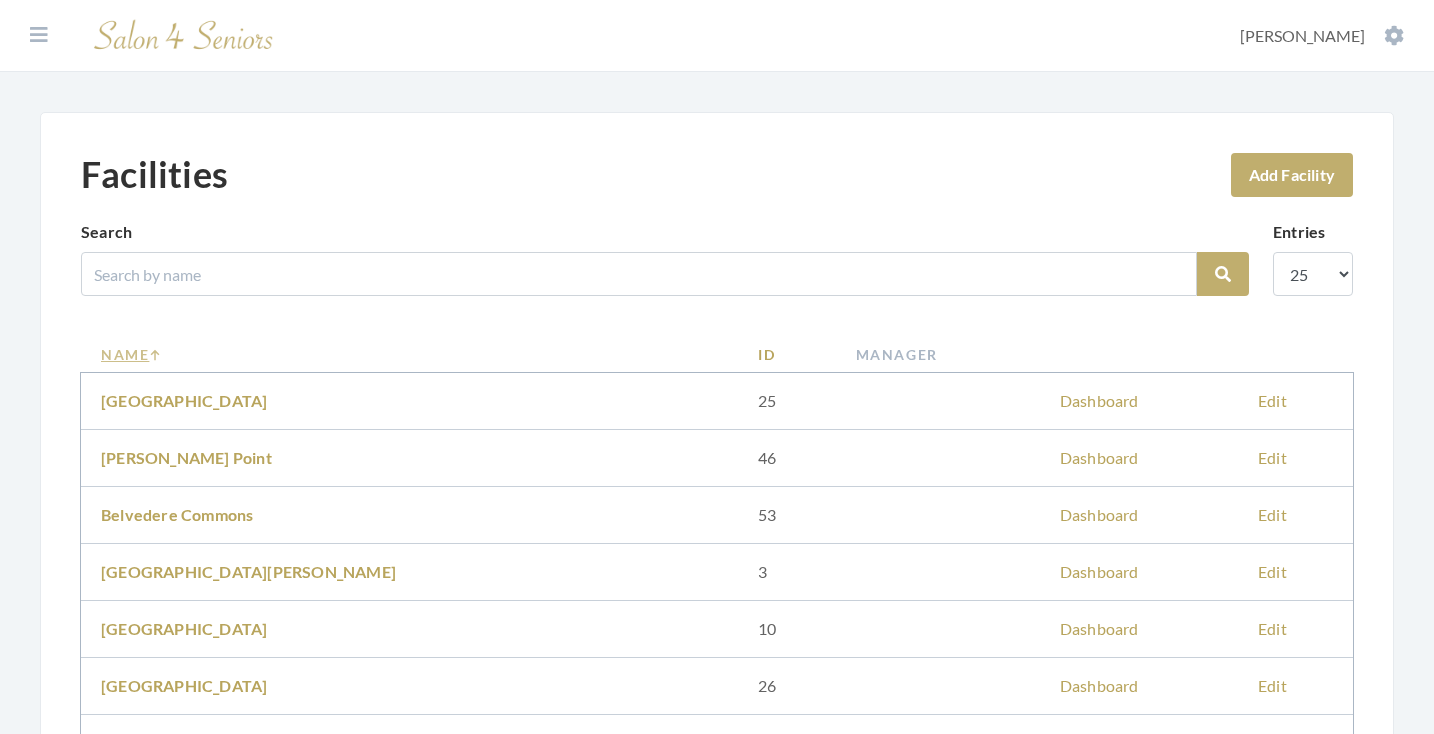 scroll, scrollTop: 182, scrollLeft: 0, axis: vertical 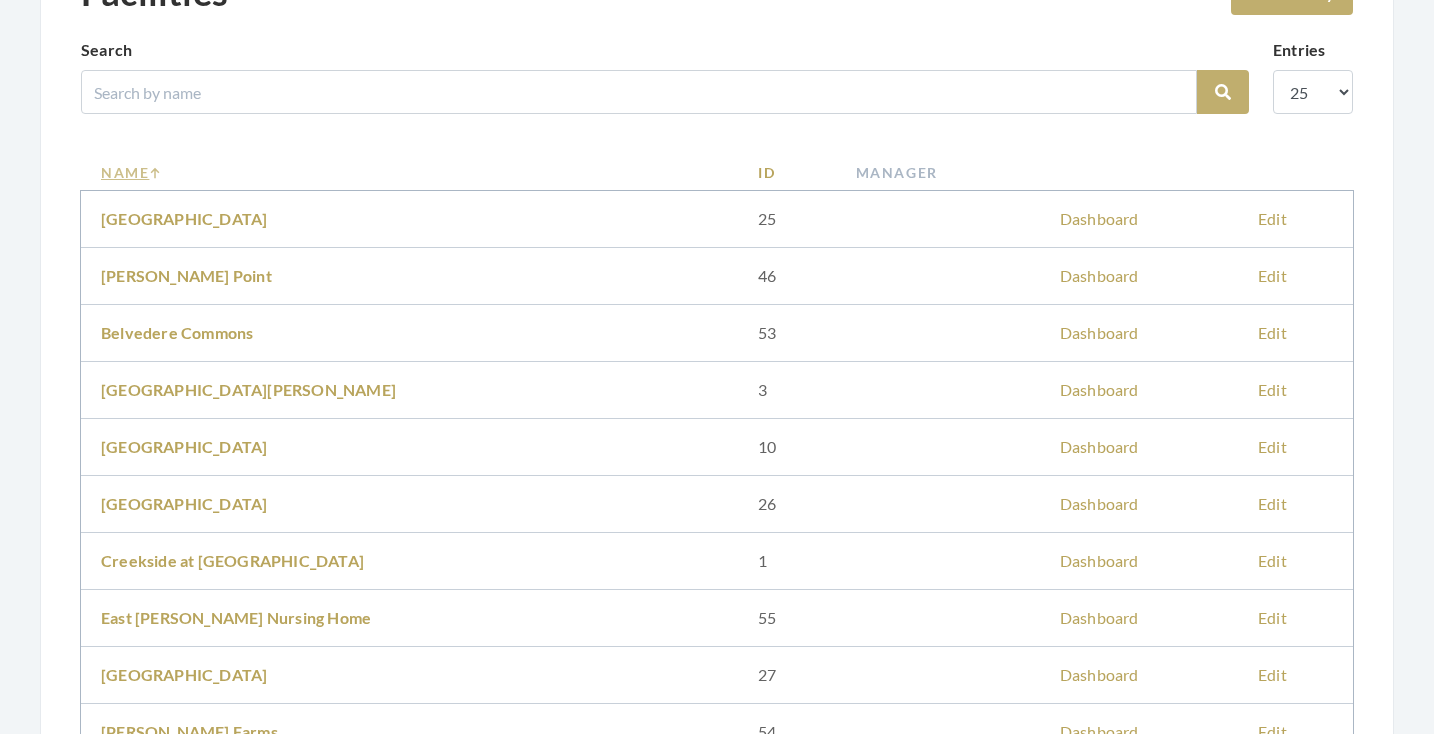 click on "Name" at bounding box center [409, 172] 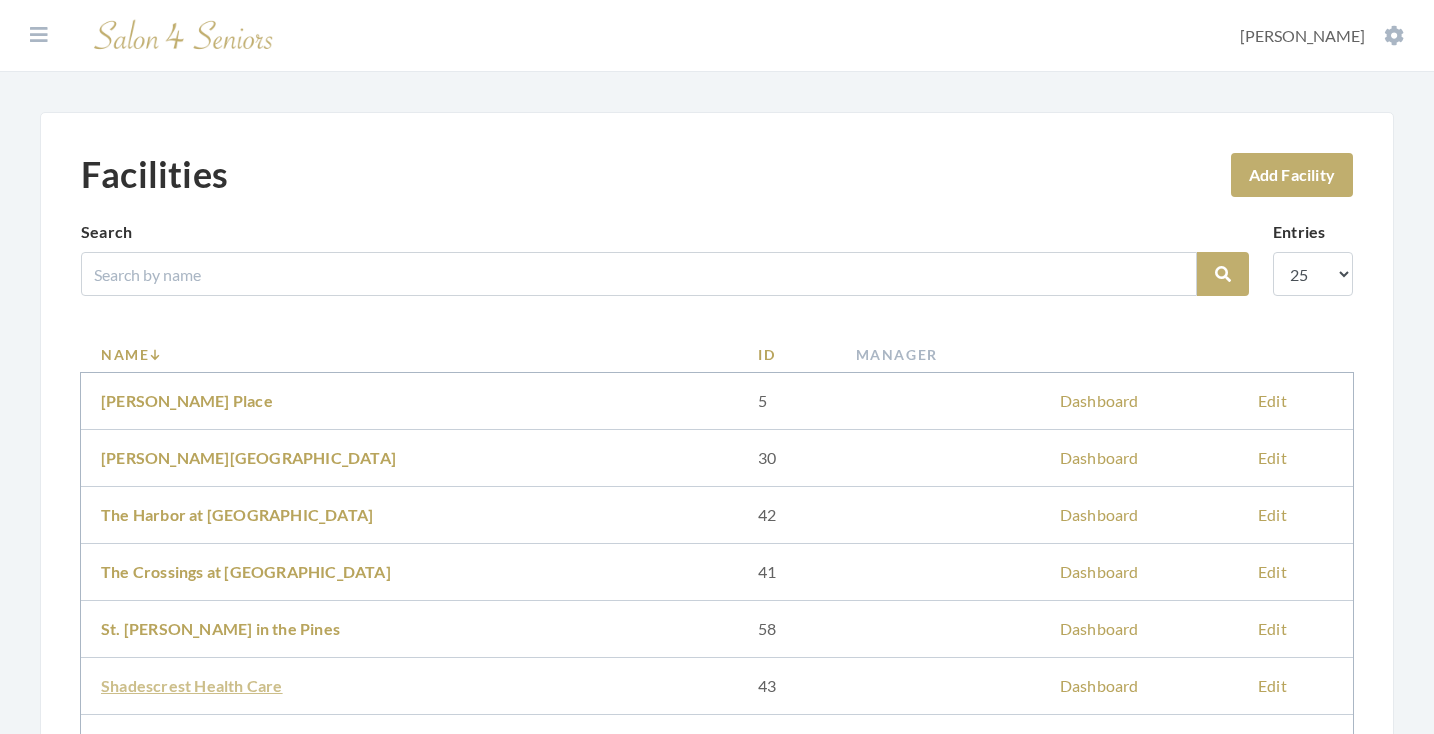 scroll, scrollTop: 188, scrollLeft: 0, axis: vertical 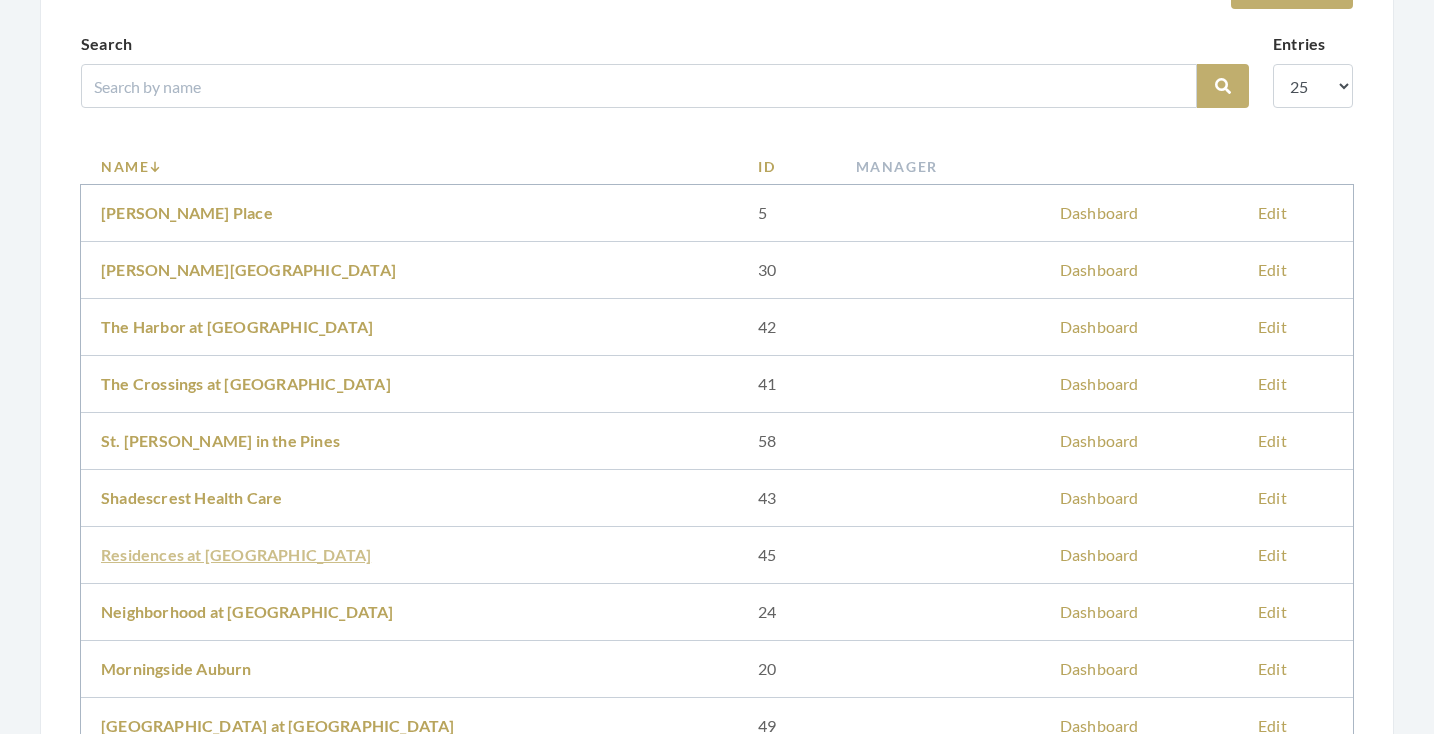 click on "Residences at [GEOGRAPHIC_DATA]" at bounding box center [236, 554] 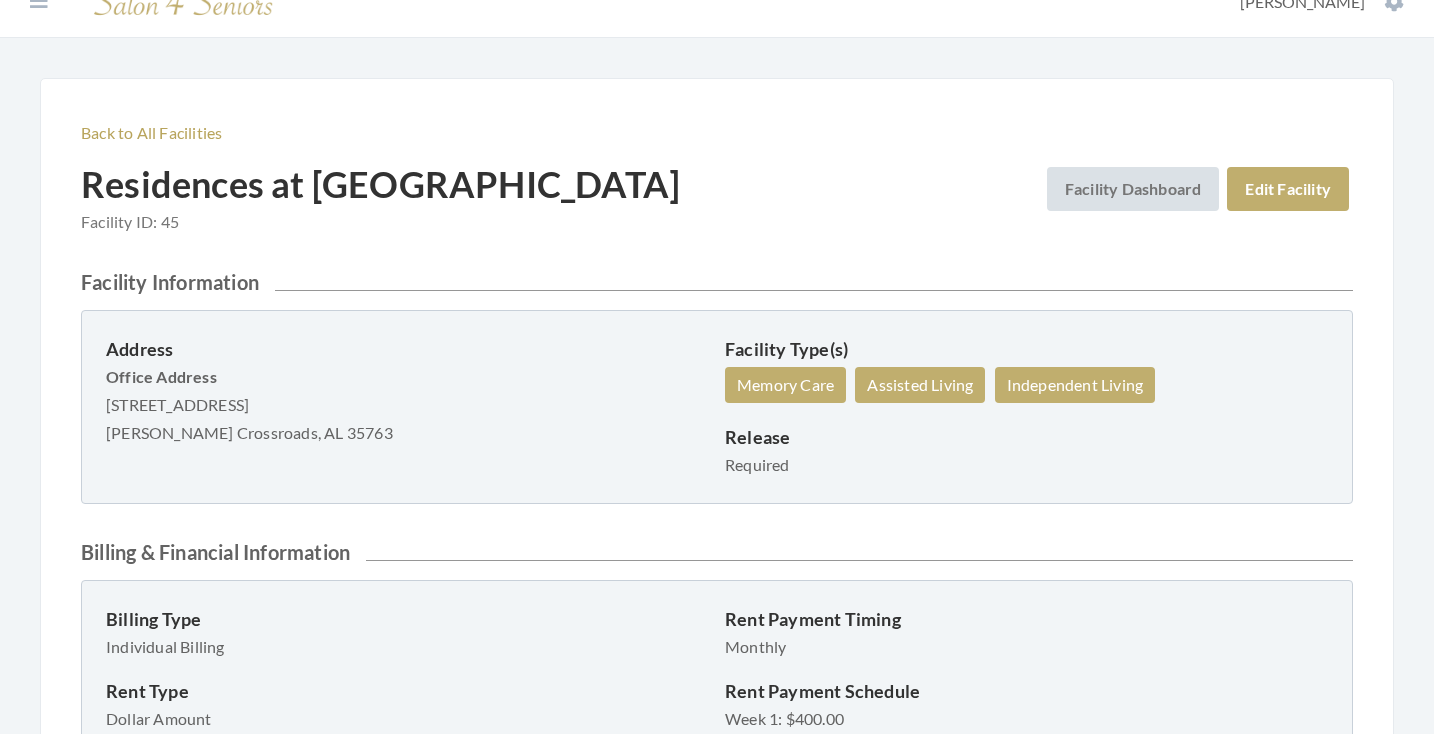 scroll, scrollTop: 38, scrollLeft: 0, axis: vertical 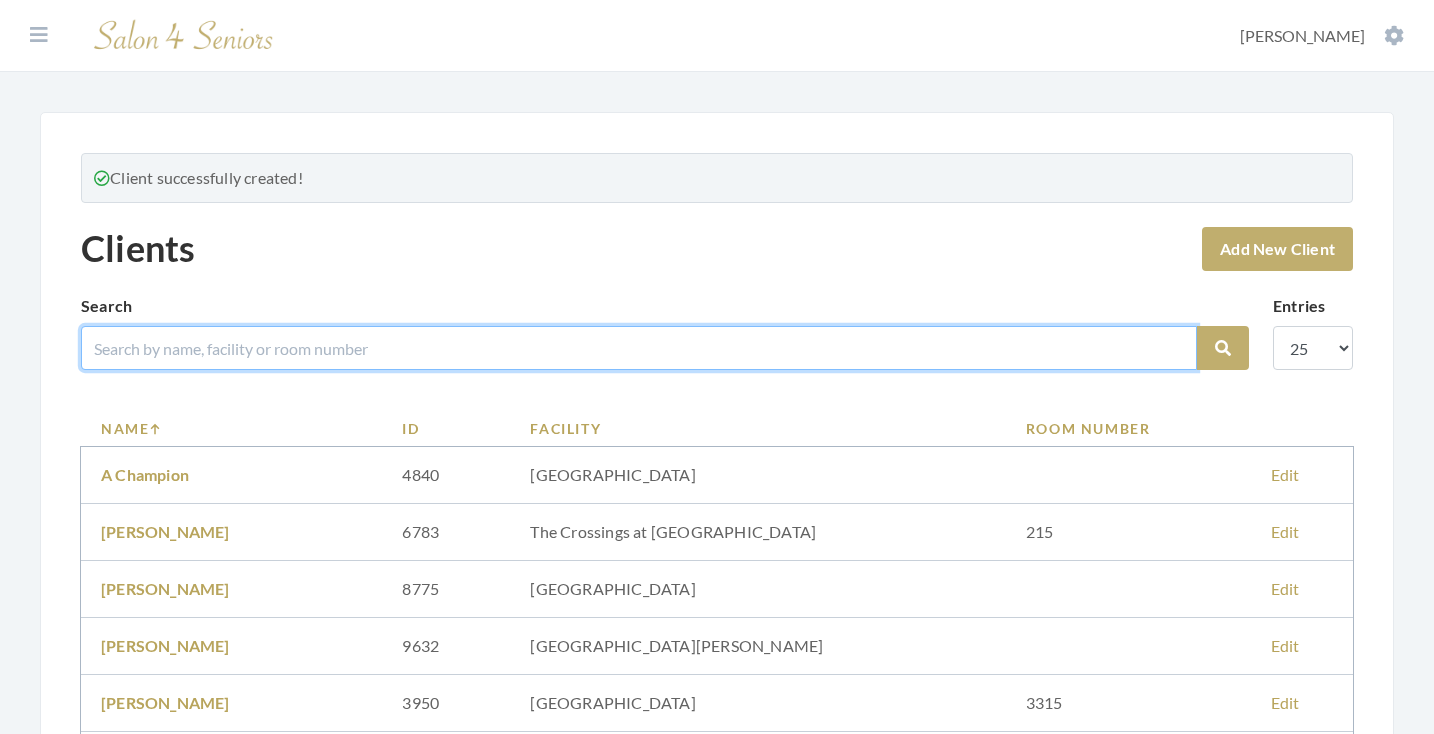 click at bounding box center [639, 348] 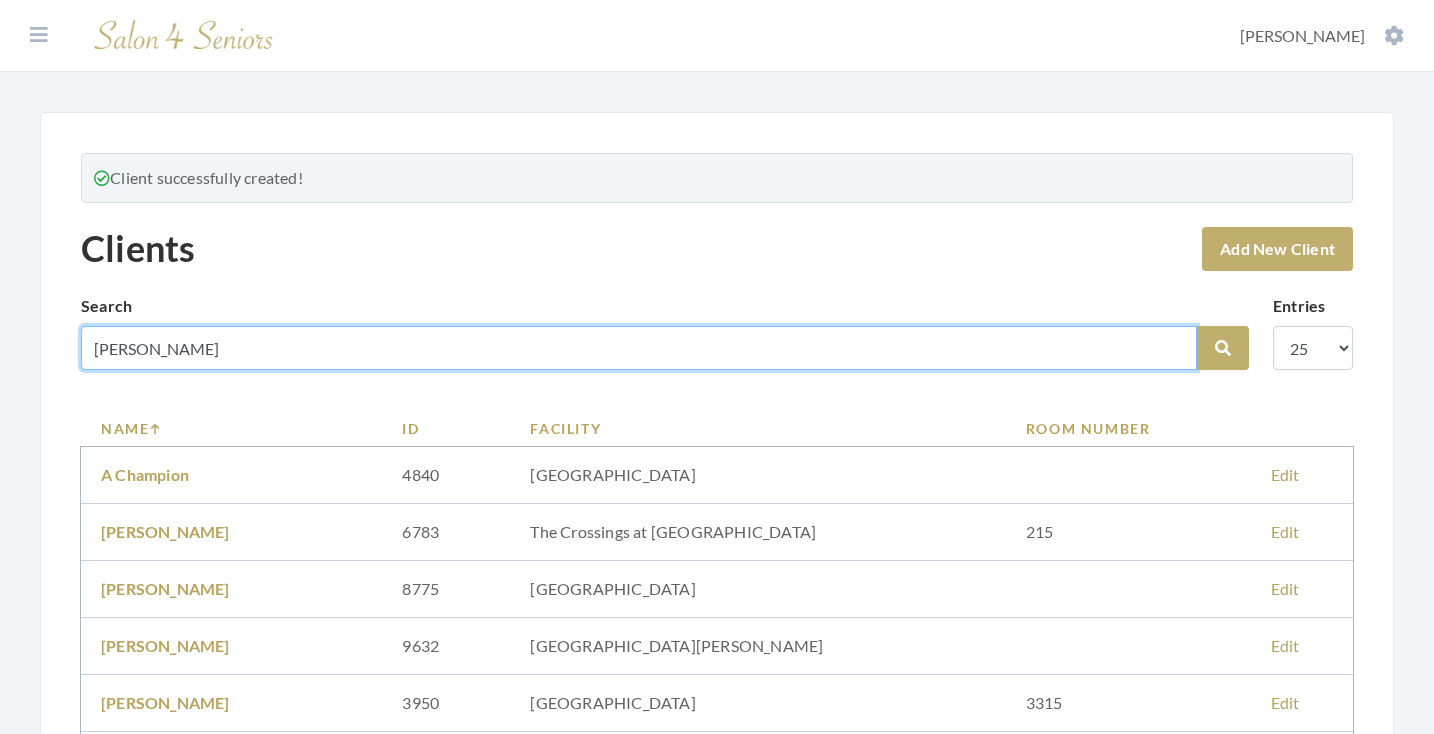 type on "[PERSON_NAME]" 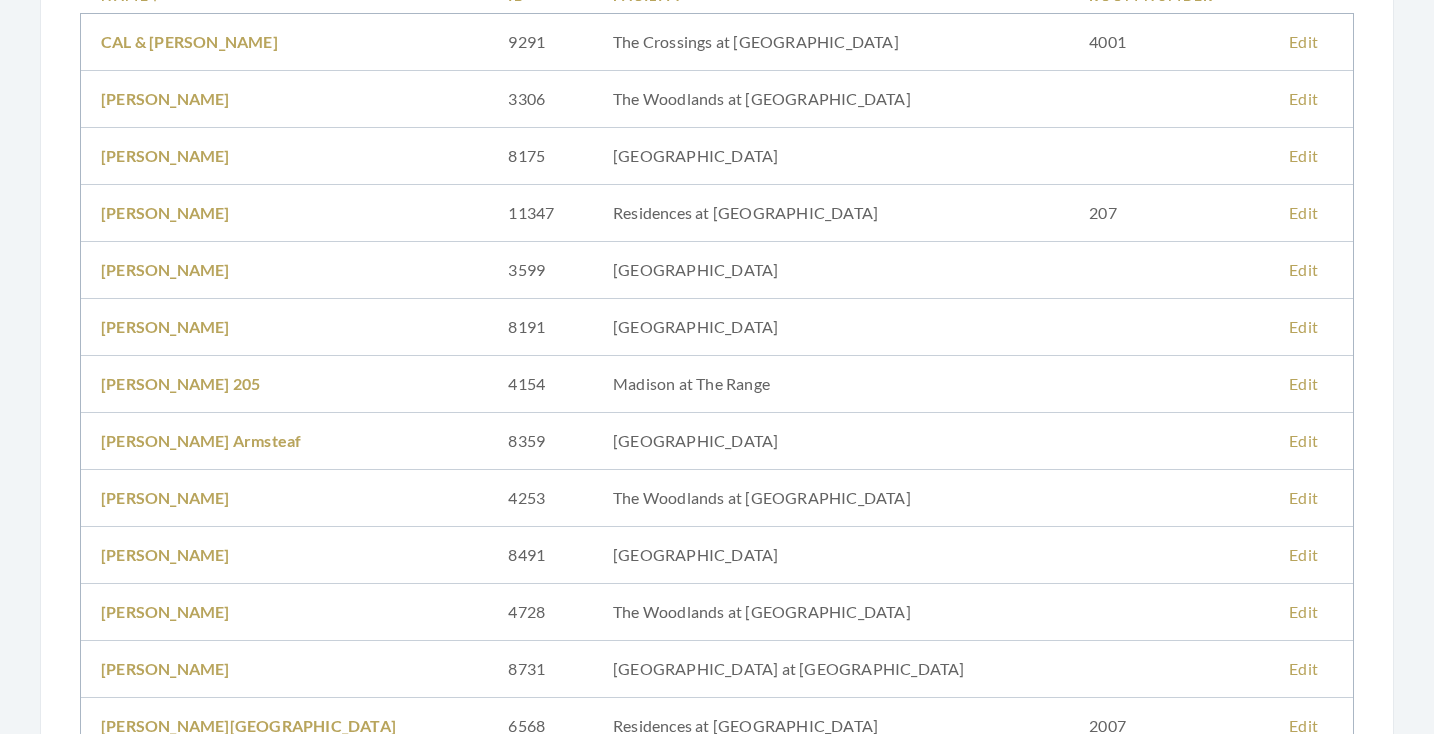 scroll, scrollTop: 346, scrollLeft: 0, axis: vertical 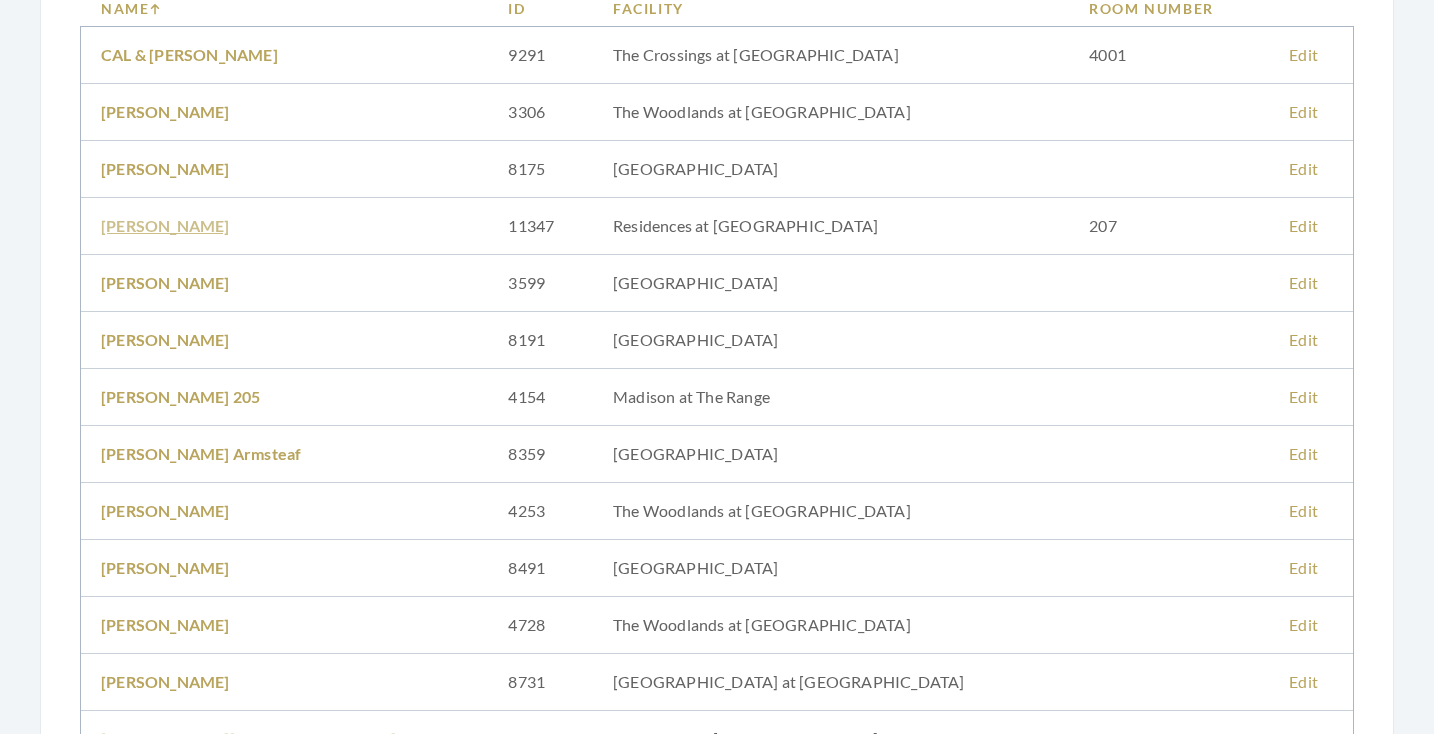 click on "[PERSON_NAME]" at bounding box center (165, 225) 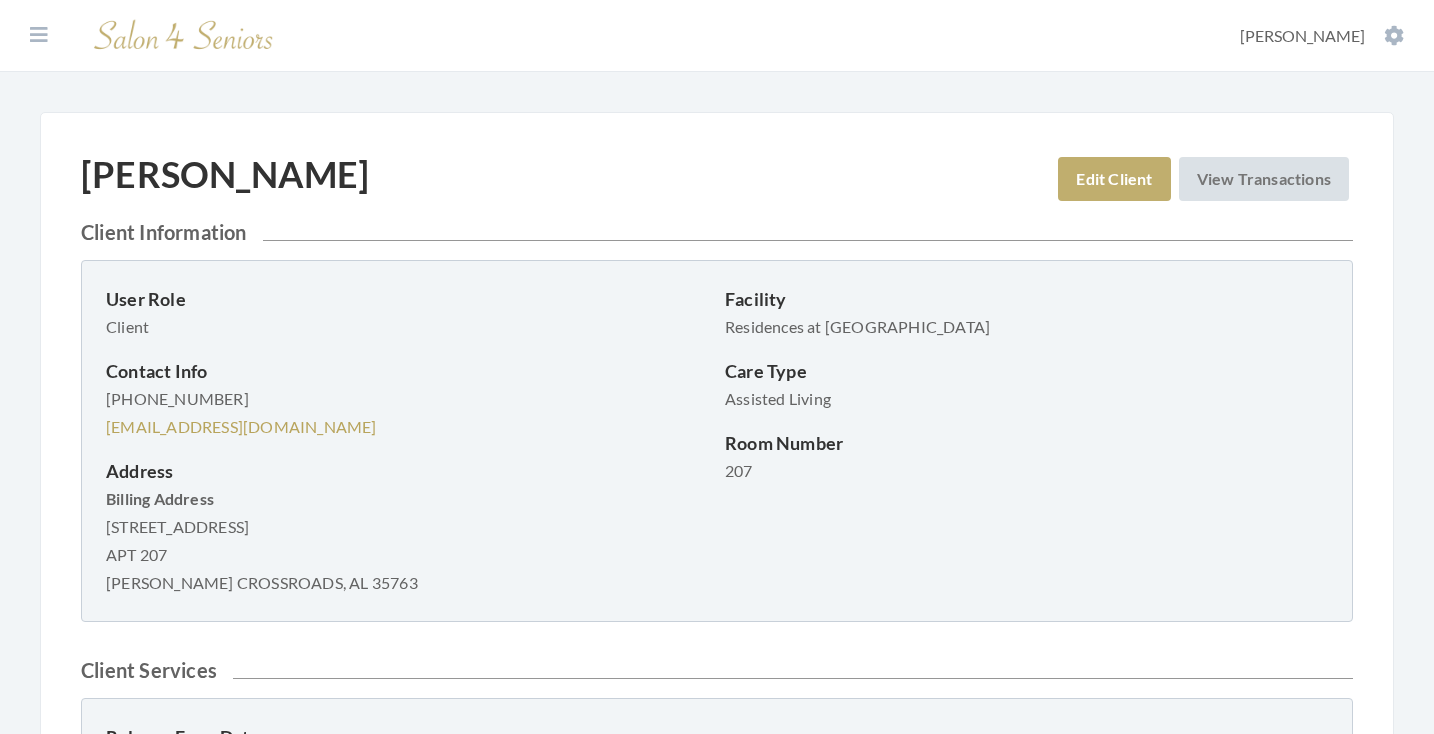 scroll, scrollTop: 0, scrollLeft: 0, axis: both 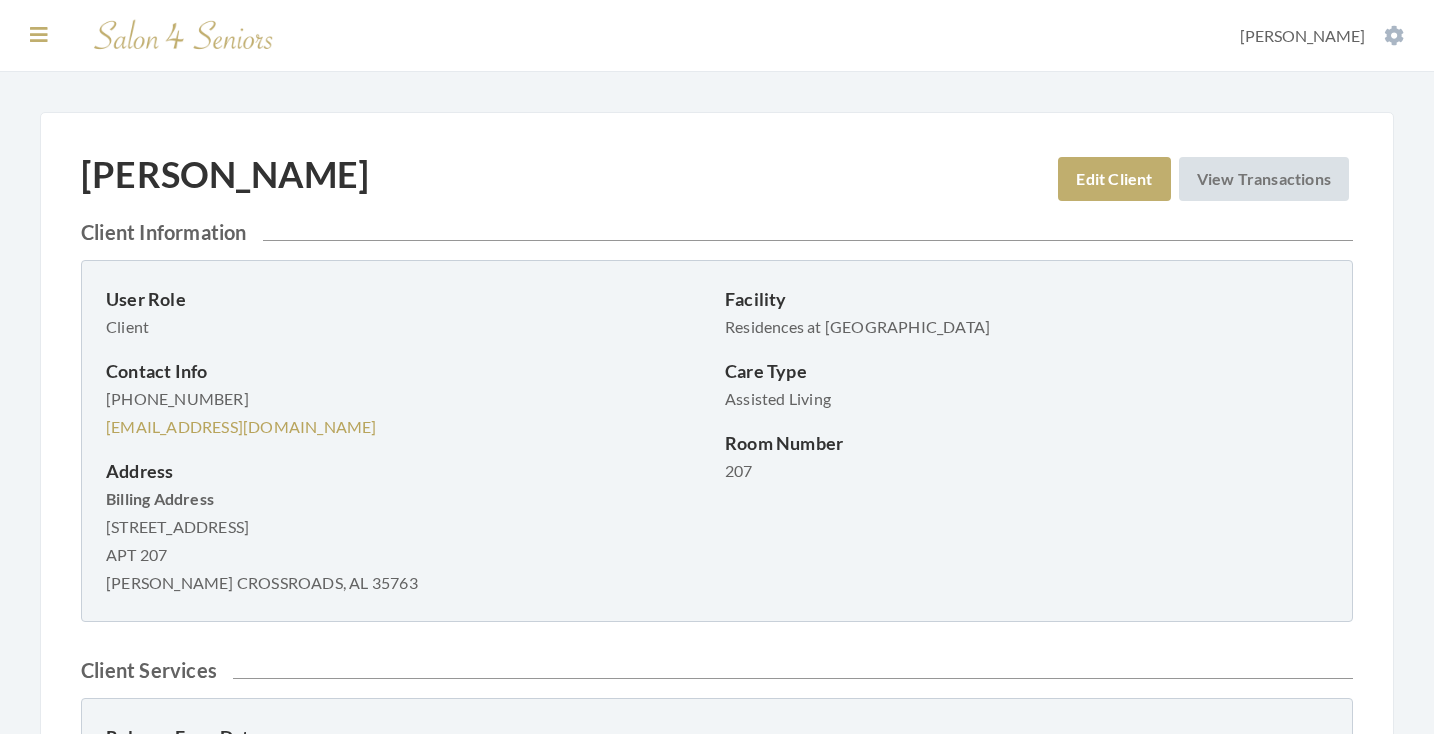 click at bounding box center (39, 35) 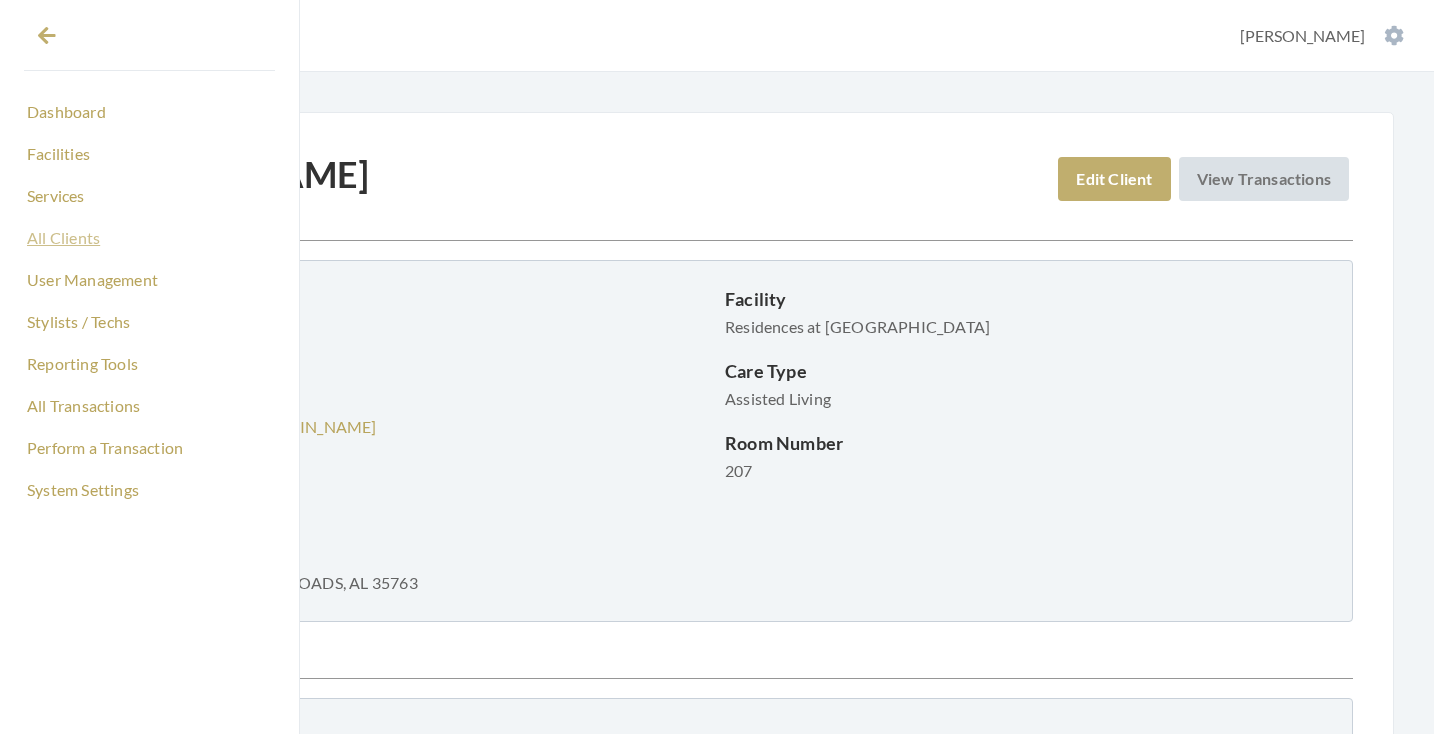 click on "All Clients" at bounding box center [149, 238] 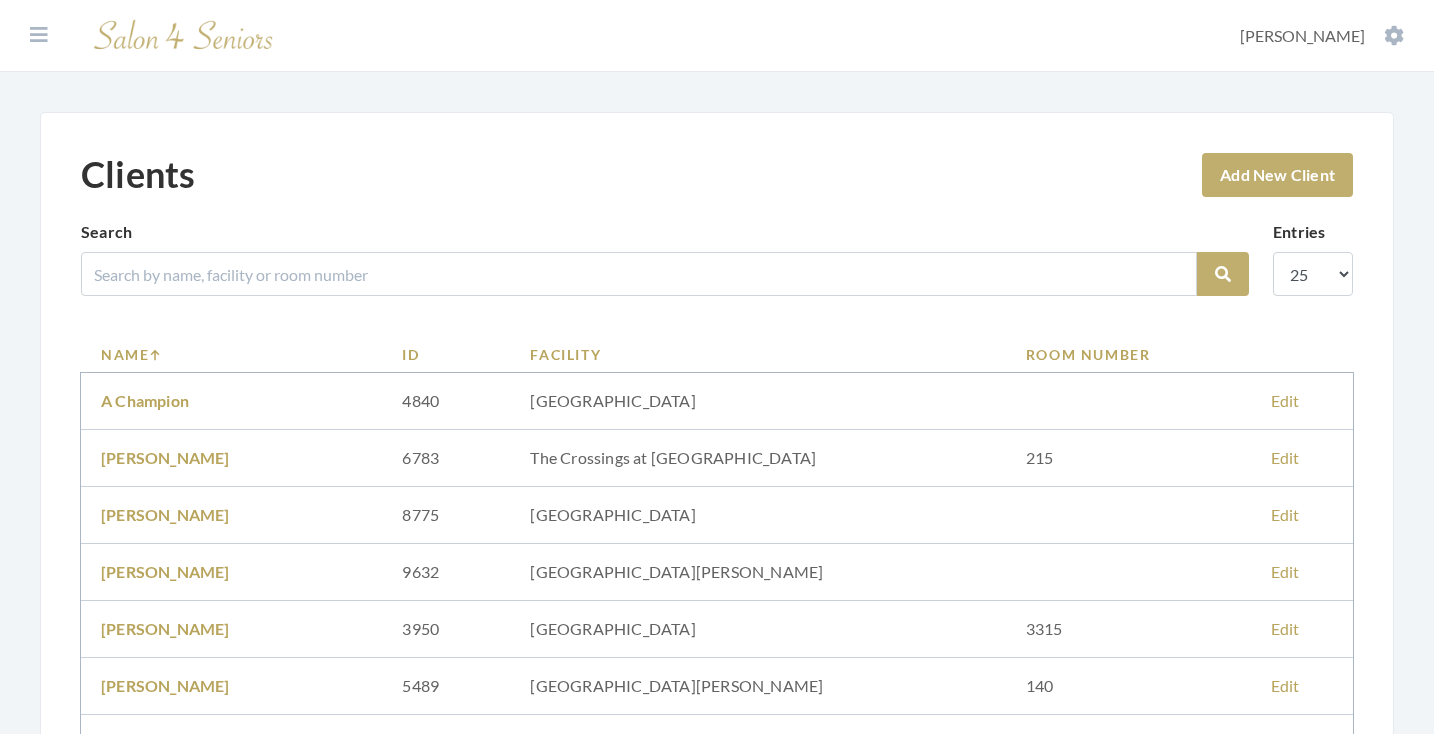 scroll, scrollTop: 0, scrollLeft: 0, axis: both 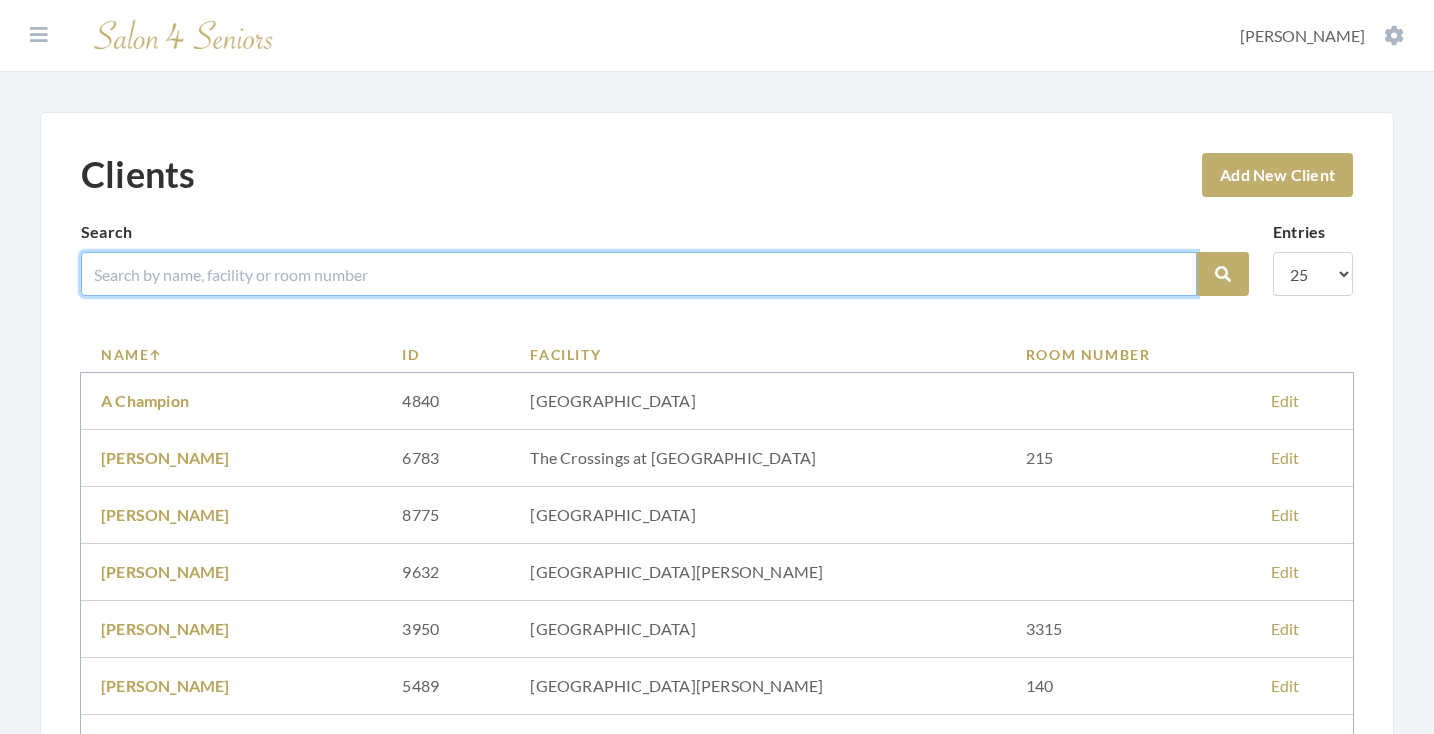 click at bounding box center (639, 274) 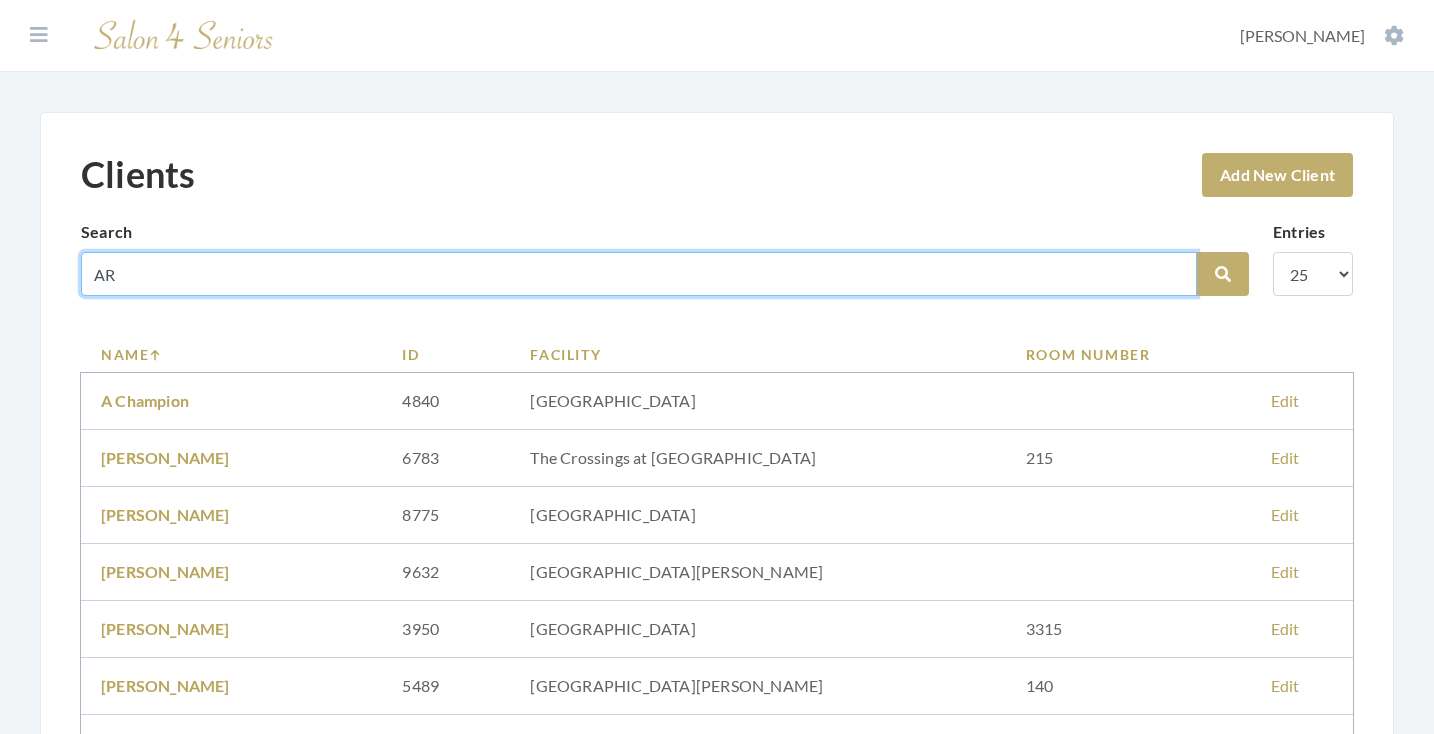 type on "A" 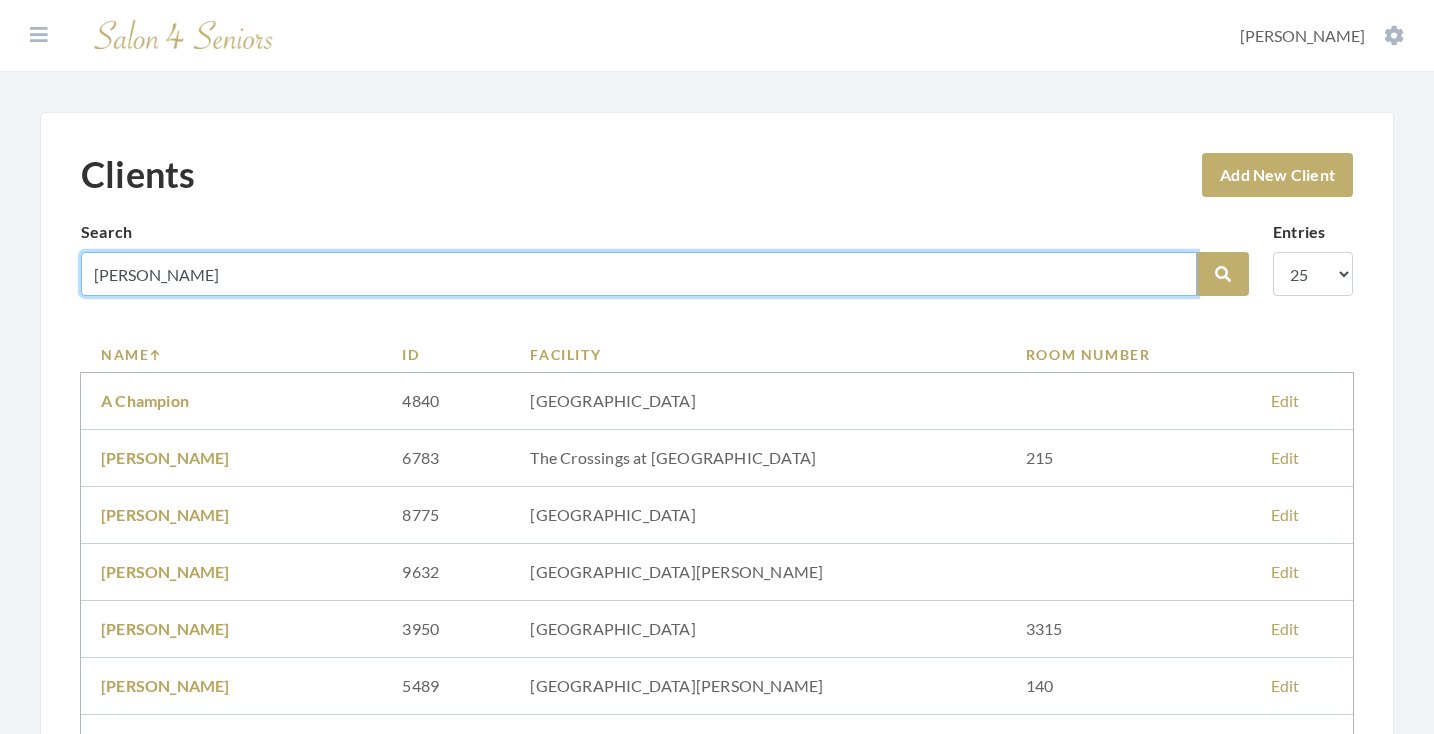 type on "BOYKIN" 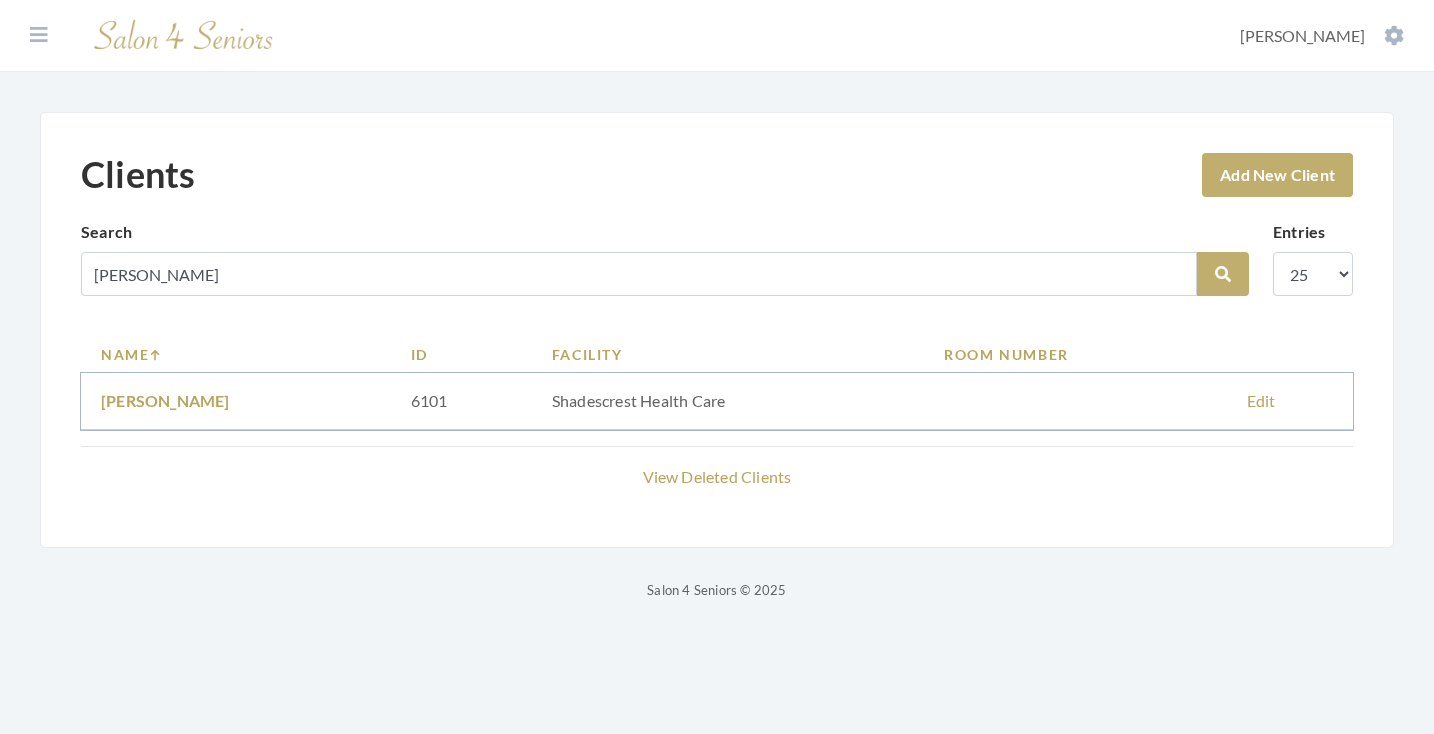 scroll, scrollTop: 0, scrollLeft: 0, axis: both 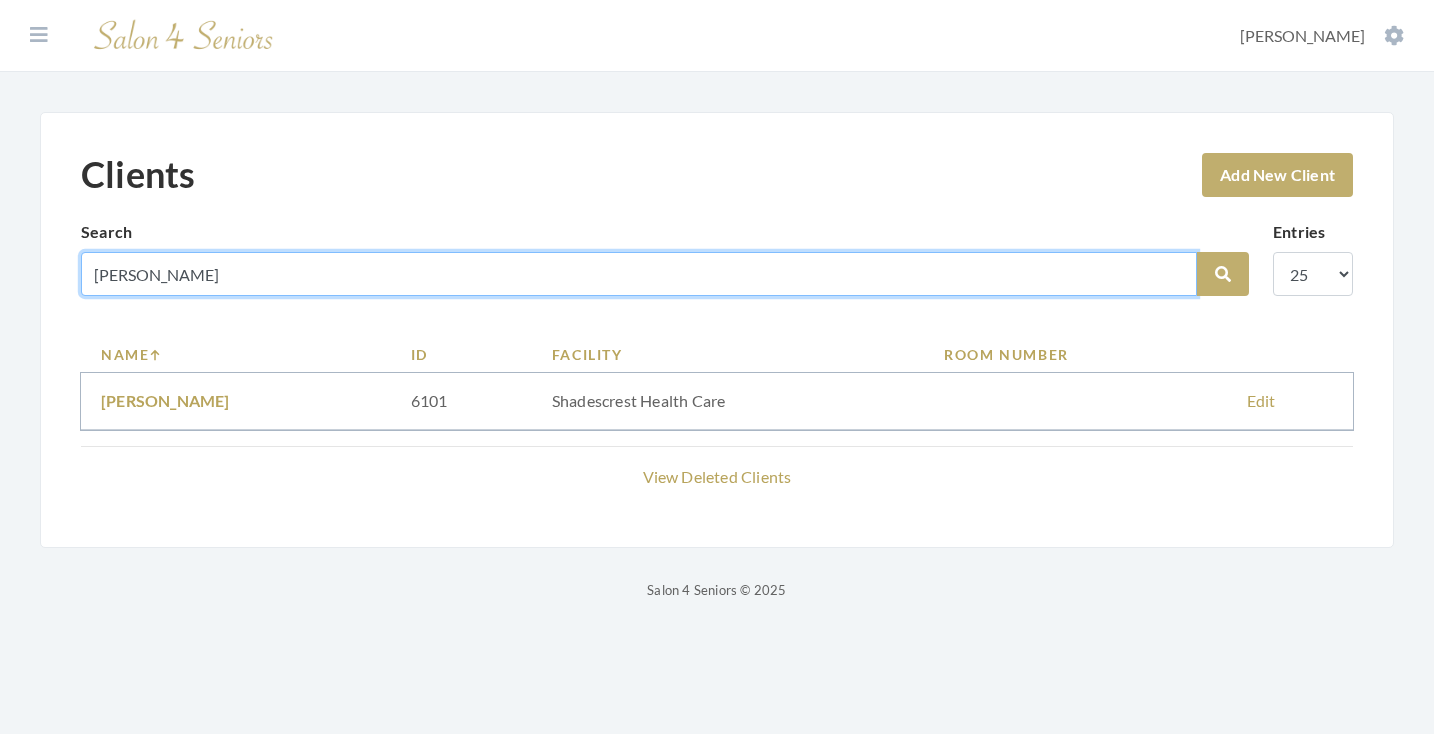 click on "Clients
Add New Client   Search   BOYKIN   Search             Entries   10   25   50   100
Name
ID
Facility
Room Number
Rebecca
Boykin
6101
Shadescrest Health Care     Edit     View Deleted Clients" at bounding box center [717, 330] 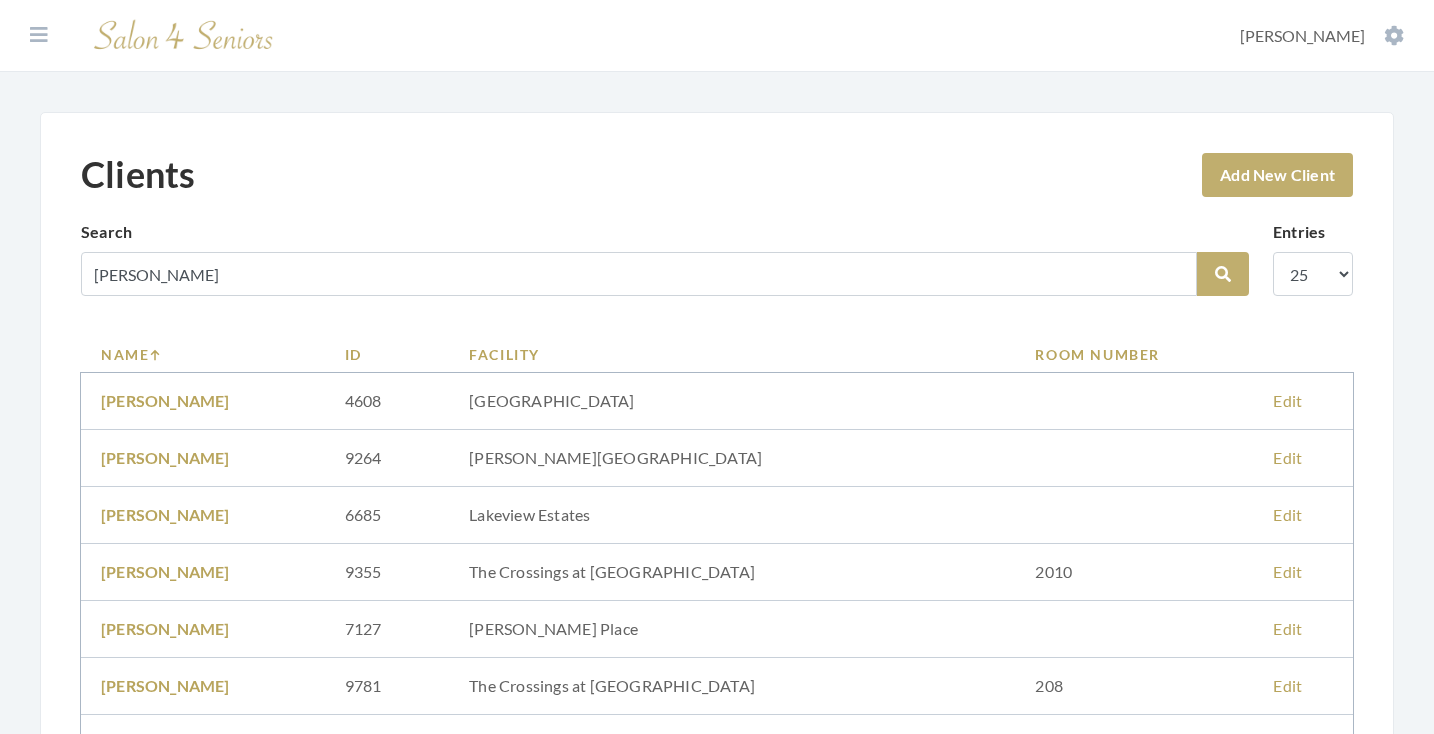 scroll, scrollTop: 0, scrollLeft: 0, axis: both 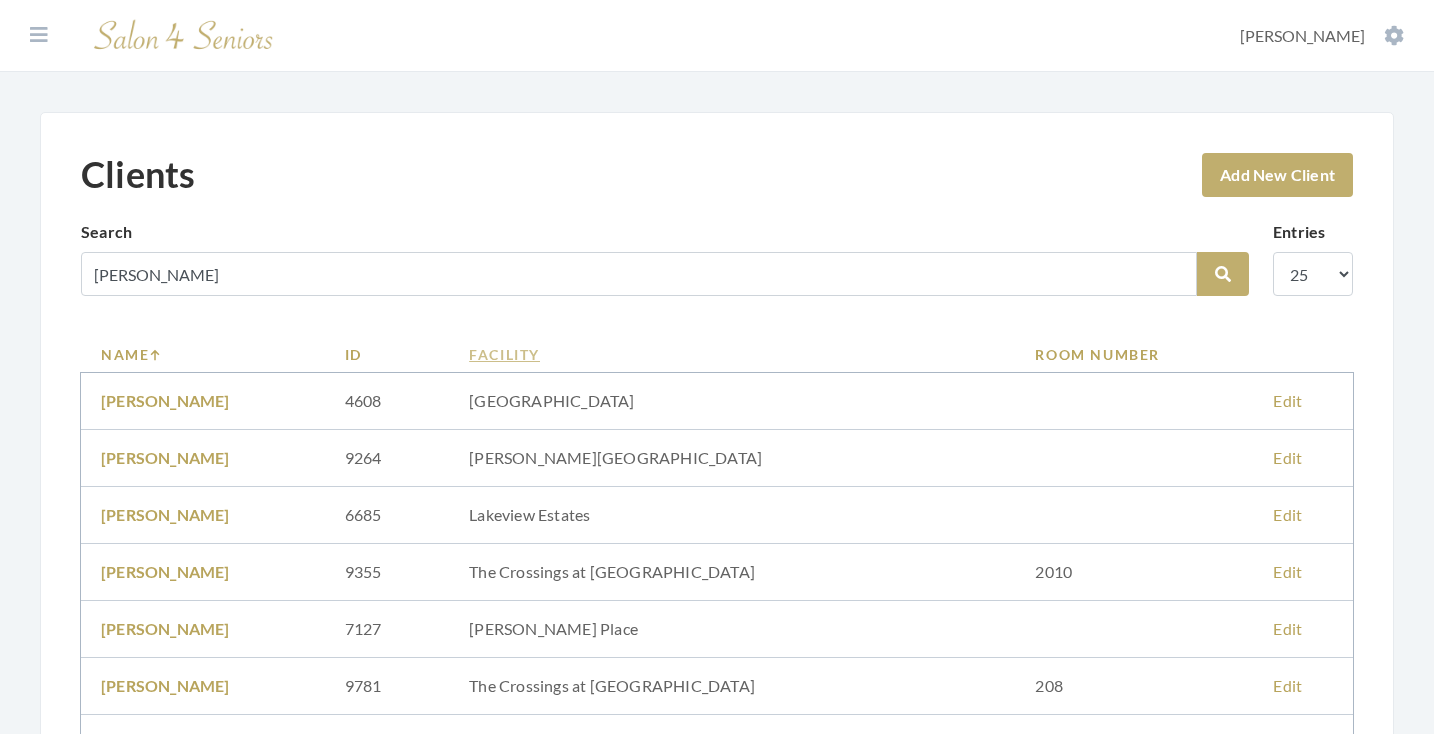click on "Facility" at bounding box center [732, 354] 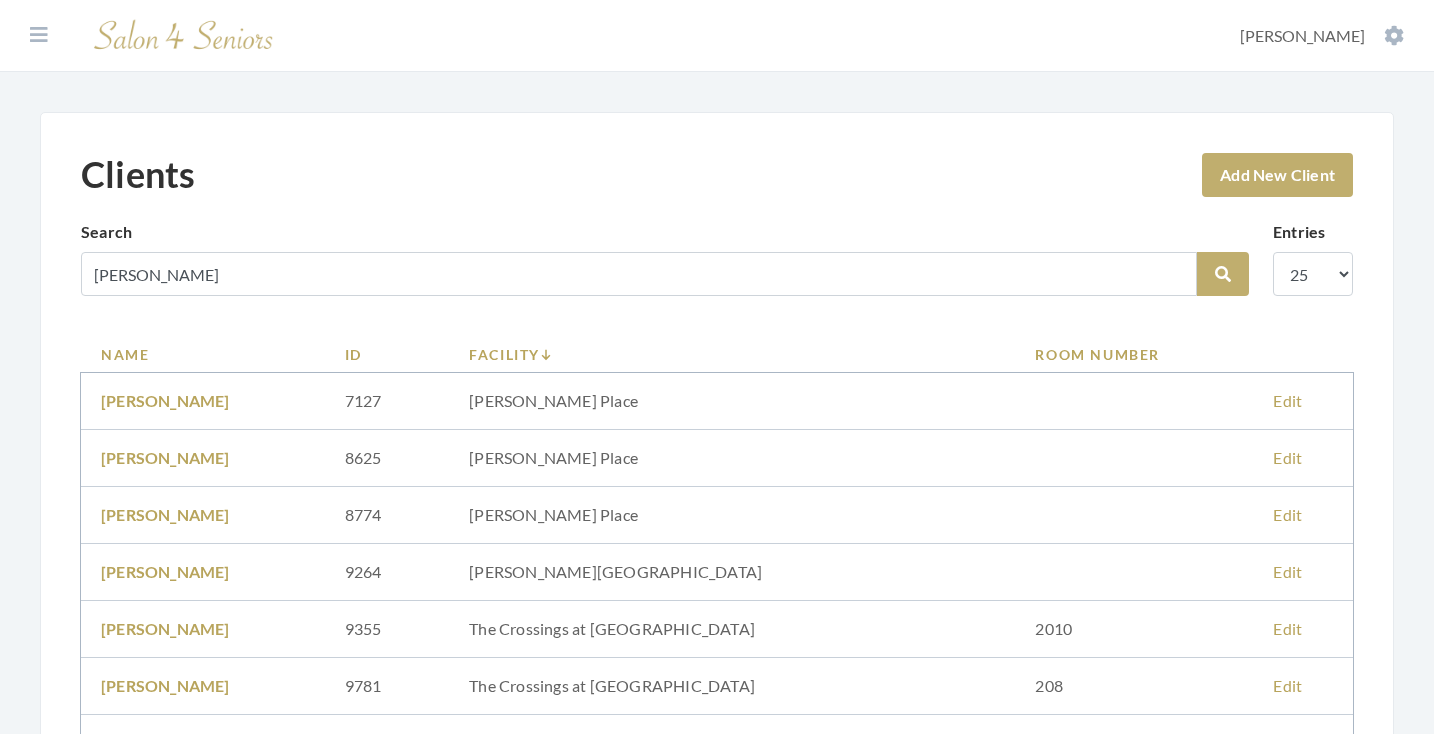 scroll, scrollTop: 0, scrollLeft: 0, axis: both 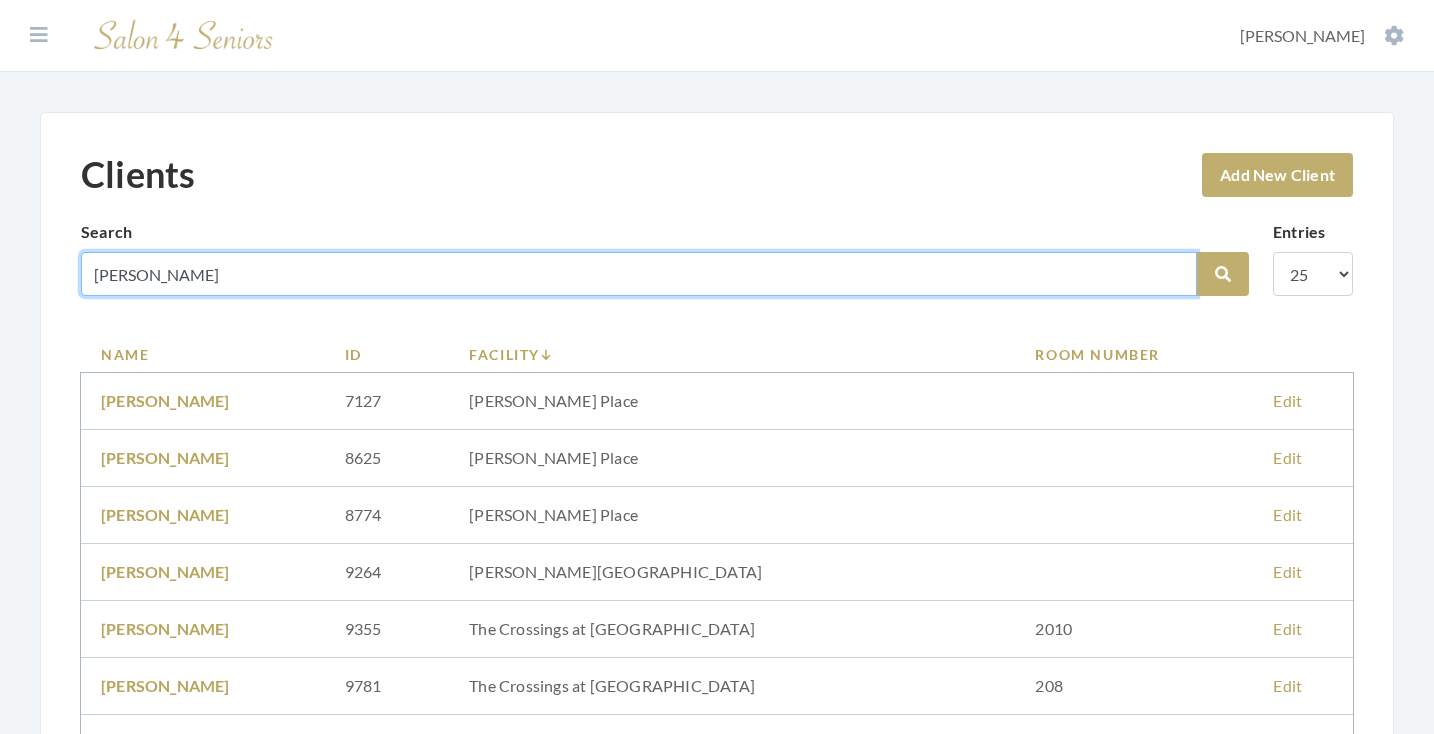 click on "Clients
Add New Client   Search   [PERSON_NAME]   Search             Entries   10   25   50   100
Name
ID
Facility
Room Number
[PERSON_NAME]
[STREET_ADDRESS][PERSON_NAME]     Edit   [PERSON_NAME]
[STREET_ADDRESS][PERSON_NAME]     Edit   [PERSON_NAME]
[STREET_ADDRESS][PERSON_NAME]     Edit   [PERSON_NAME]
[STREET_ADDRESS][PERSON_NAME]     Edit   [PERSON_NAME]
9355
The Crossings at [GEOGRAPHIC_DATA]   2010   Edit   [PERSON_NAME]
9781
The Crossings at [GEOGRAPHIC_DATA]   208   Edit   [PERSON_NAME]
1008
Morningside Madison     Edit         3302   Edit" at bounding box center (717, 729) 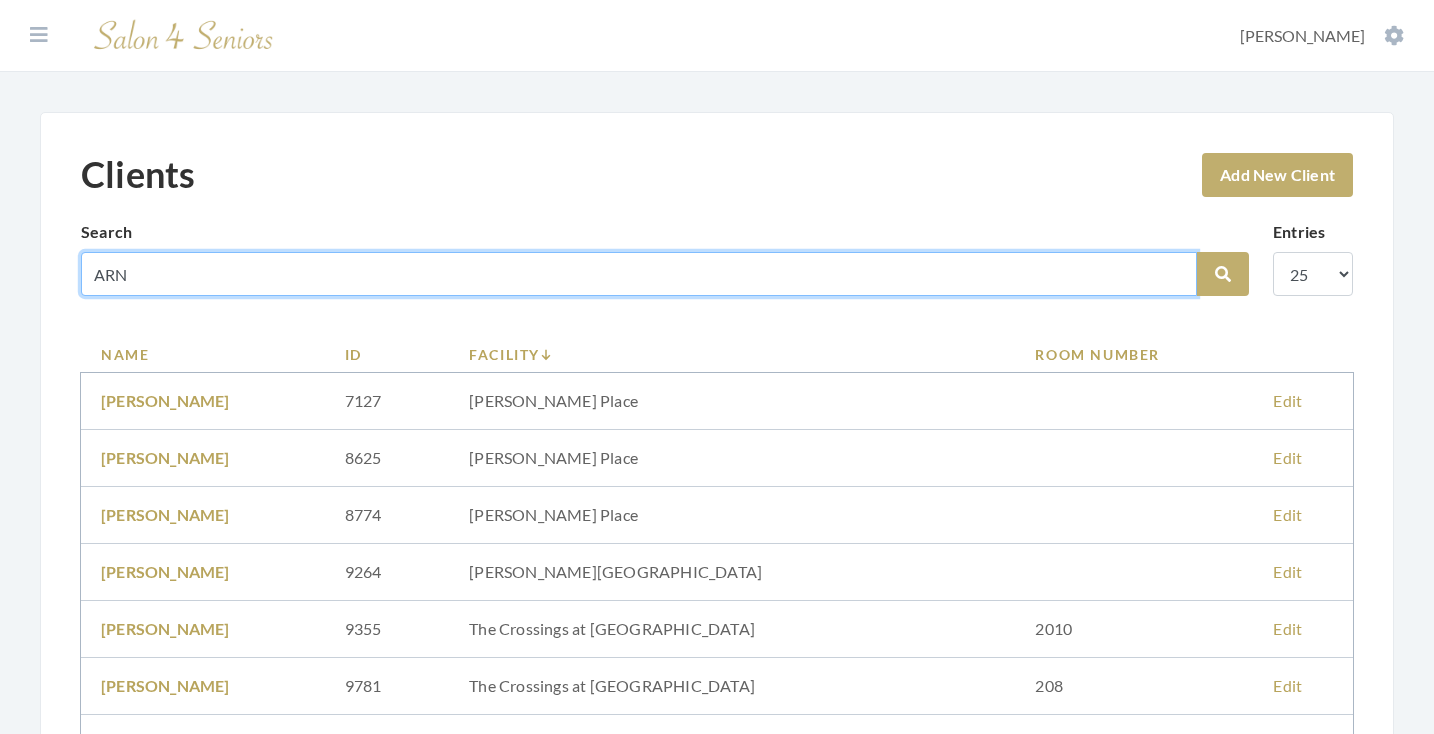 type on "ARN" 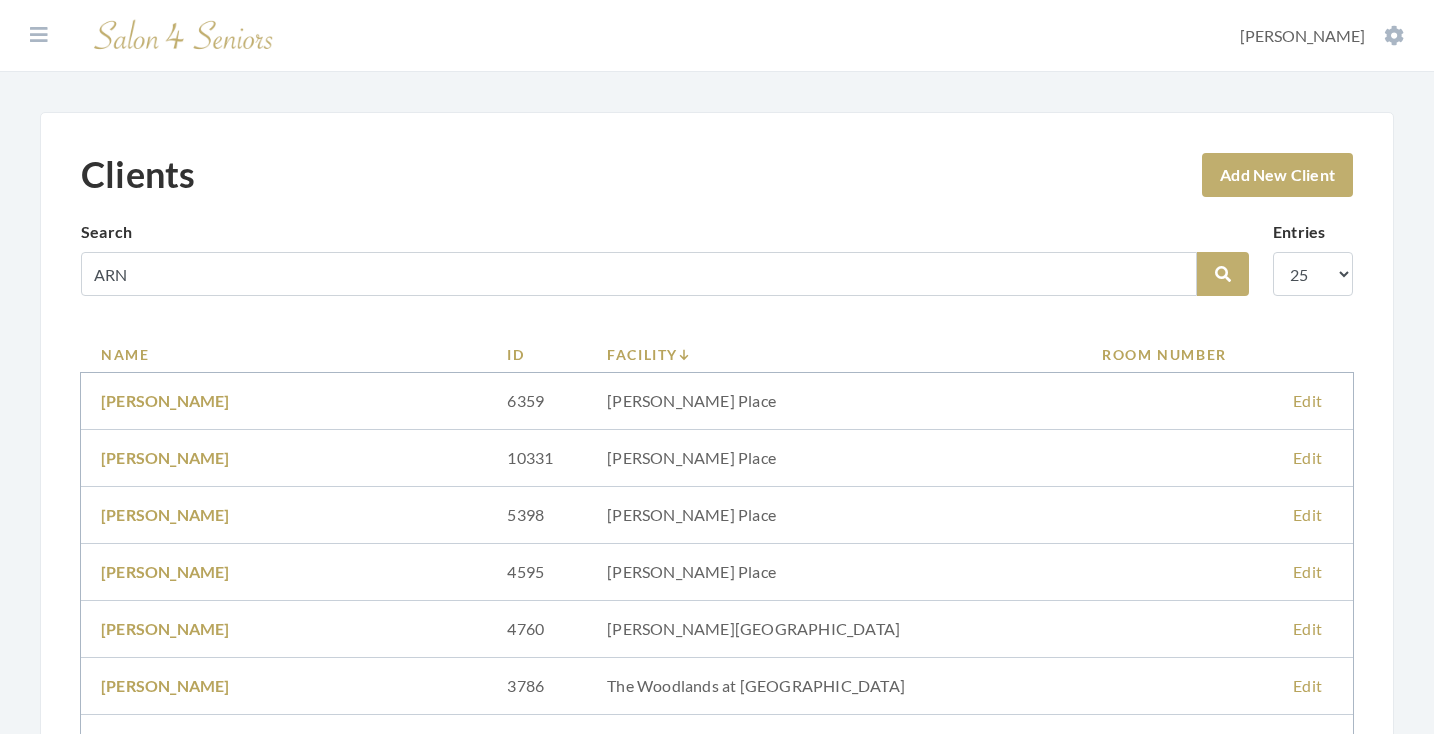 scroll, scrollTop: 0, scrollLeft: 0, axis: both 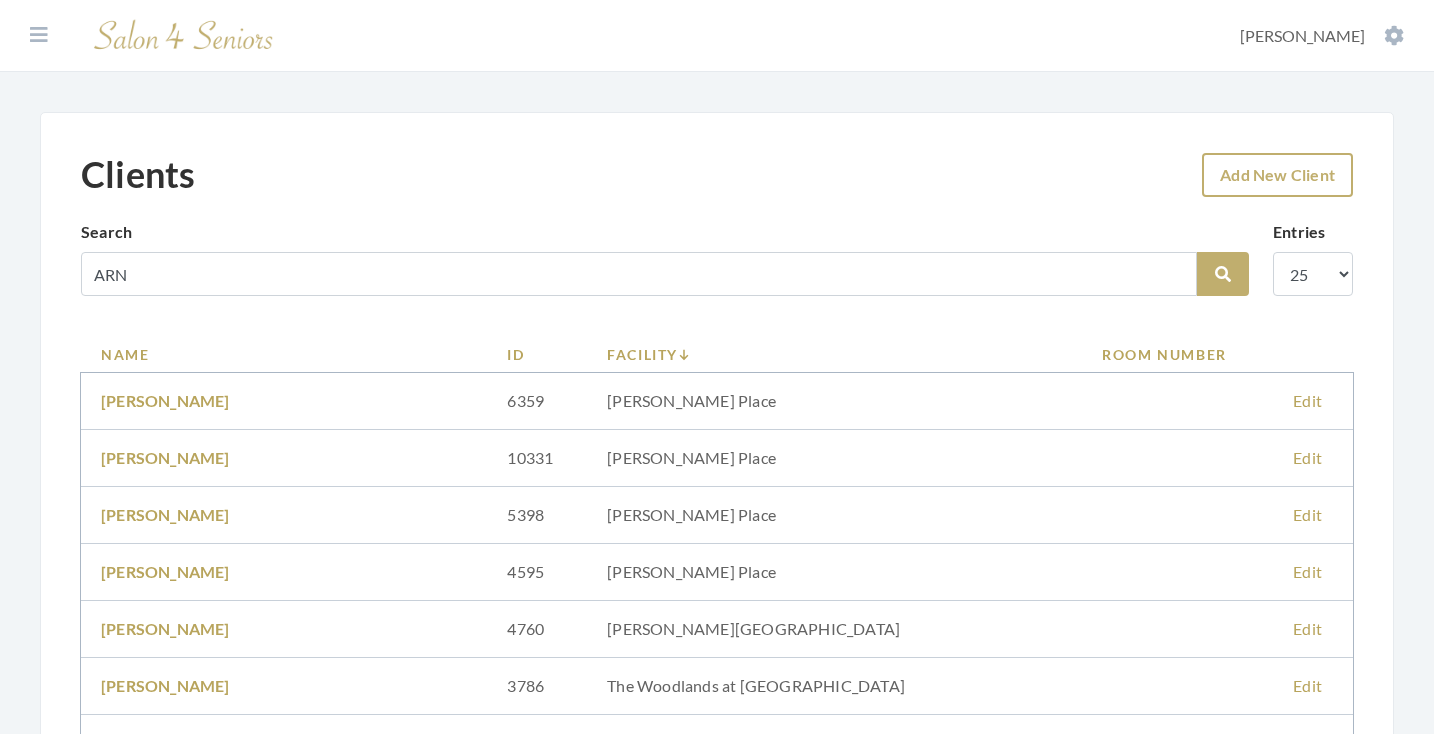 click on "Add New Client" at bounding box center [1277, 175] 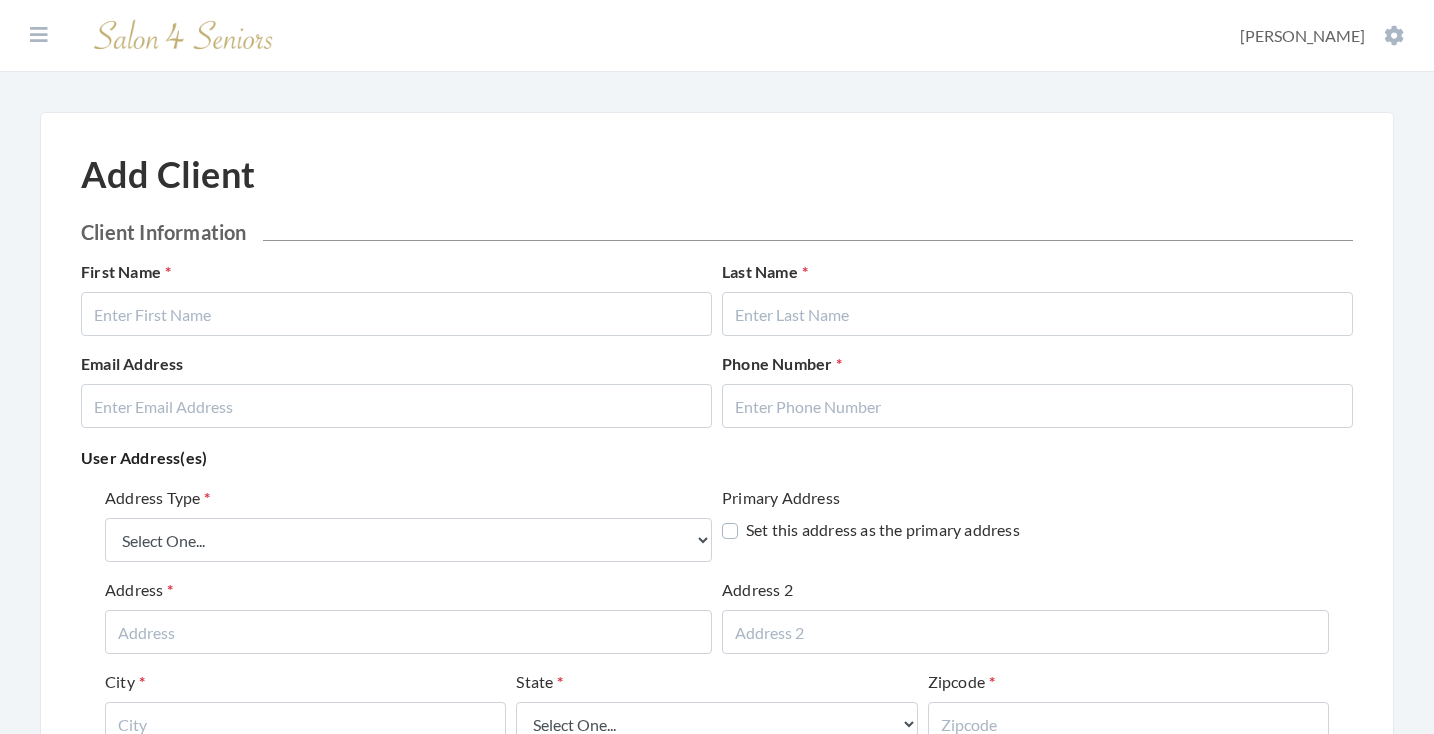 scroll, scrollTop: 0, scrollLeft: 0, axis: both 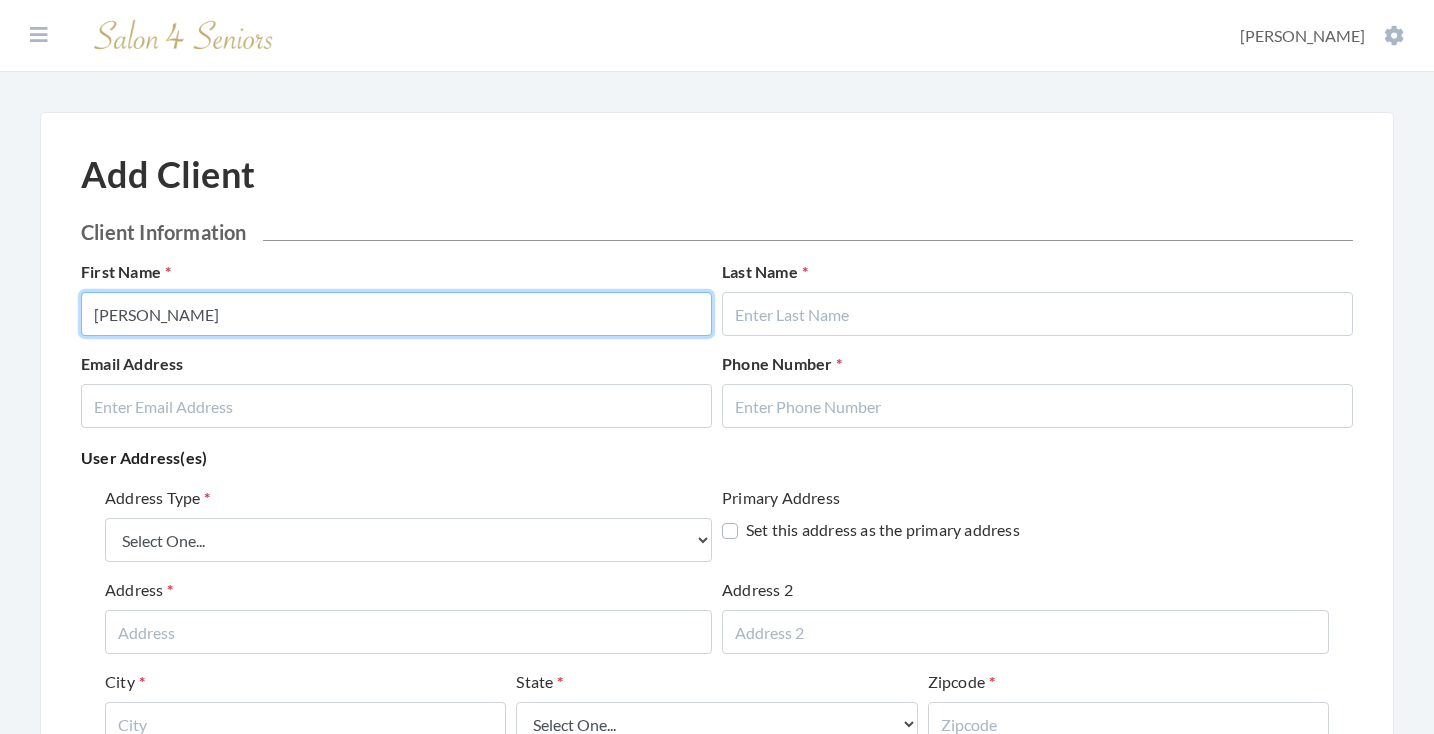click on "[PERSON_NAME]" at bounding box center (396, 314) 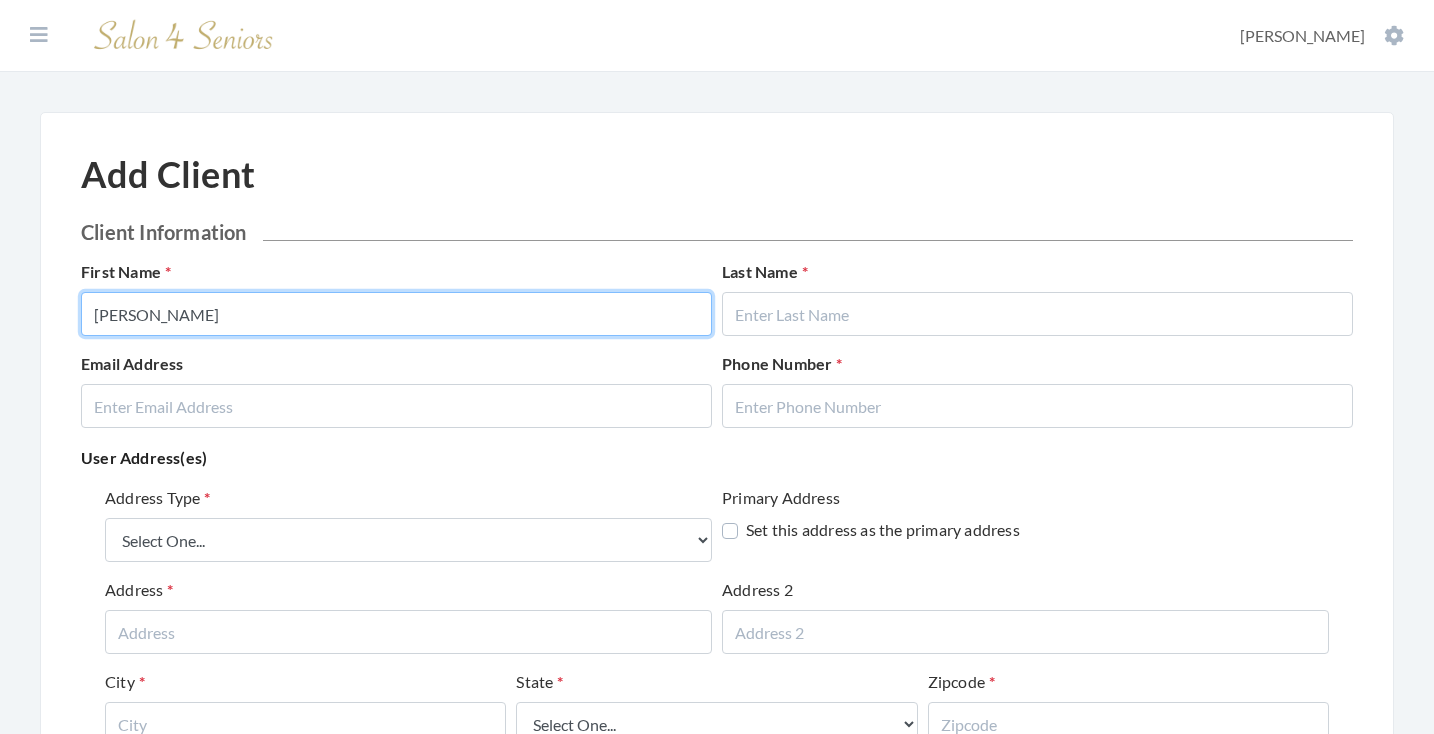 type on "[PERSON_NAME]" 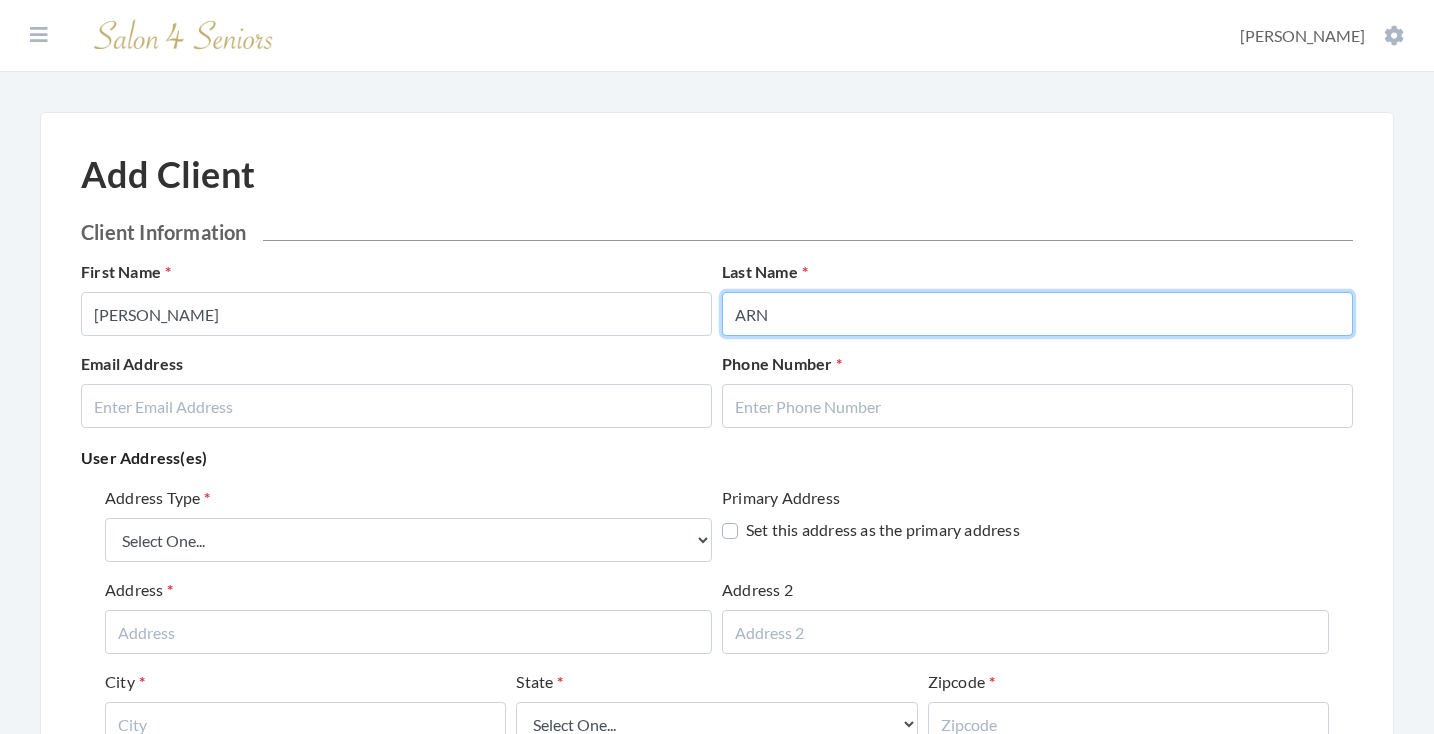type on "ARN" 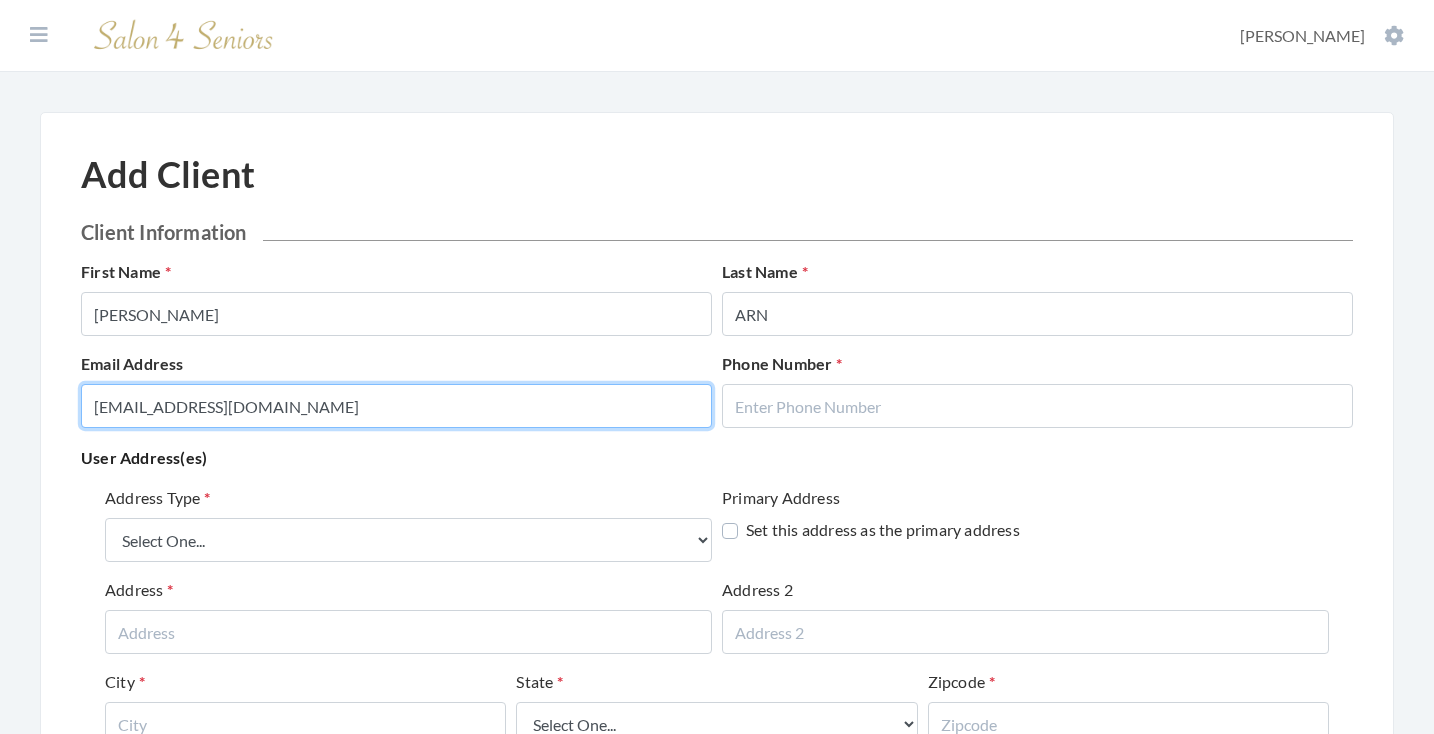 type on "CLARADOWLING@COMCAST.NET" 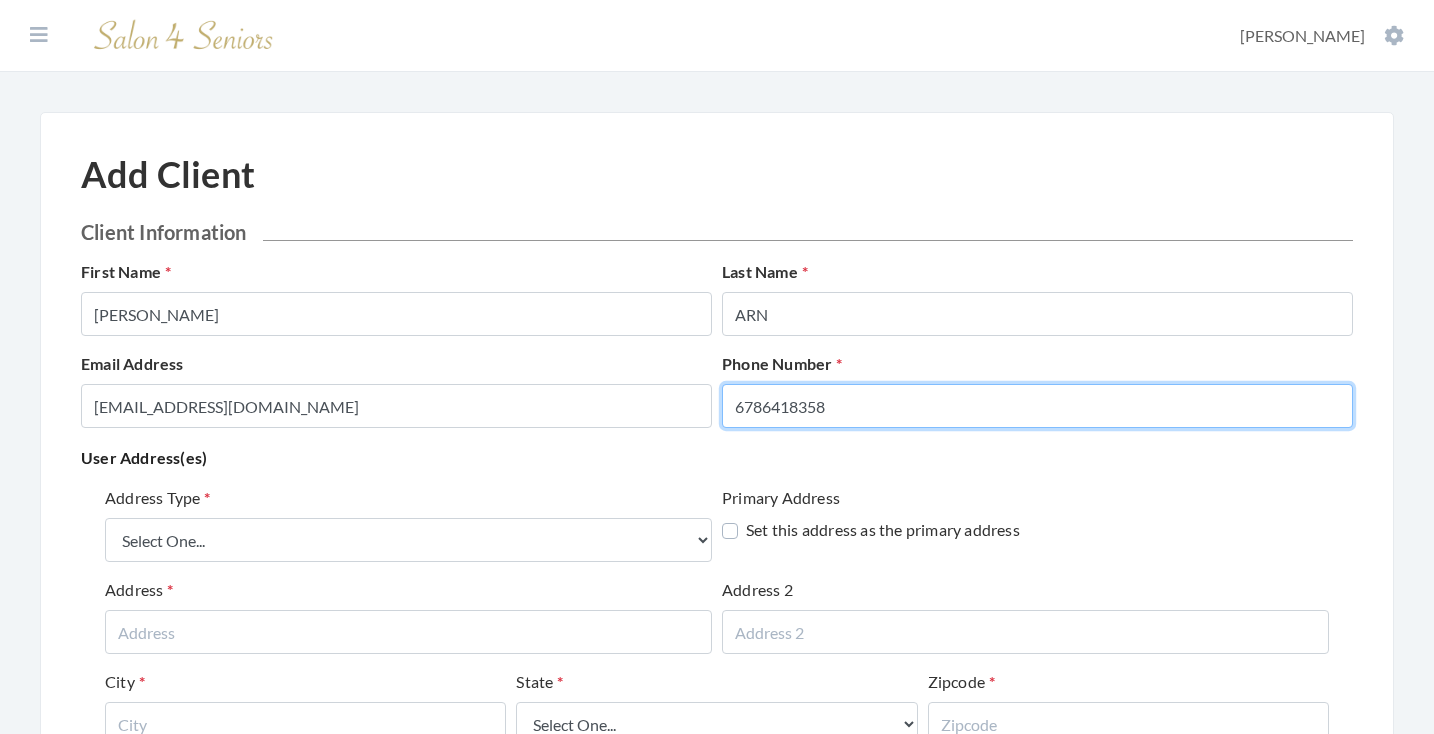 type on "6786418358" 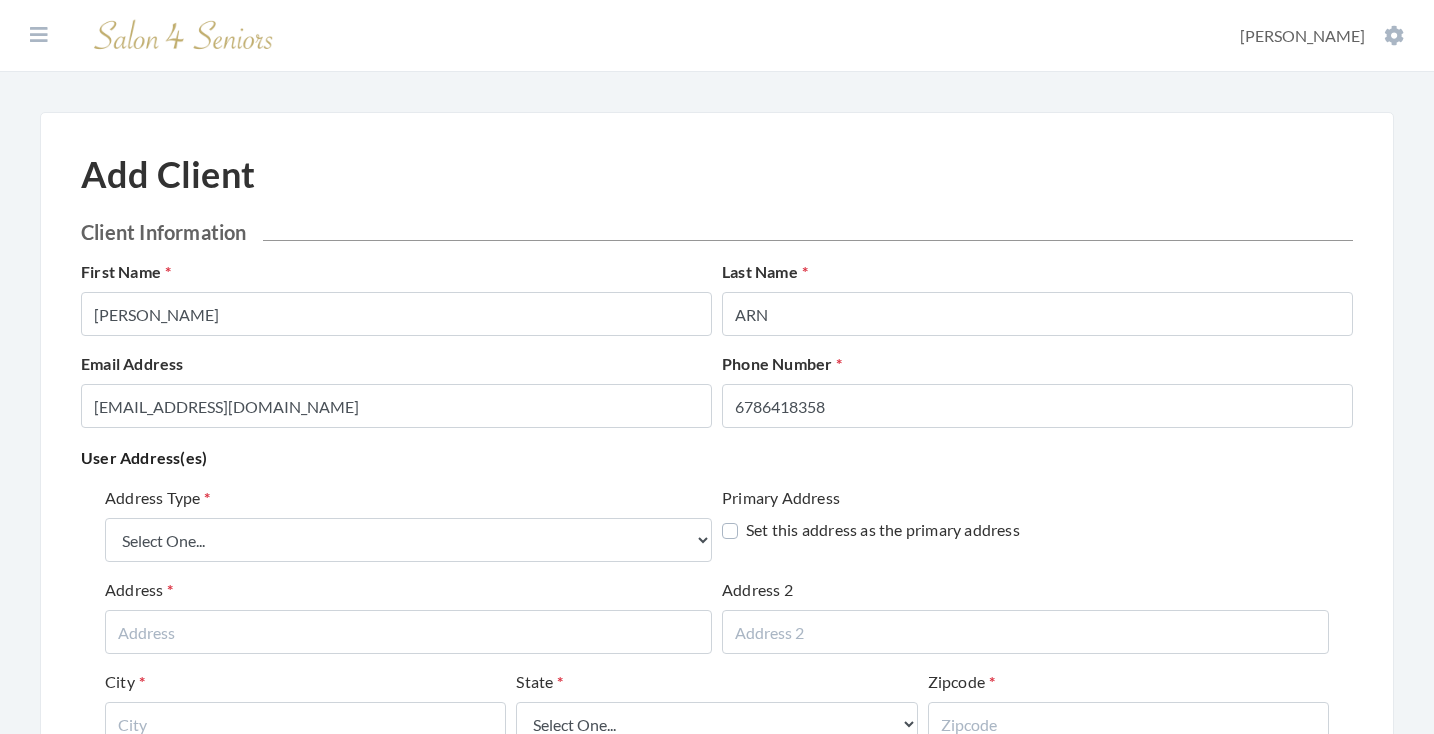 click on "User Address(es)" at bounding box center (717, 458) 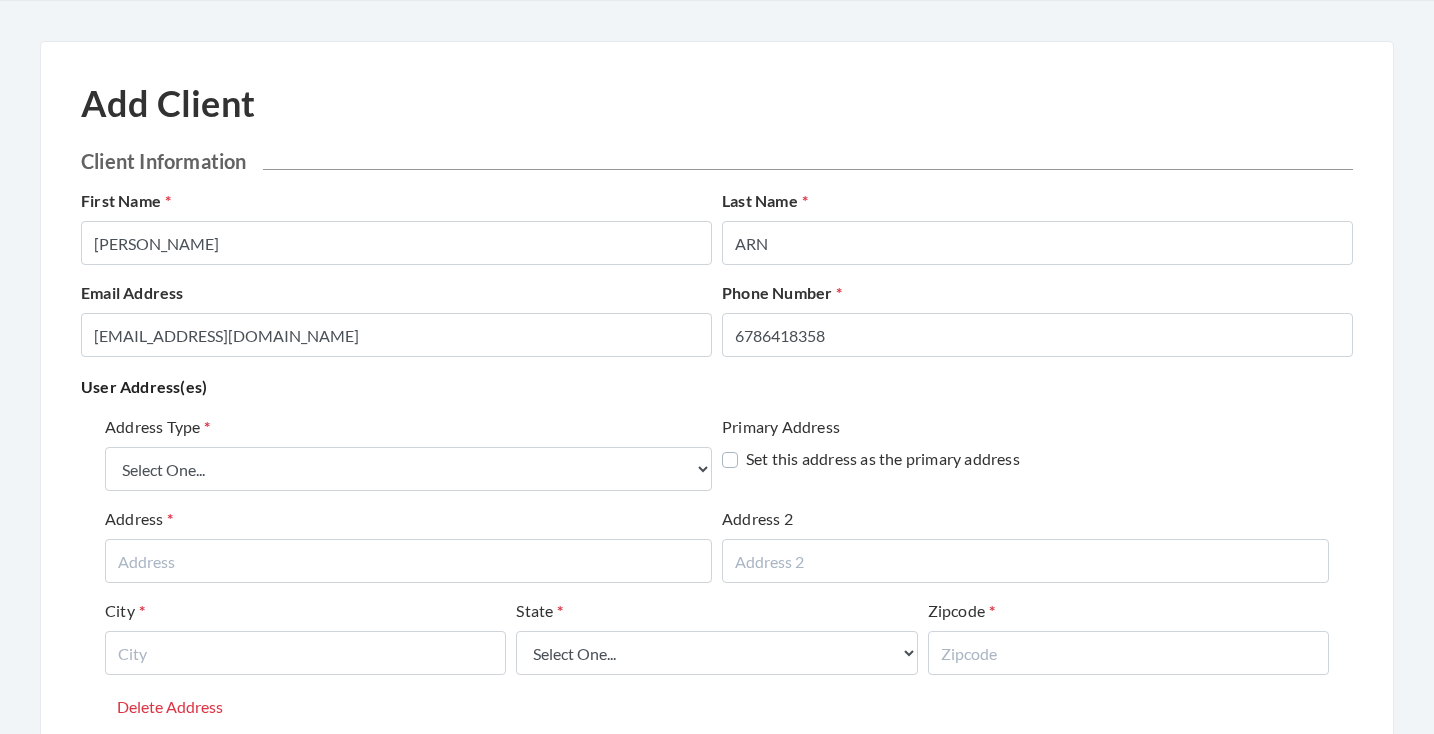 scroll, scrollTop: 194, scrollLeft: 0, axis: vertical 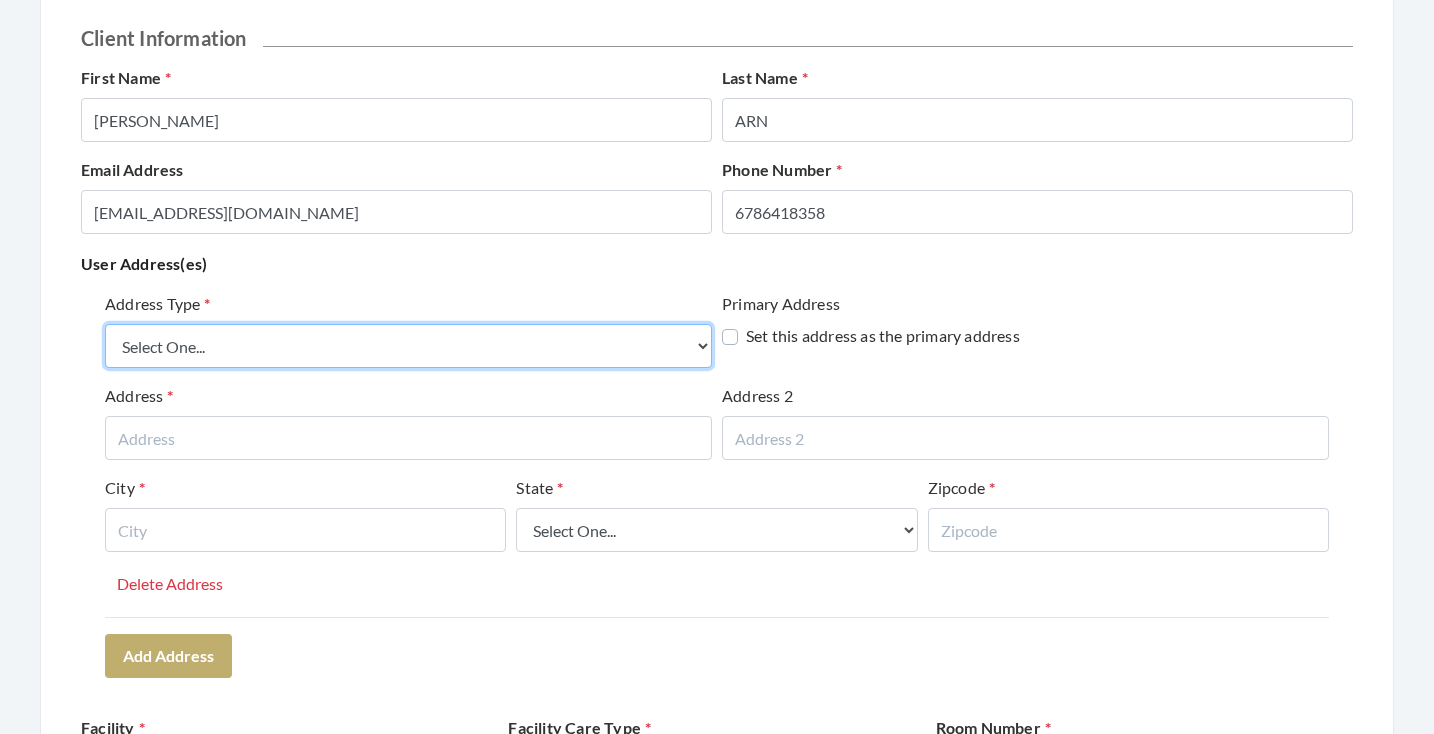 select on "billing" 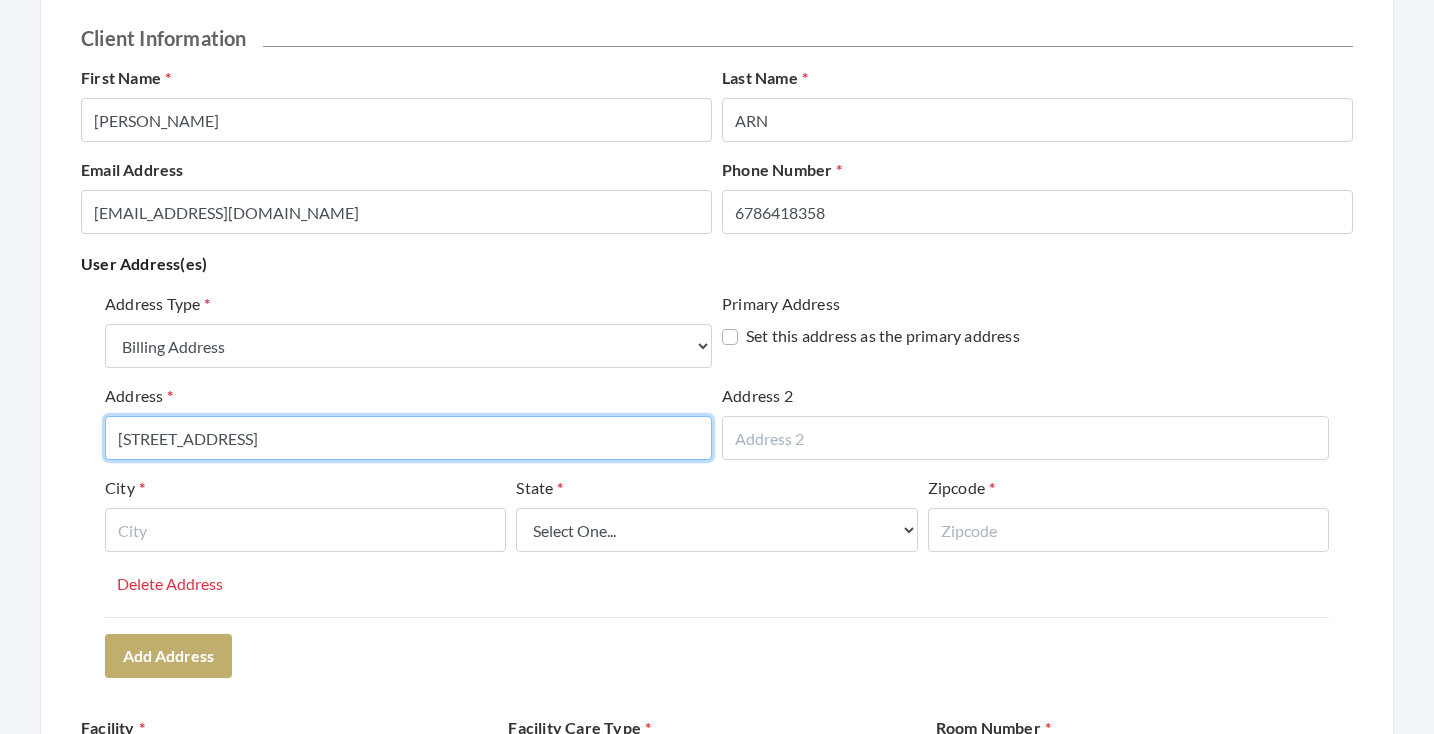 type on "10320 TUXFORD DRIVE" 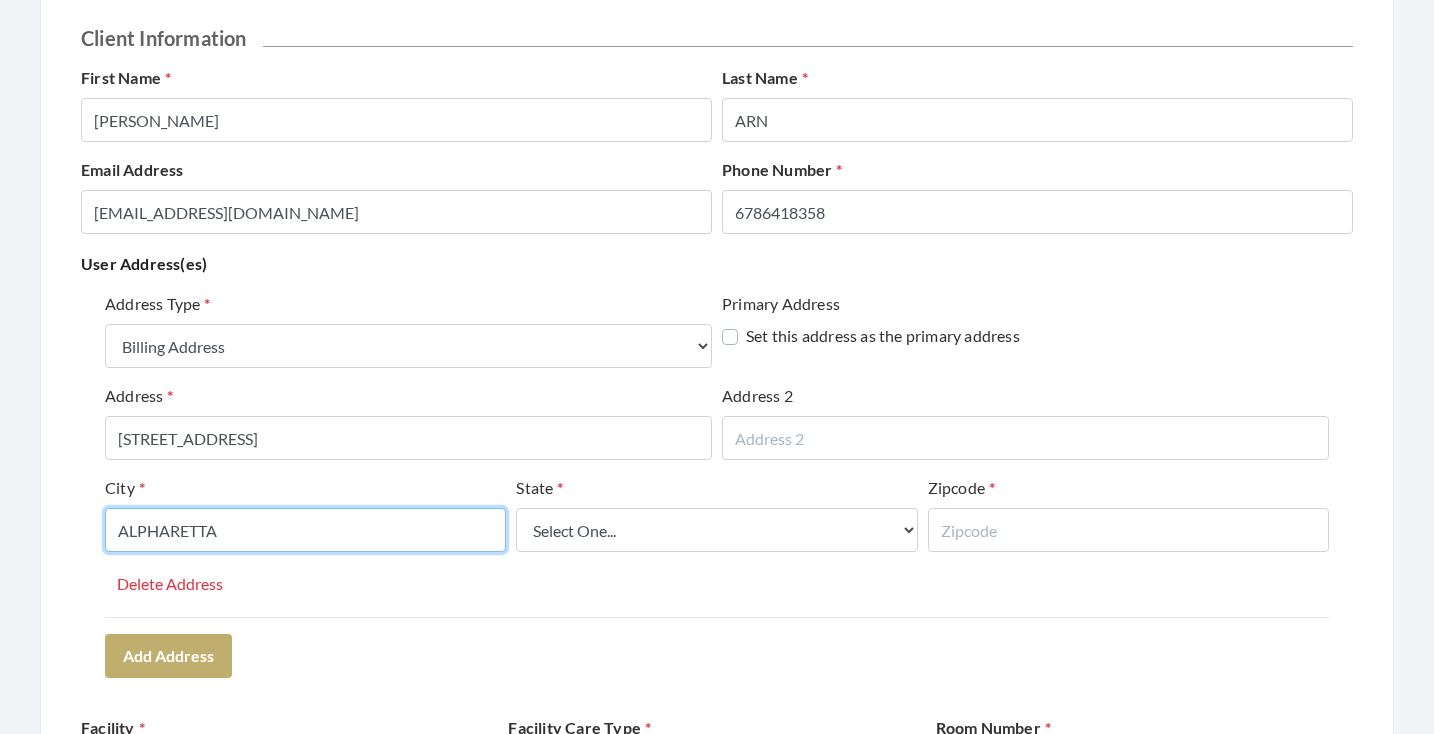 type on "ALPHARETTA" 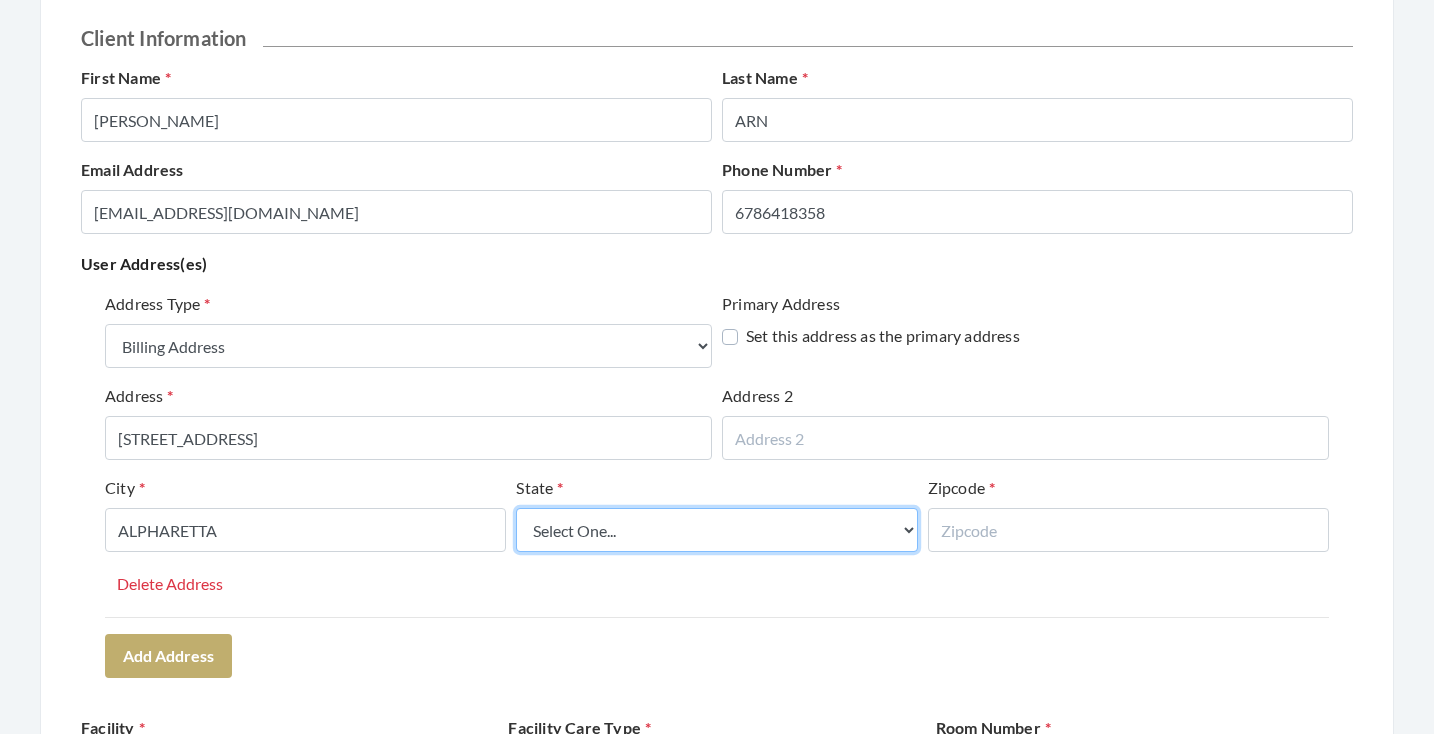 select on "ga" 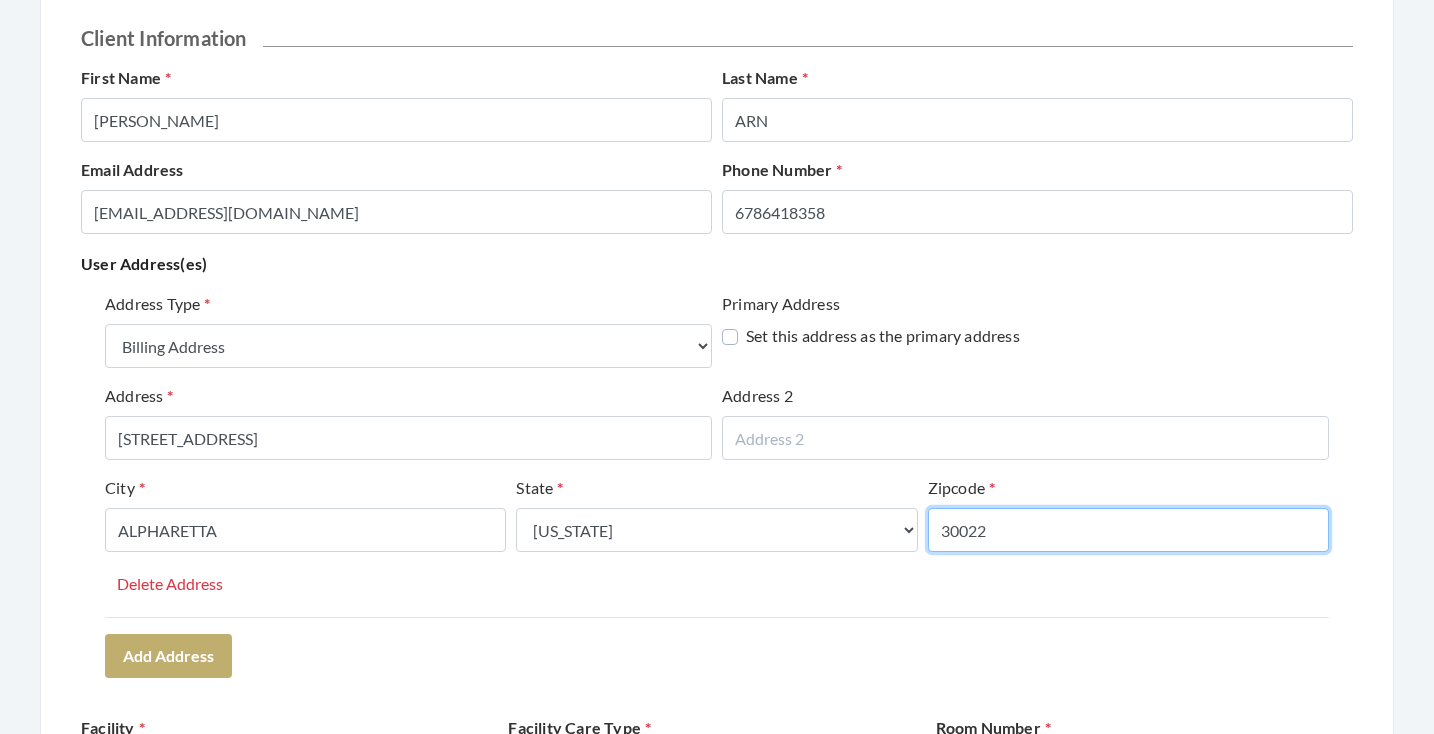 type on "30022" 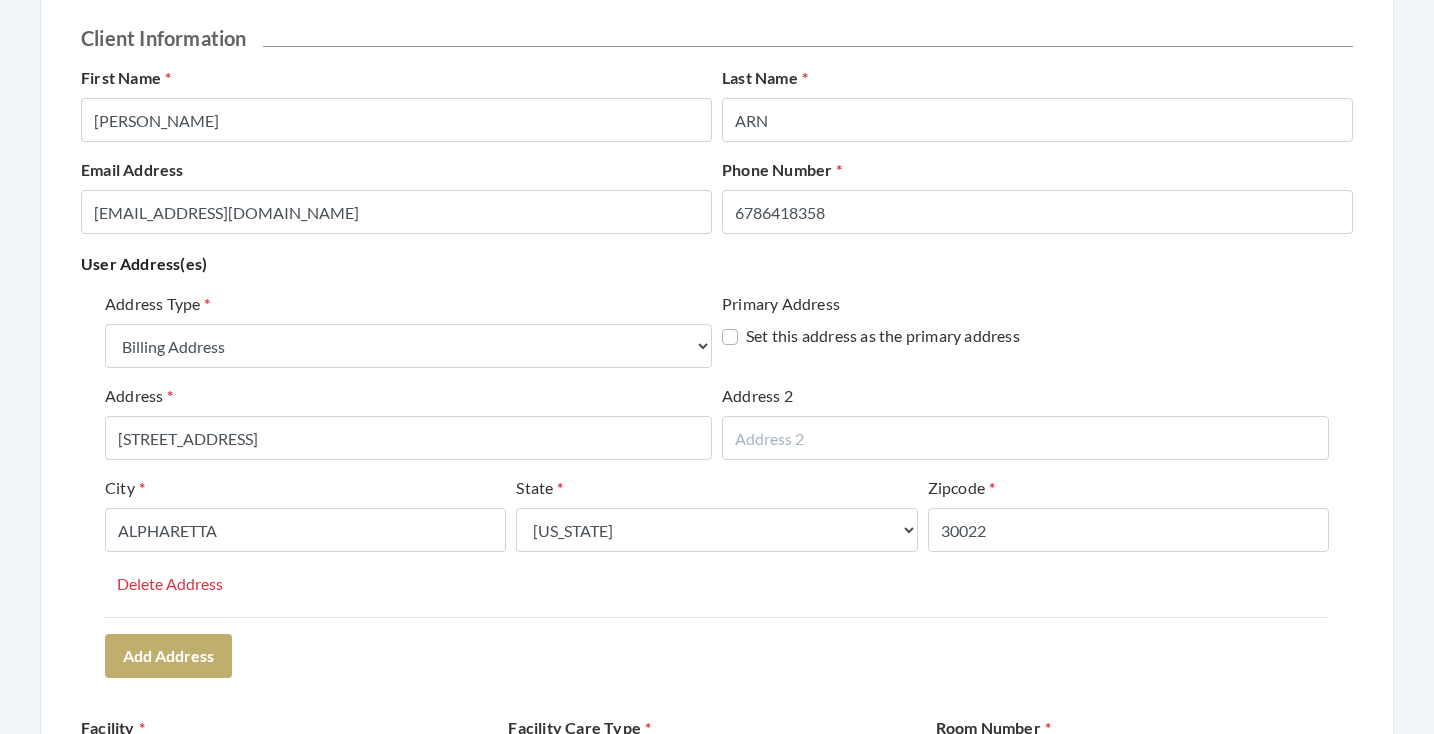 click on "Address Type   Select One...   Office Address   Home Address   Billing Address   Primary Address     Set this address as the primary address   Address   10320 TUXFORD DRIVE   Address 2     City   ALPHARETTA   State   Select One...   Alabama   Alaska   American Samoa   Arizona   Arkansas   California   Colorado   Connecticut   Delaware   District Of Columbia   Federated States Of Micronesia   Florida   Georgia   Guam Gu   Hawaii   Idaho   Illinois   Indiana   Iowa   Kansas   Kentucky   Louisiana   Maine   Marshall Islands   Maryland   Massachusetts   Michigan   Minnesota   Mississippi   Missouri   Montana   Nebraska   Nevada   New Hampshire   New Jersey   New Mexico   New York   North Carolina   North Dakota   Northern Mariana Islands   Ohio   Oklahoma   Oregon   Palau   Pennsylvania   Puerto Rico   Rhode Island   South Carolina   South Dakota   Tennessee   Texas   Utah   Vermont   Virgin Islands   Virginia   Washington   West Virginia   Wisconsin   Wyoming   Zipcode   30022   Delete Address" at bounding box center (717, 454) 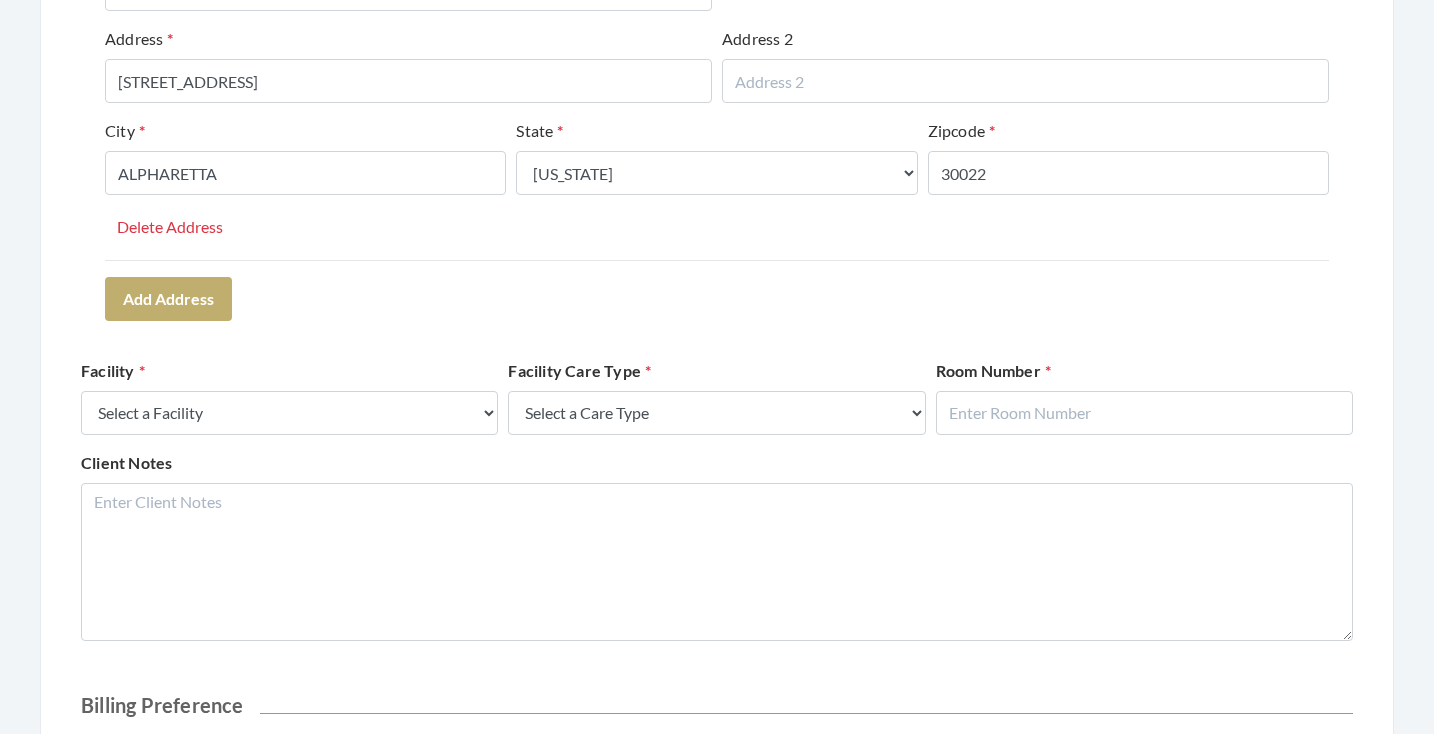 scroll, scrollTop: 557, scrollLeft: 0, axis: vertical 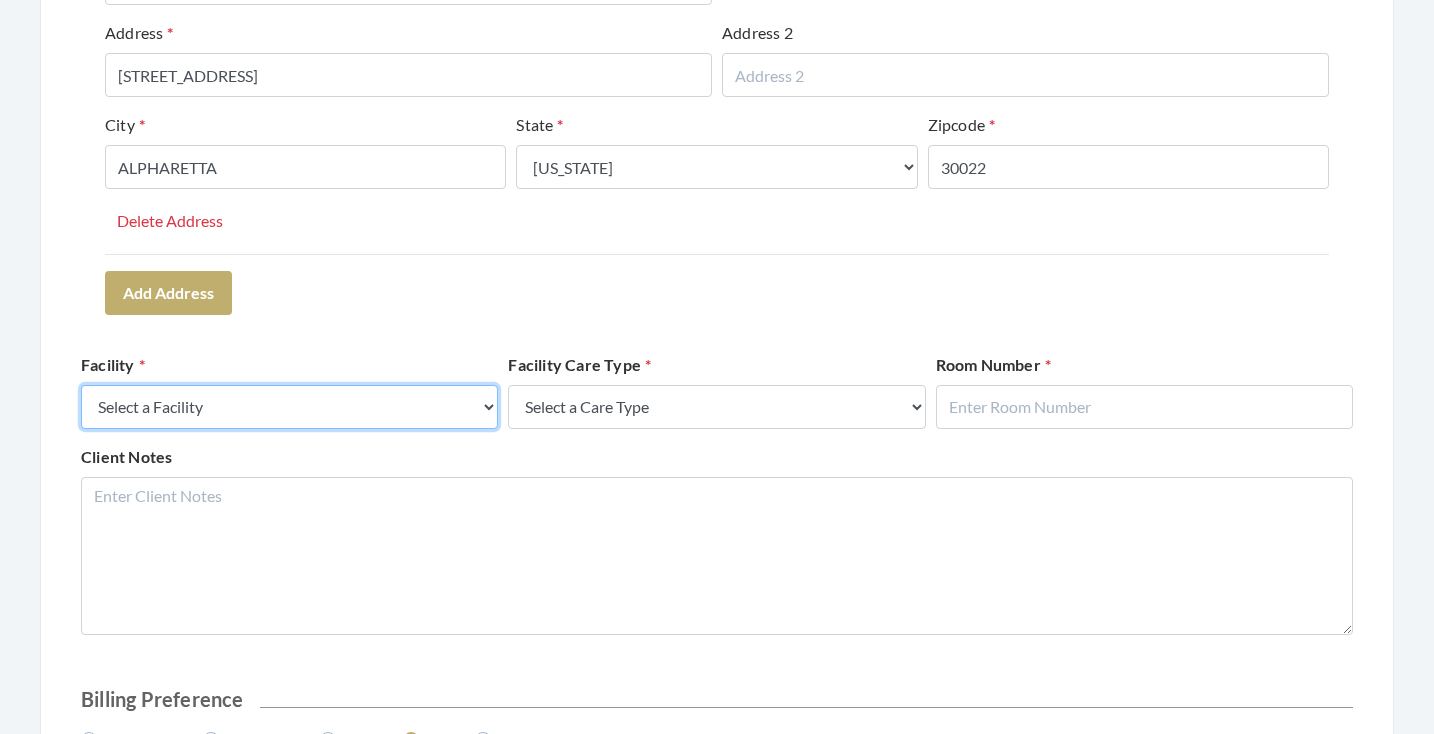 select on "58" 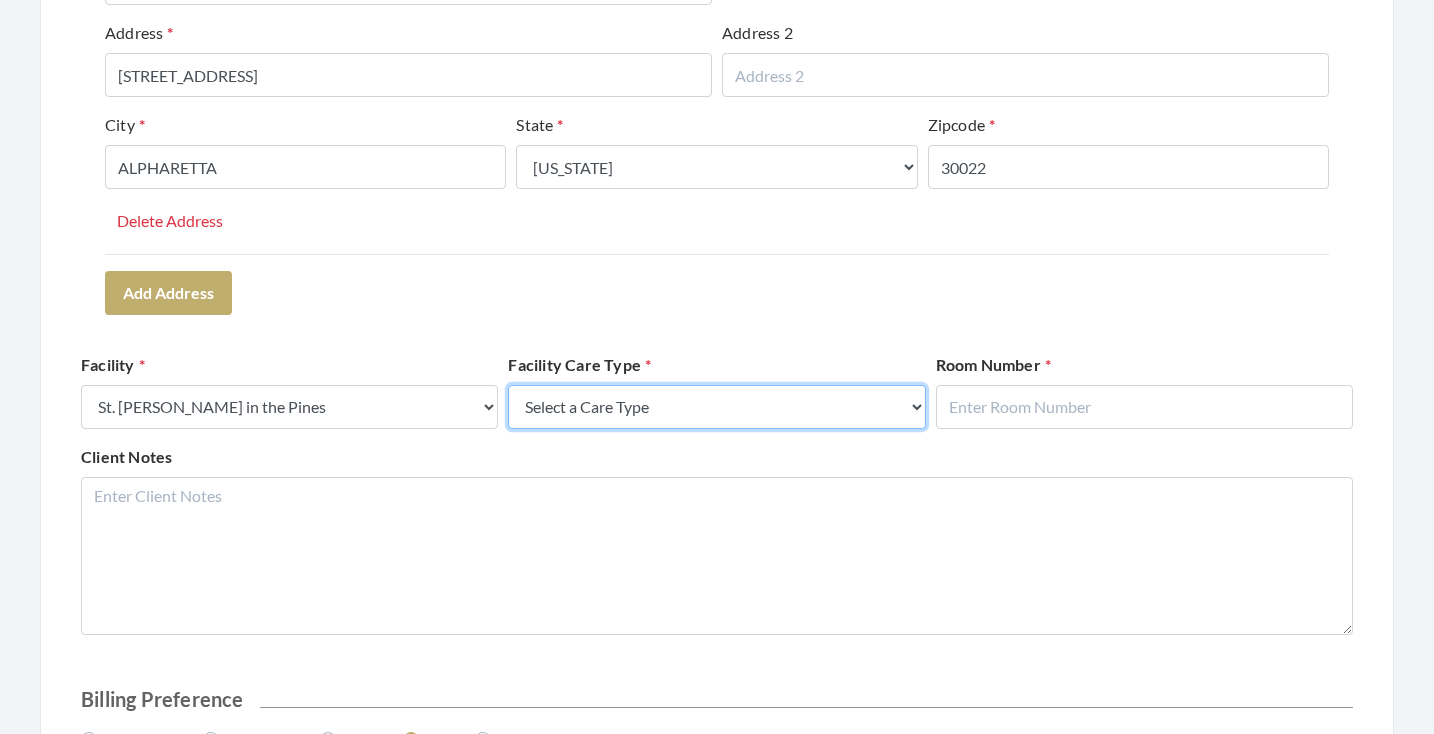 select on "4" 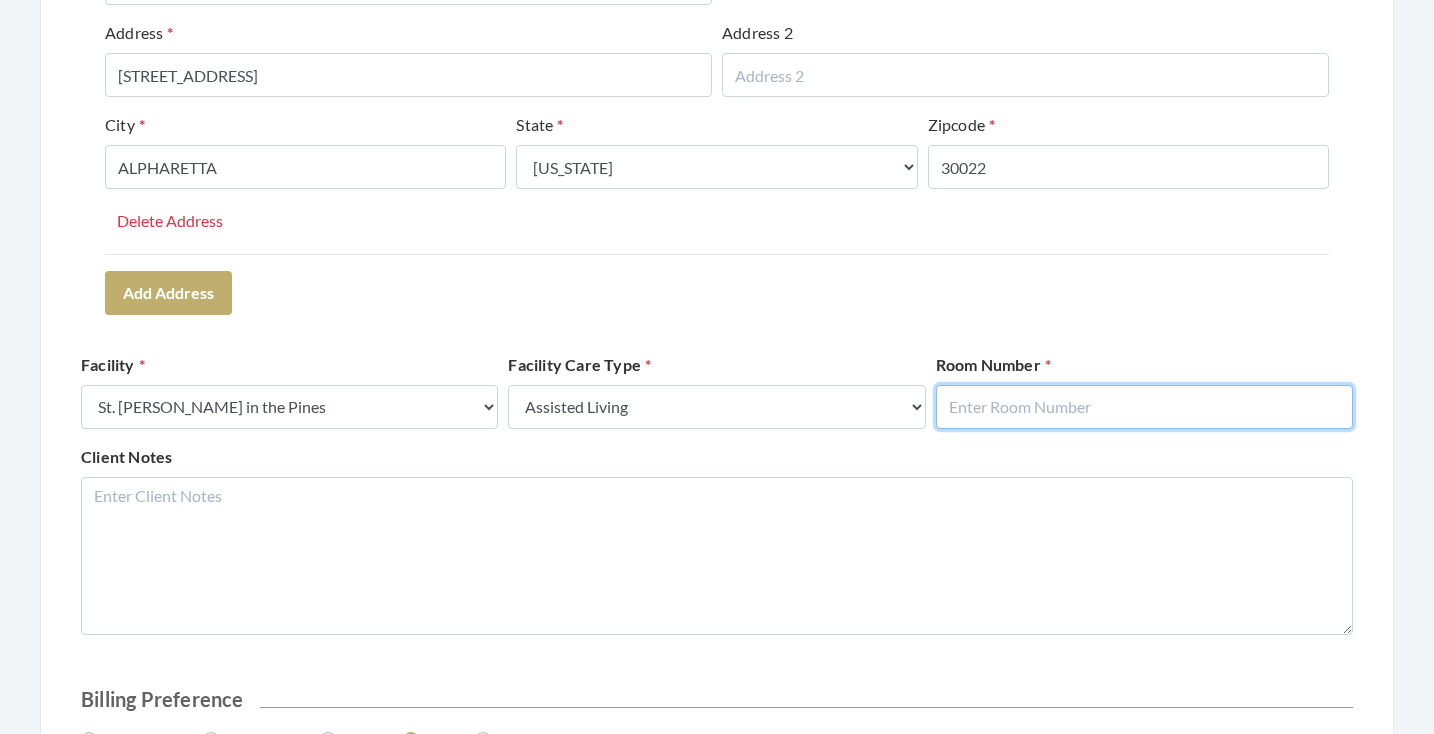 click at bounding box center (1144, 407) 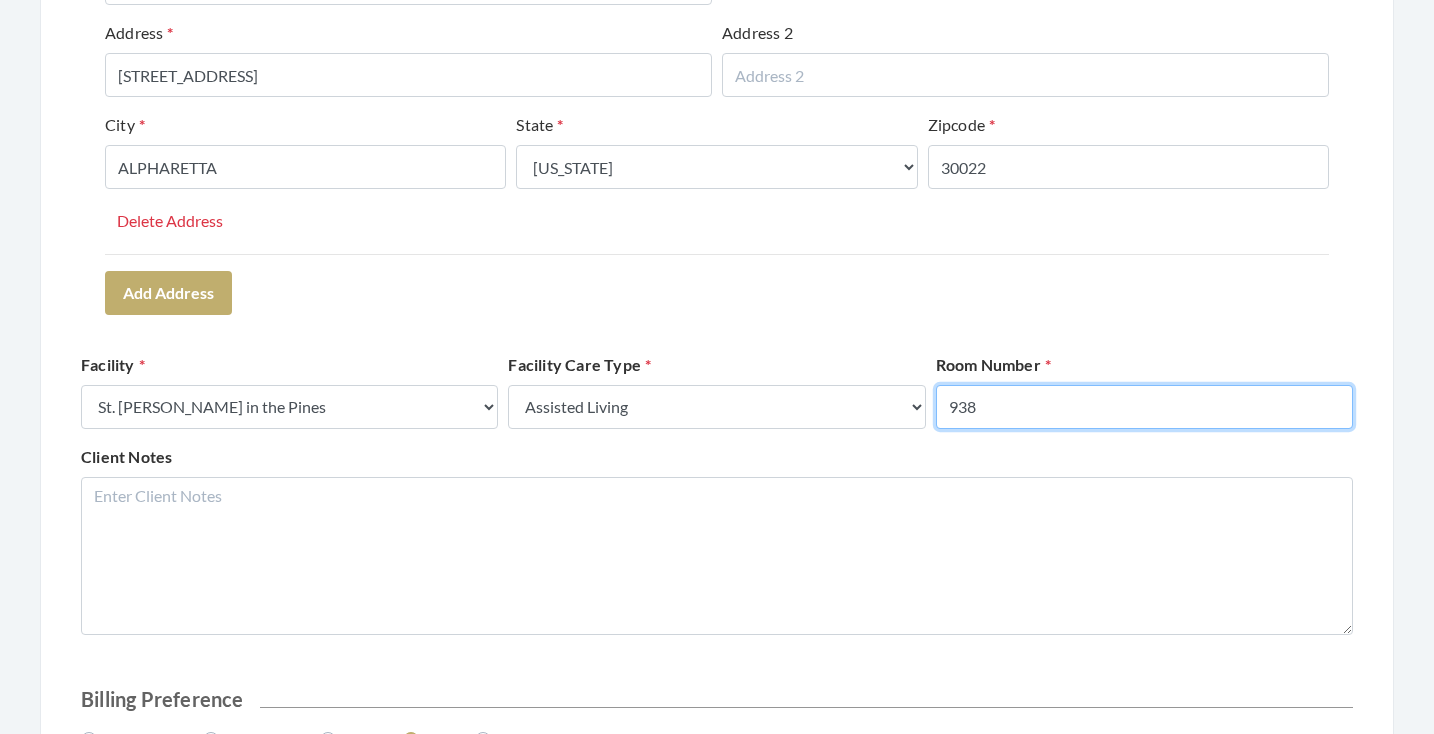 type on "938" 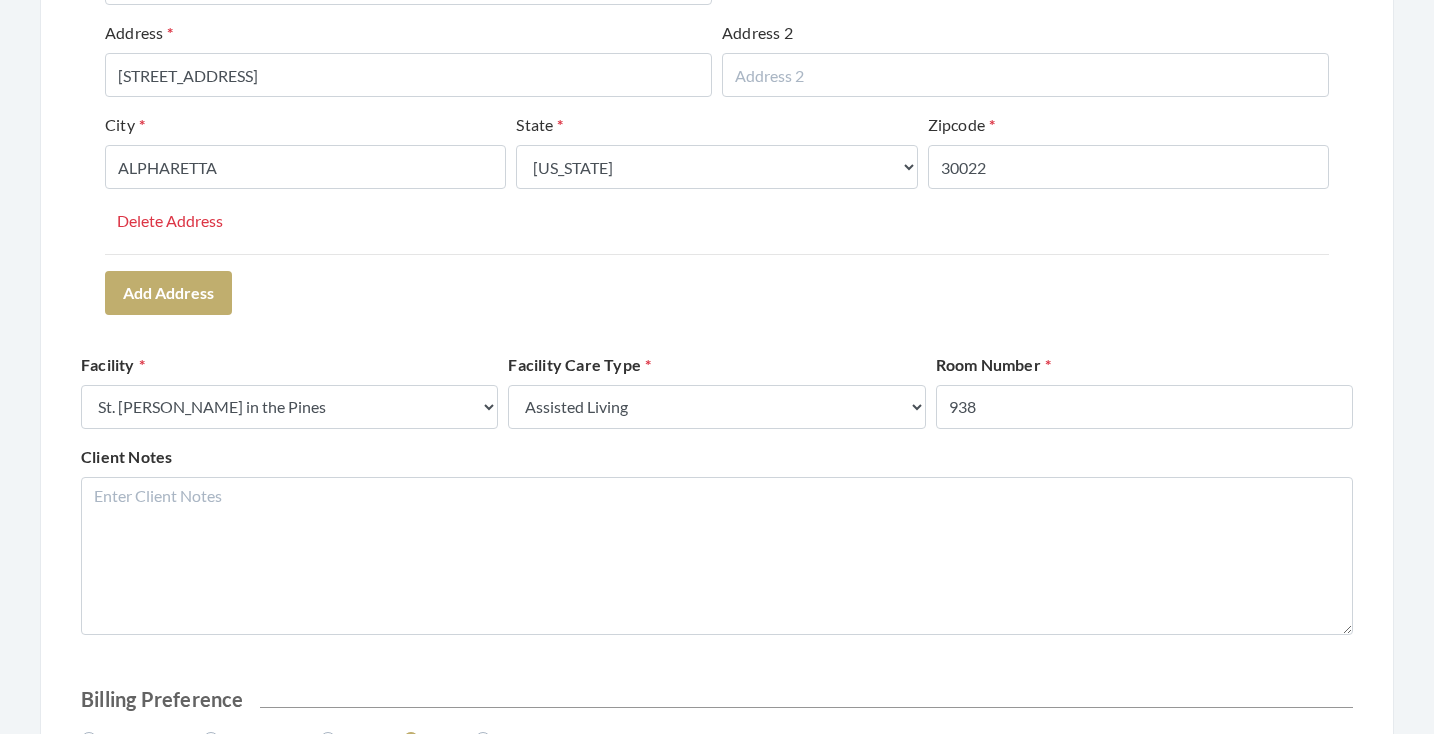 click on "Client Information     First Name   CLARA BOYKIN   Last Name   ARN   Email Address   CLARADOWLING@COMCAST.NET   Phone Number   6786418358   User Address(es)     Address Type   Select One...   Office Address   Home Address   Billing Address   Primary Address     Set this address as the primary address   Address   10320 TUXFORD DRIVE   Address 2     City   ALPHARETTA   State   Select One...   Alabama   Alaska   American Samoa   Arizona   Arkansas   California   Colorado   Connecticut   Delaware   District Of Columbia   Federated States Of Micronesia   Florida   Georgia   Guam Gu   Hawaii   Idaho   Illinois   Indiana   Iowa   Kansas   Kentucky   Louisiana   Maine   Marshall Islands   Maryland   Massachusetts   Michigan   Minnesota   Mississippi   Missouri   Montana   Nebraska   Nevada   New Hampshire   New Jersey   New Mexico   New York   North Carolina   North Dakota   Northern Mariana Islands   Ohio   Oklahoma   Oregon   Palau   Pennsylvania   Puerto Rico   Rhode Island   South Carolina   South Dakota" at bounding box center (717, 311) 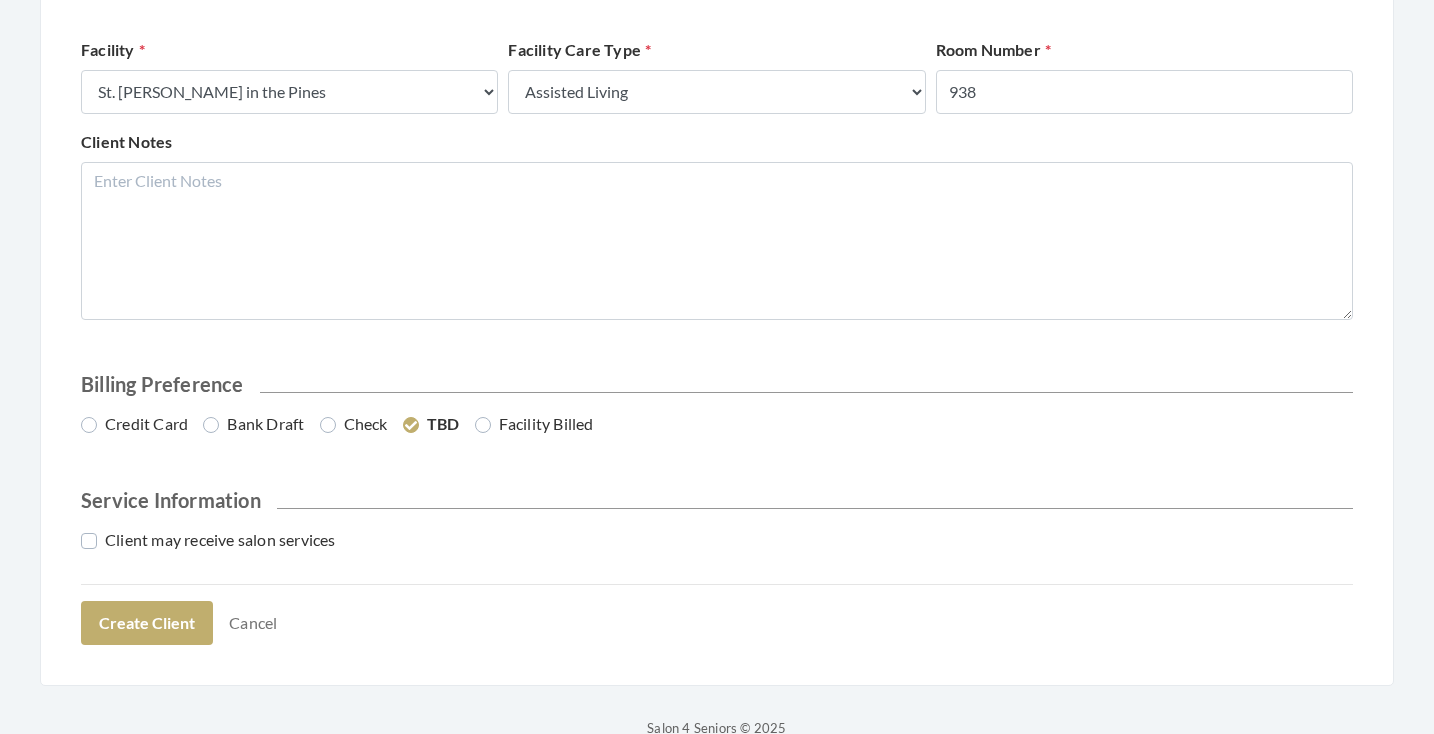 scroll, scrollTop: 891, scrollLeft: 0, axis: vertical 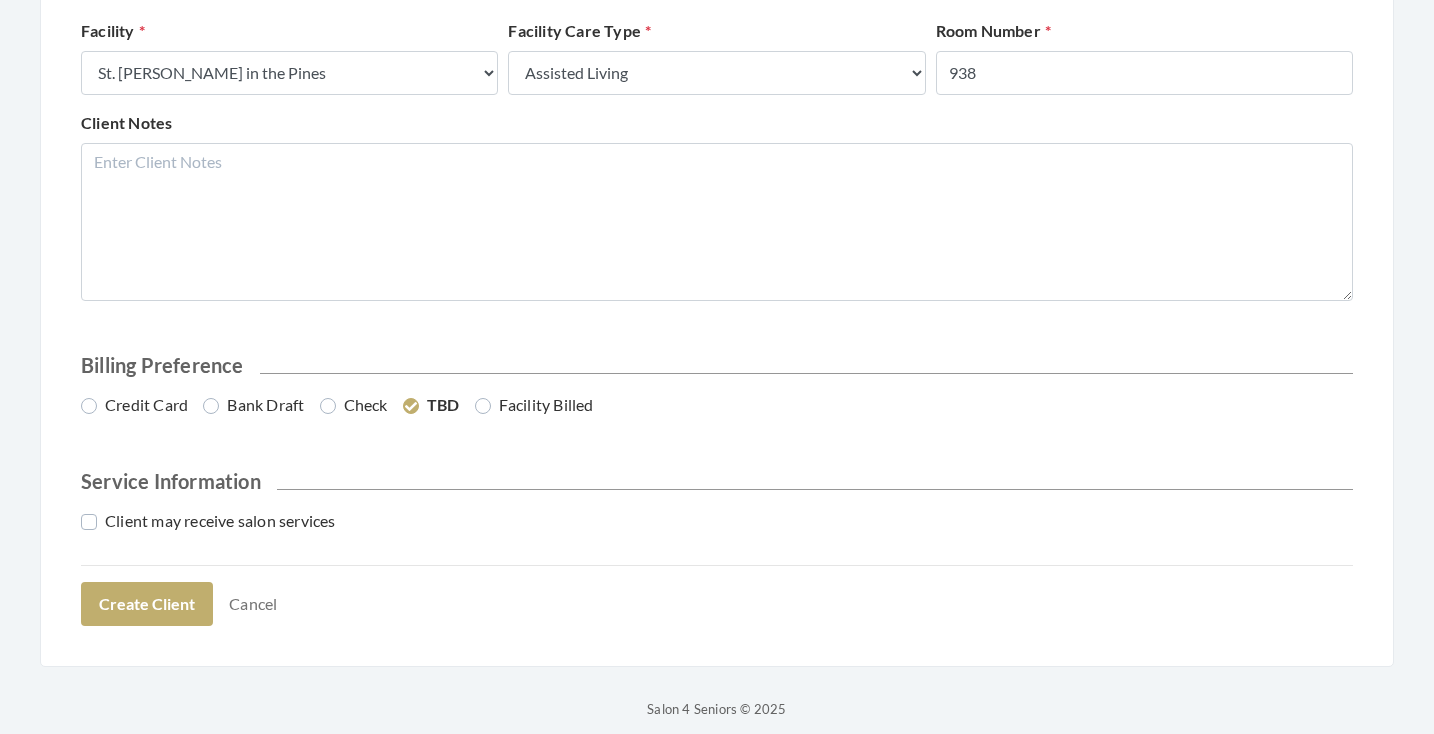 click on "Credit Card" at bounding box center [134, 405] 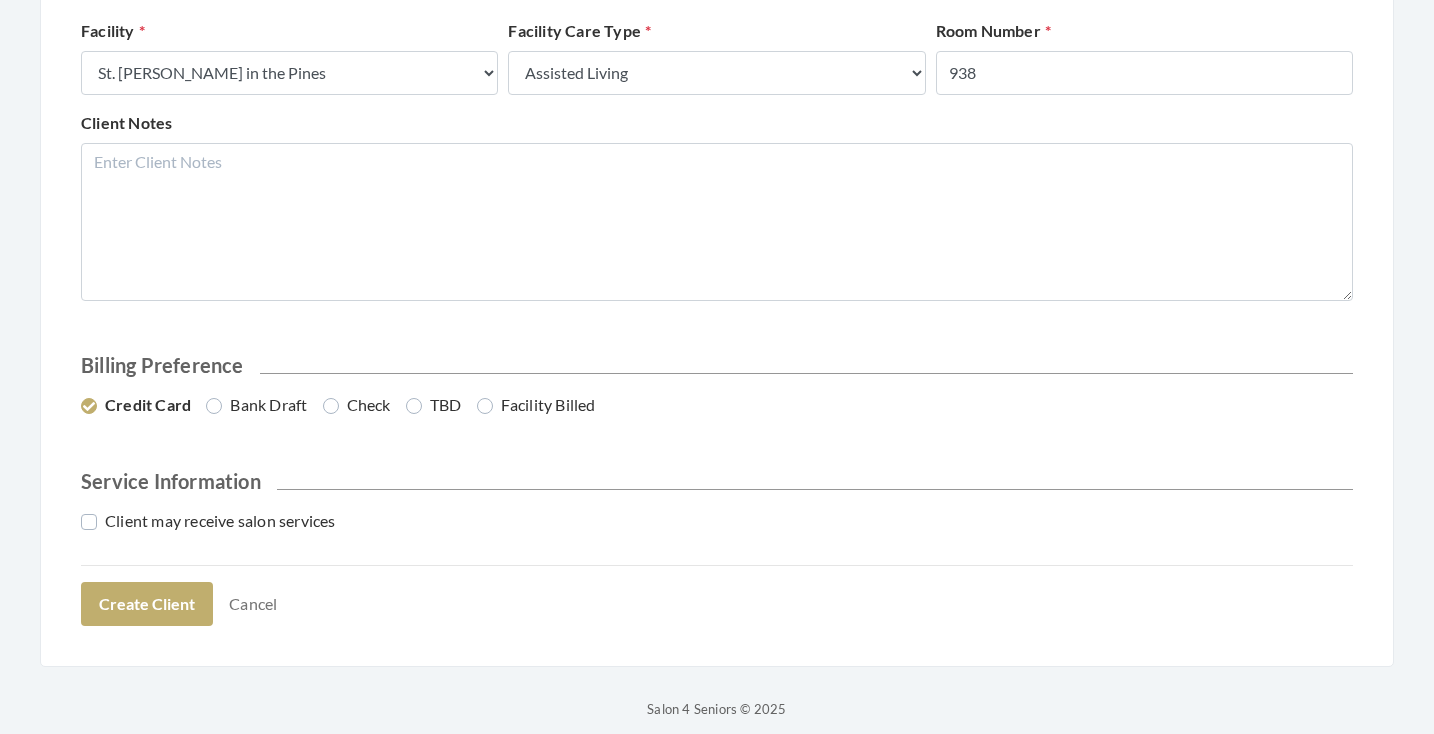 click on "Client may receive salon services" at bounding box center [208, 521] 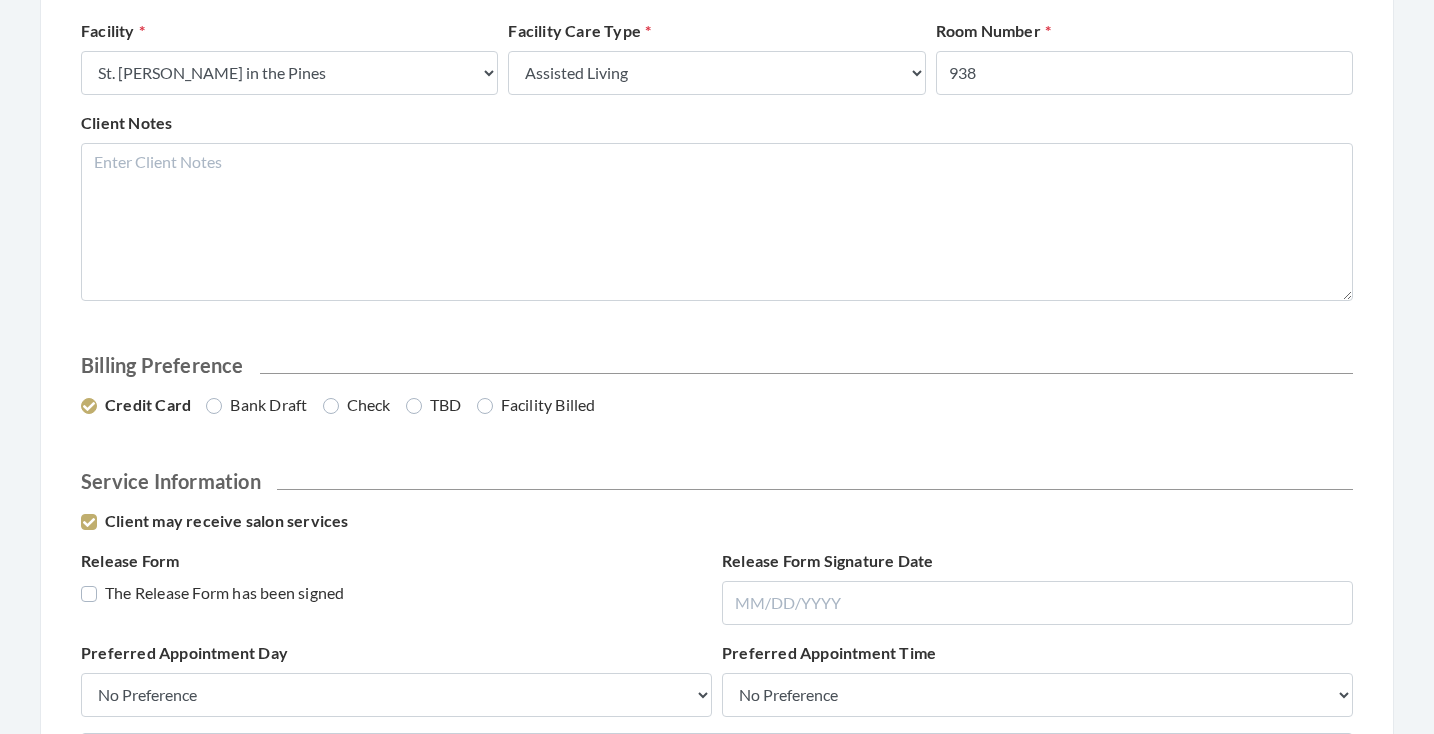 click on "The Release Form has been signed" at bounding box center [212, 593] 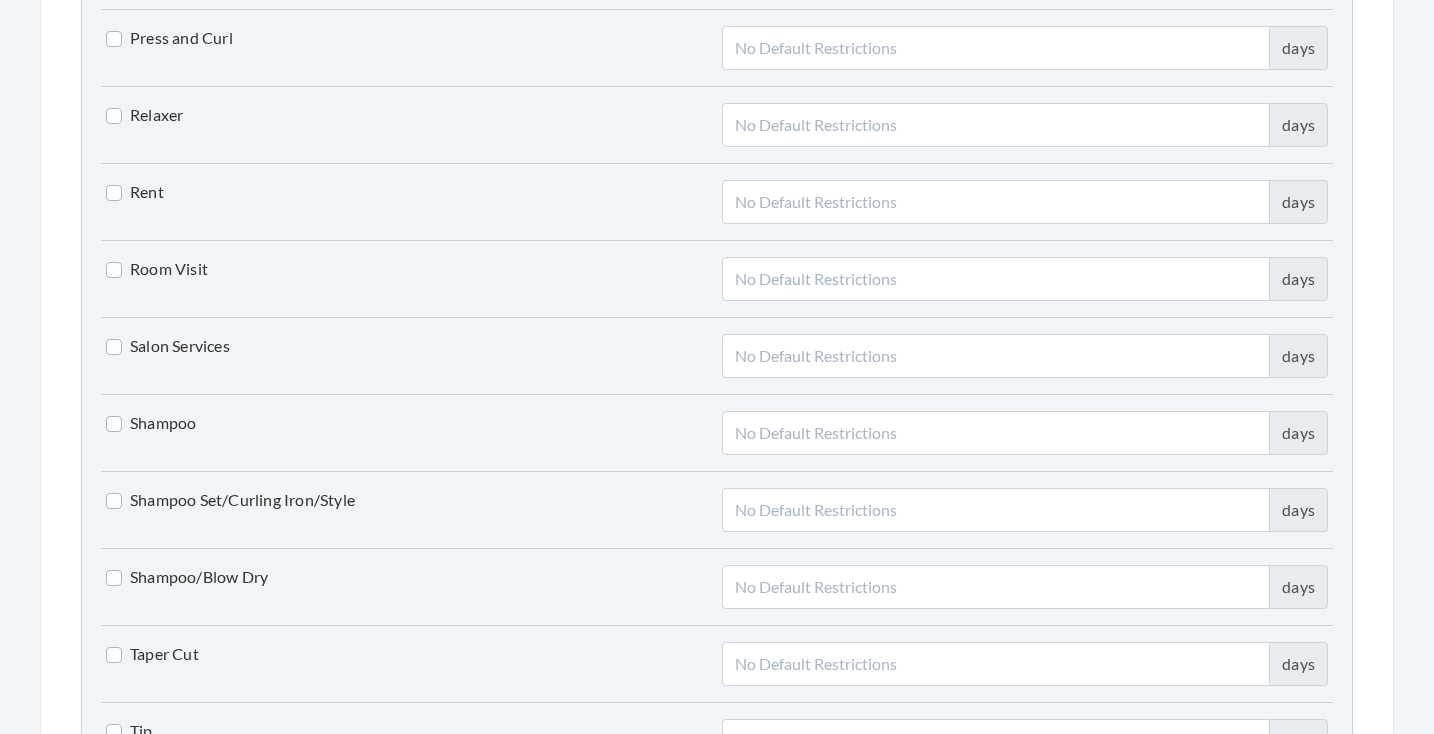 scroll, scrollTop: 4221, scrollLeft: 0, axis: vertical 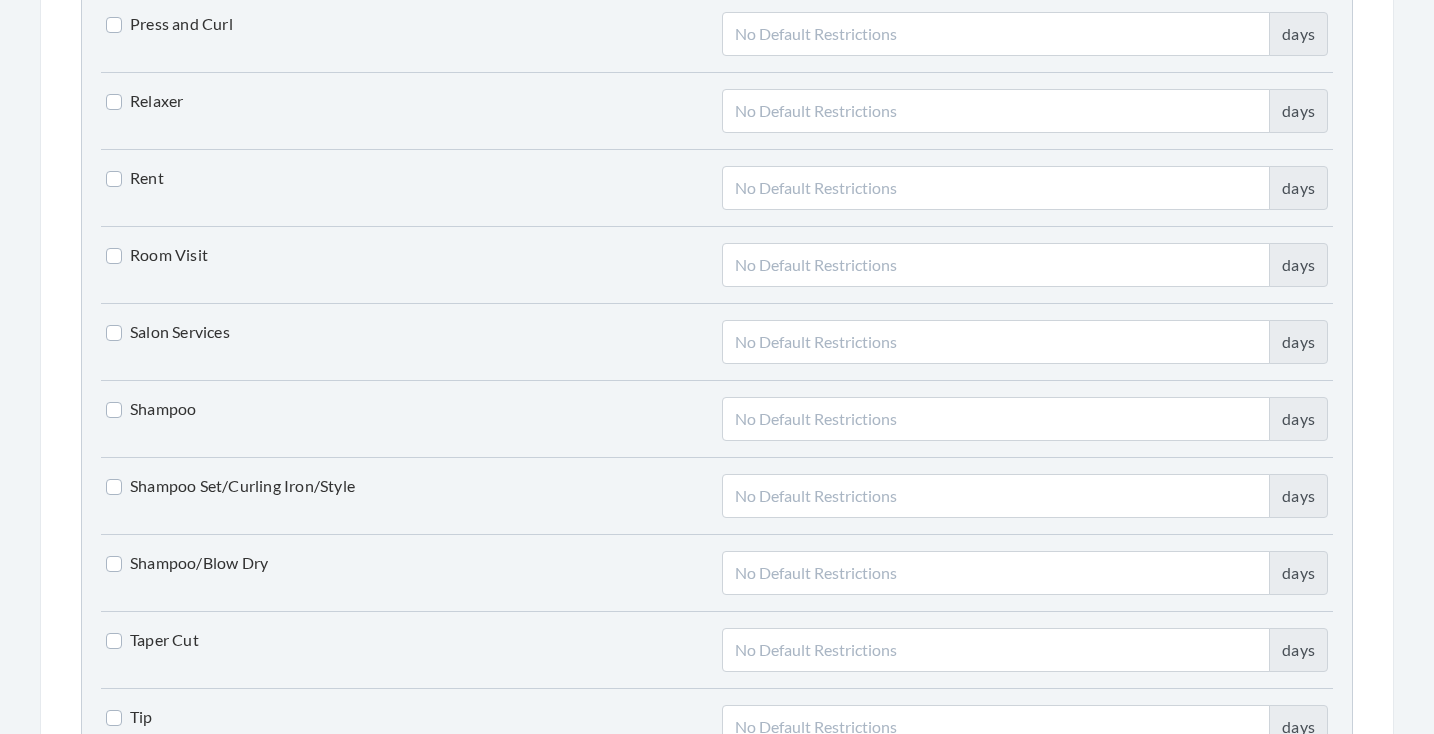 click on "Shampoo/Blow Dry" at bounding box center [187, 563] 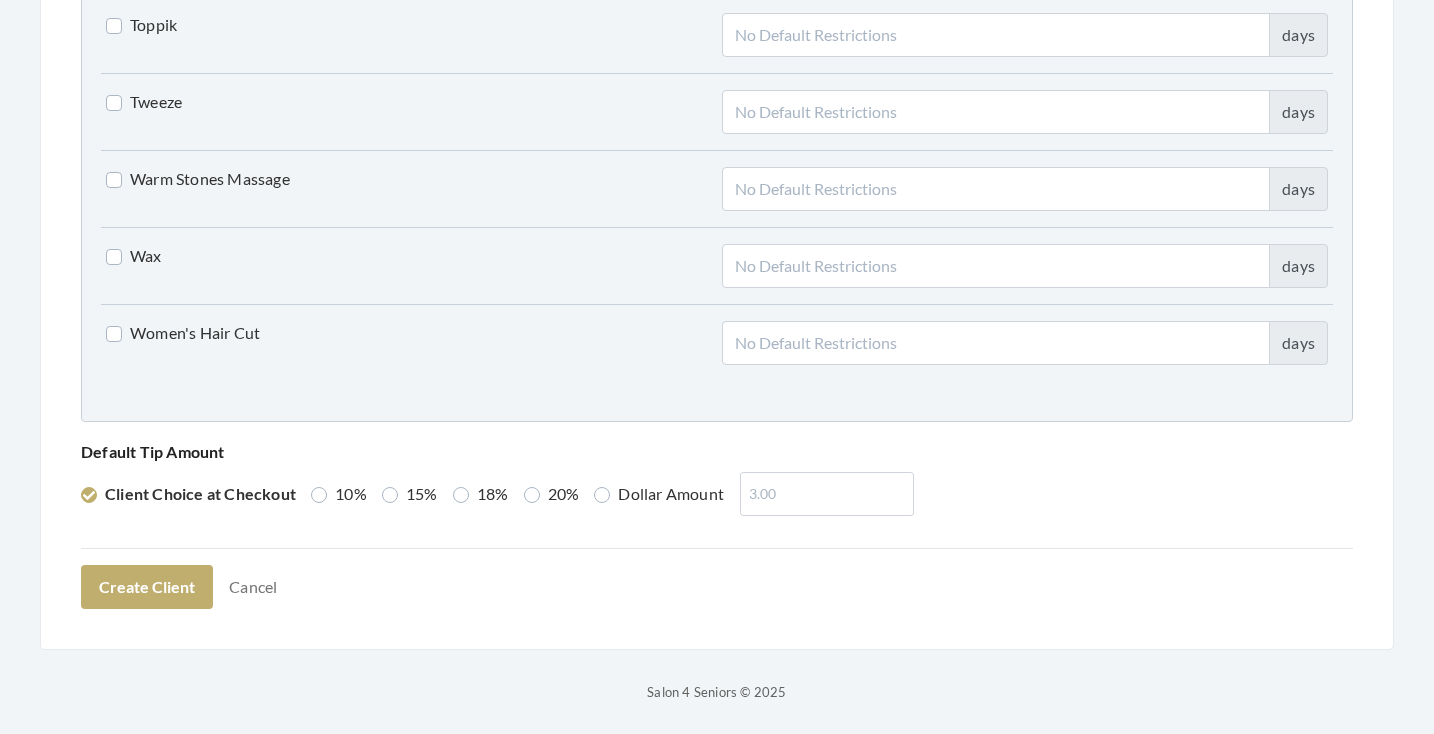 scroll, scrollTop: 5066, scrollLeft: 0, axis: vertical 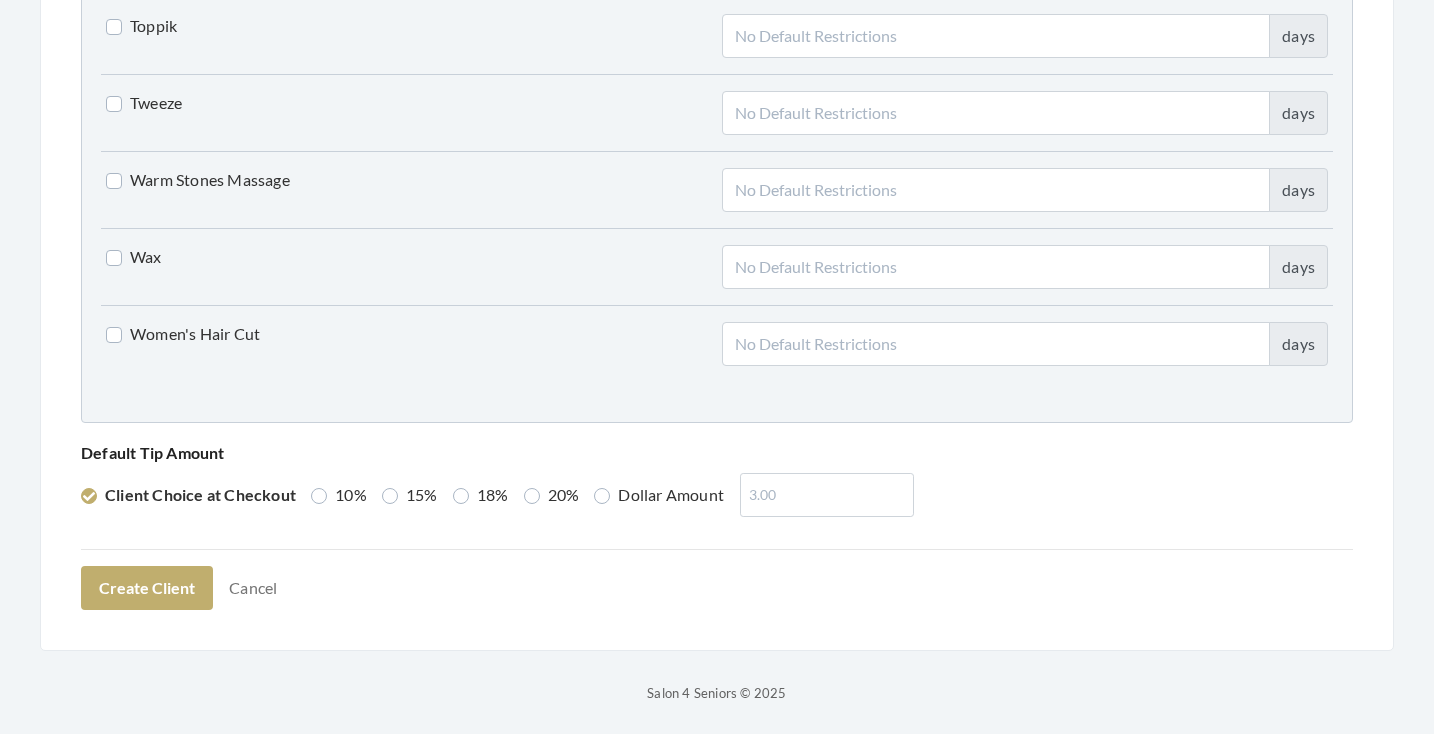 click on "Women's Hair Cut" at bounding box center [183, 334] 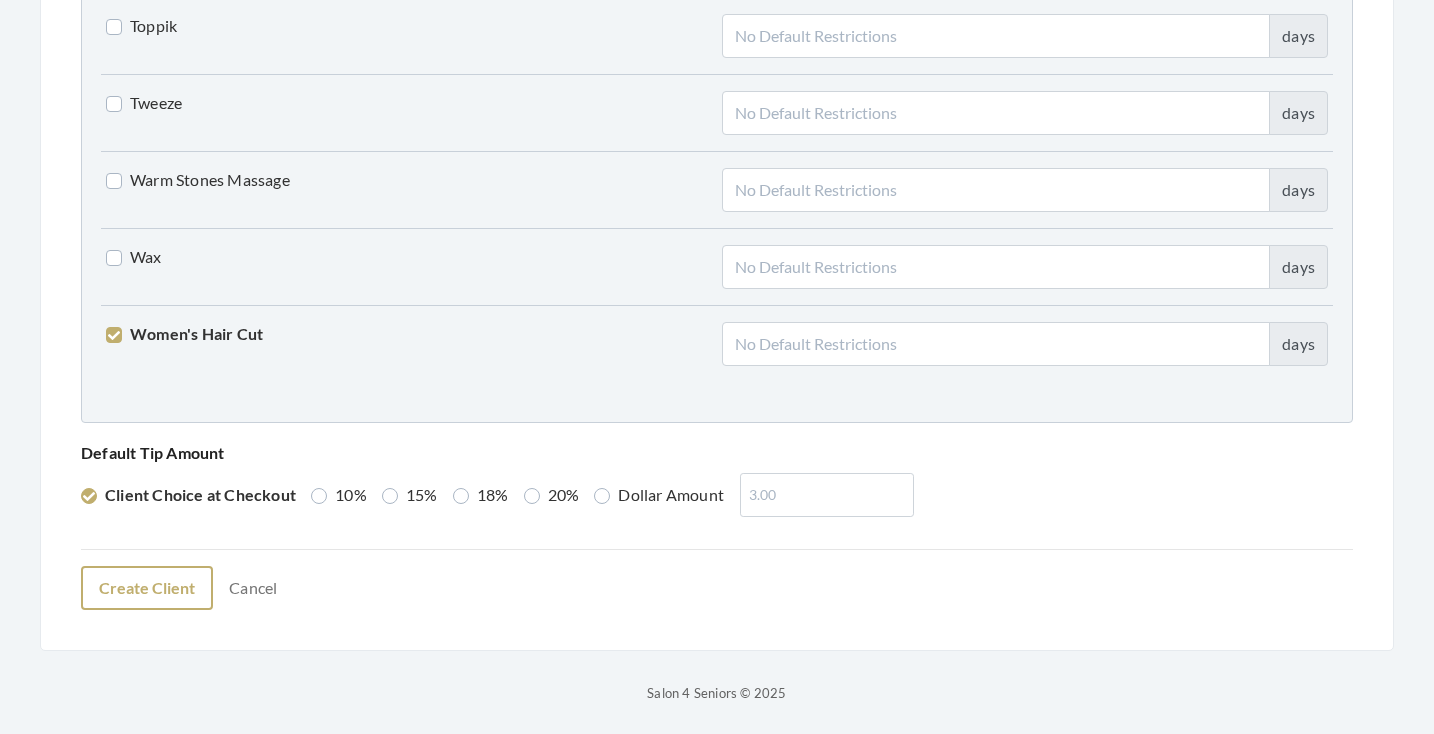 click on "Create Client" at bounding box center [147, 588] 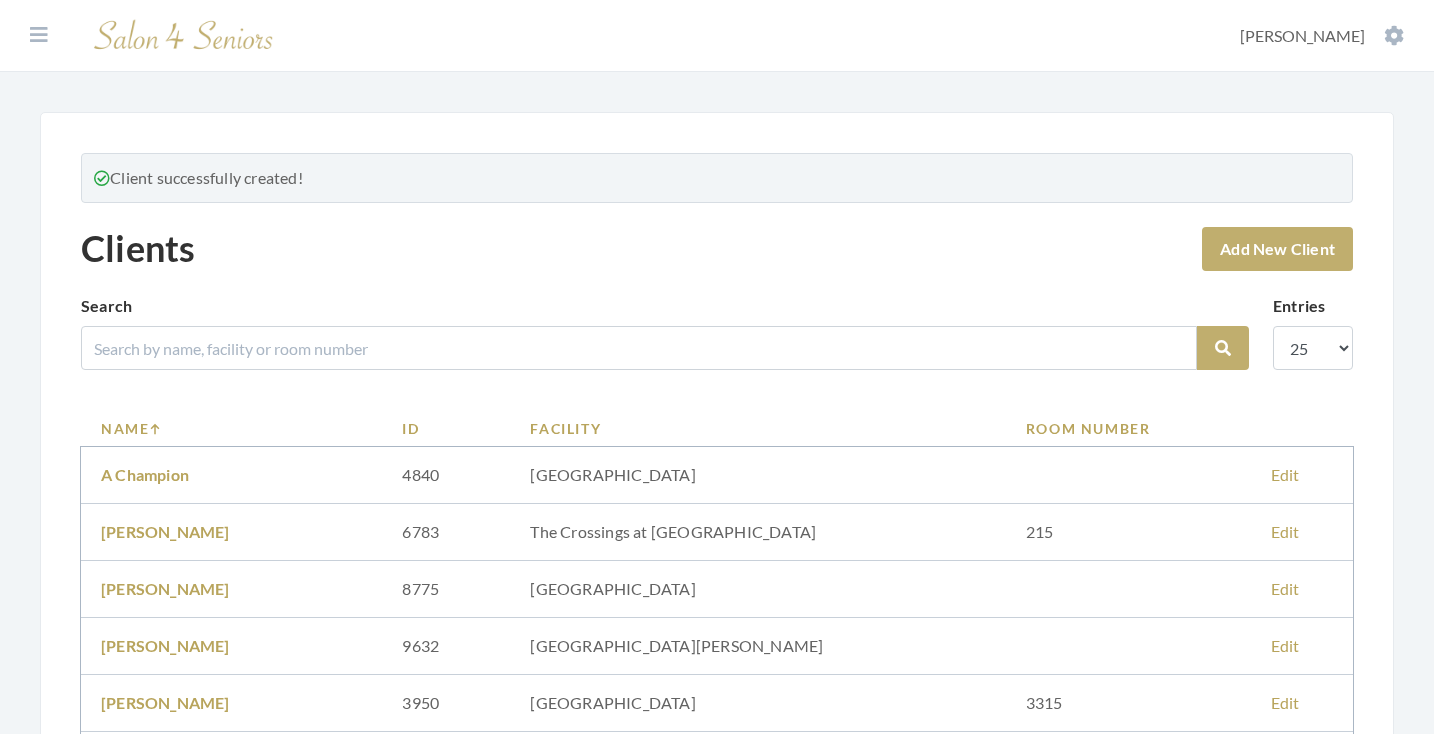 scroll, scrollTop: 0, scrollLeft: 0, axis: both 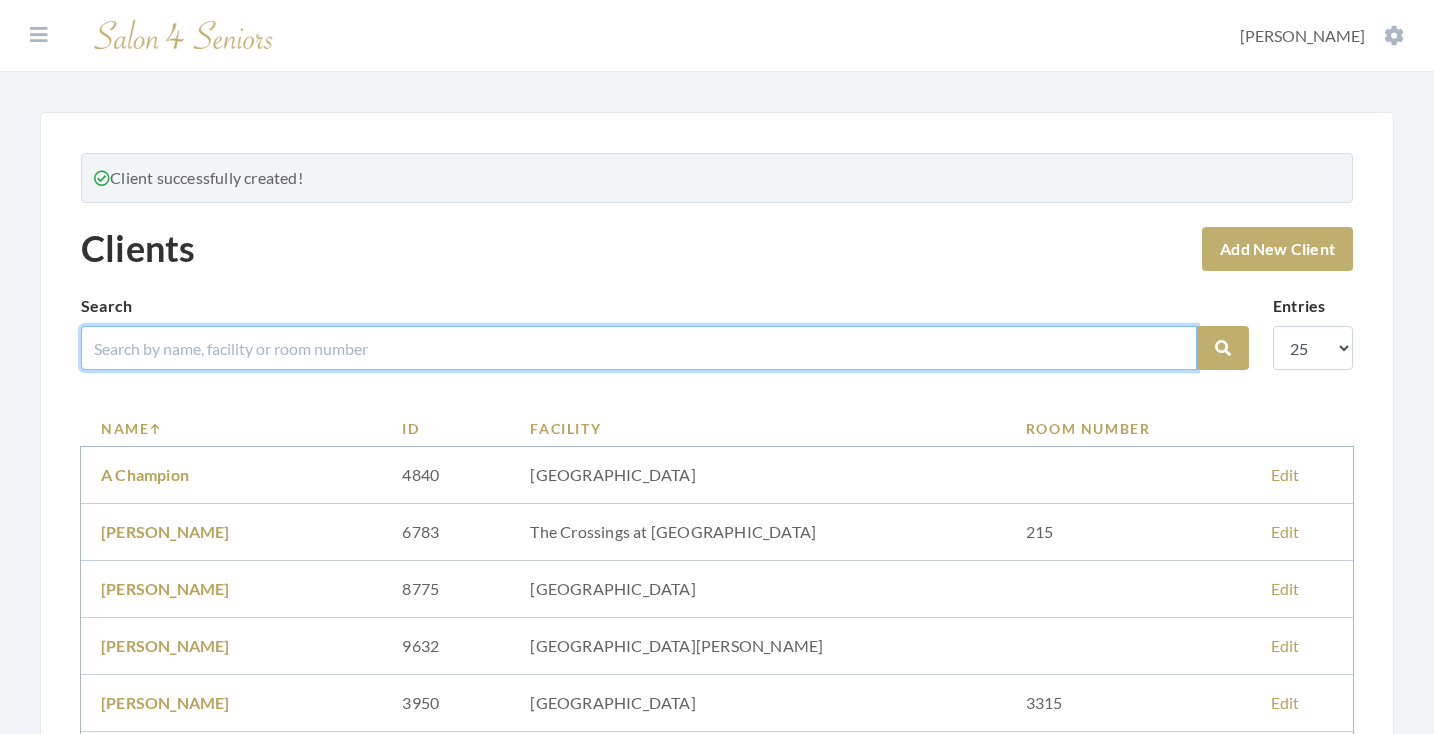click at bounding box center (639, 348) 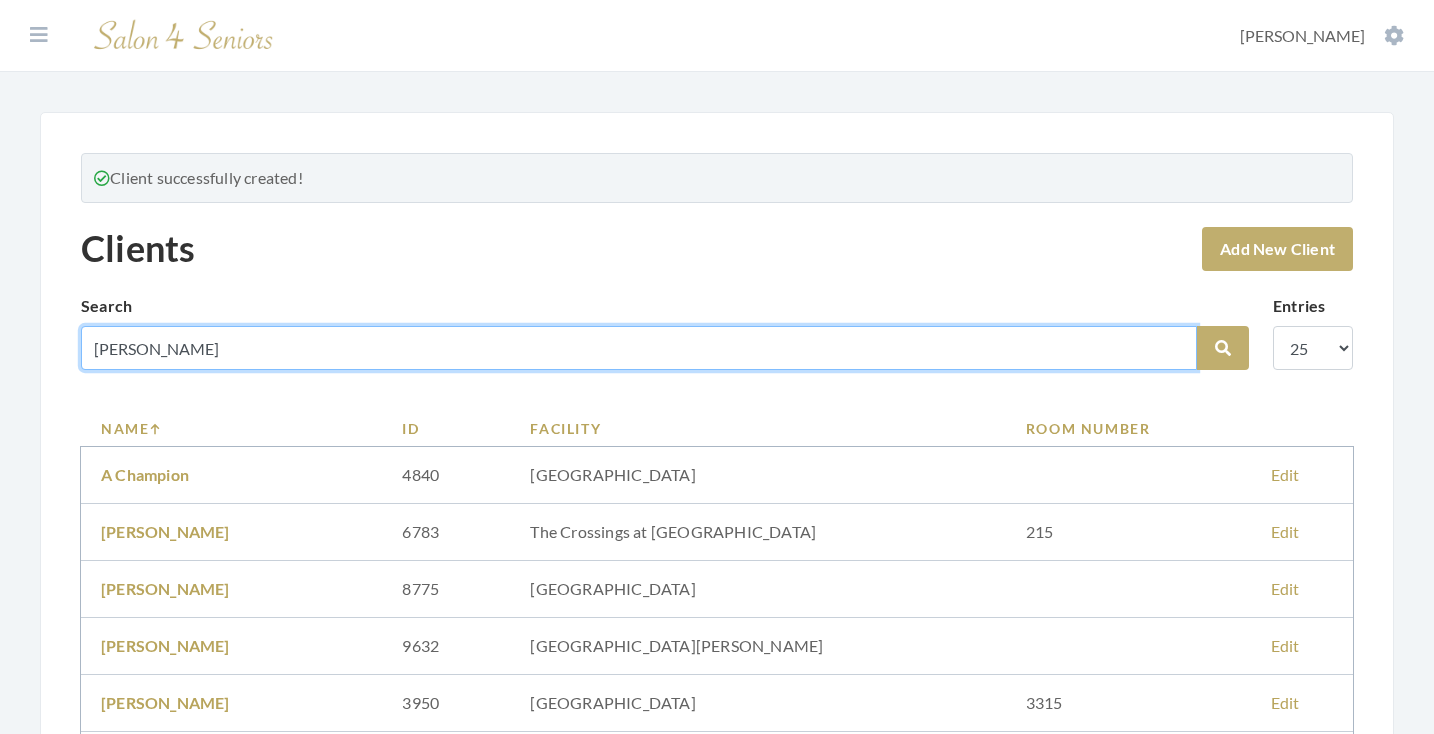 type on "[PERSON_NAME]" 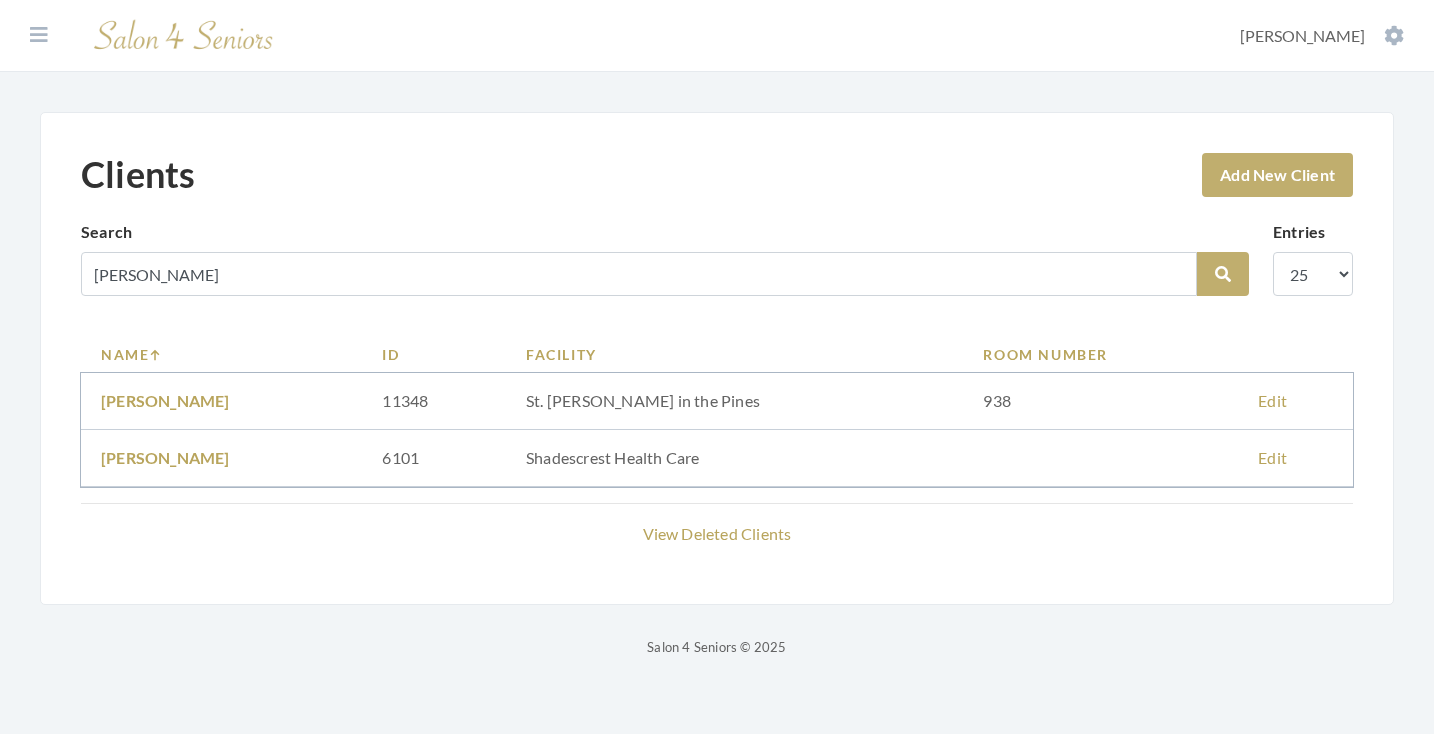 scroll, scrollTop: 0, scrollLeft: 0, axis: both 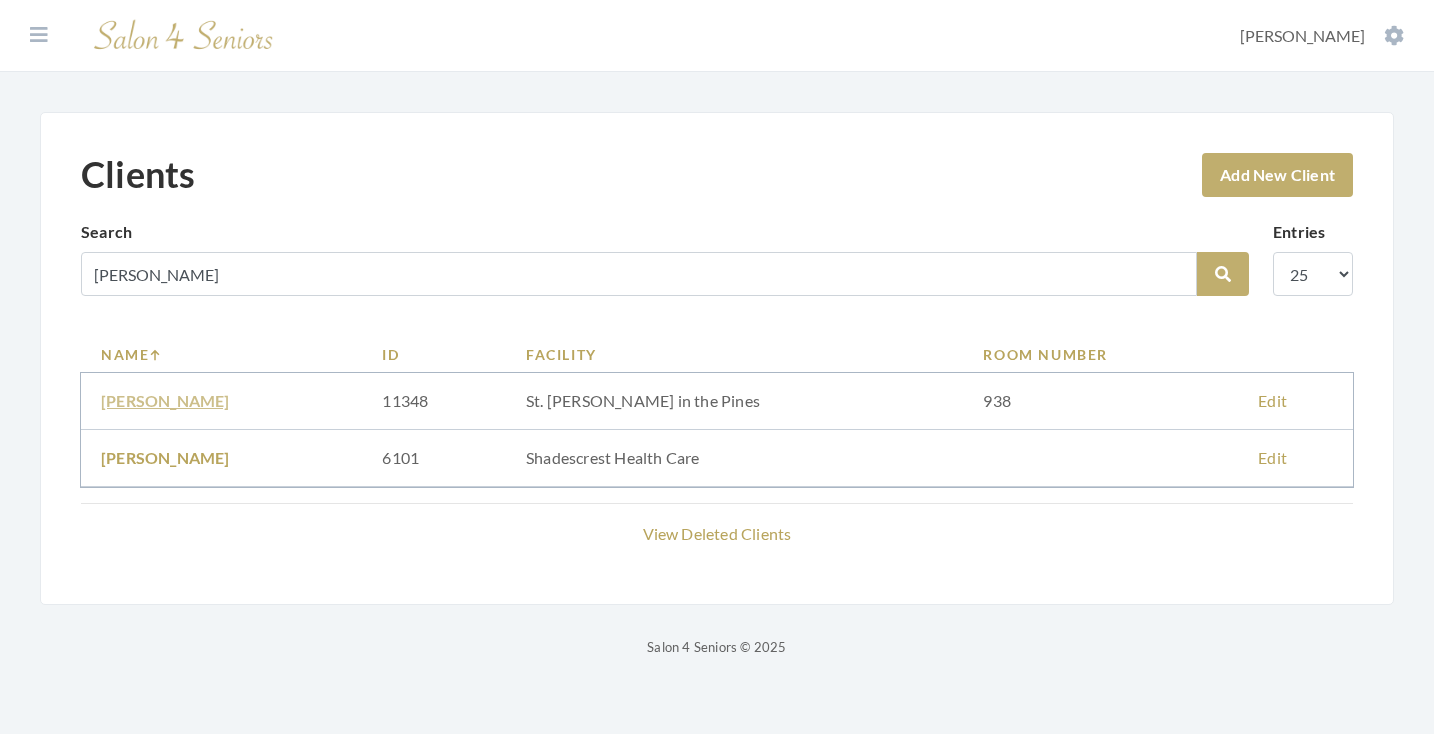 click on "[PERSON_NAME]" at bounding box center [165, 400] 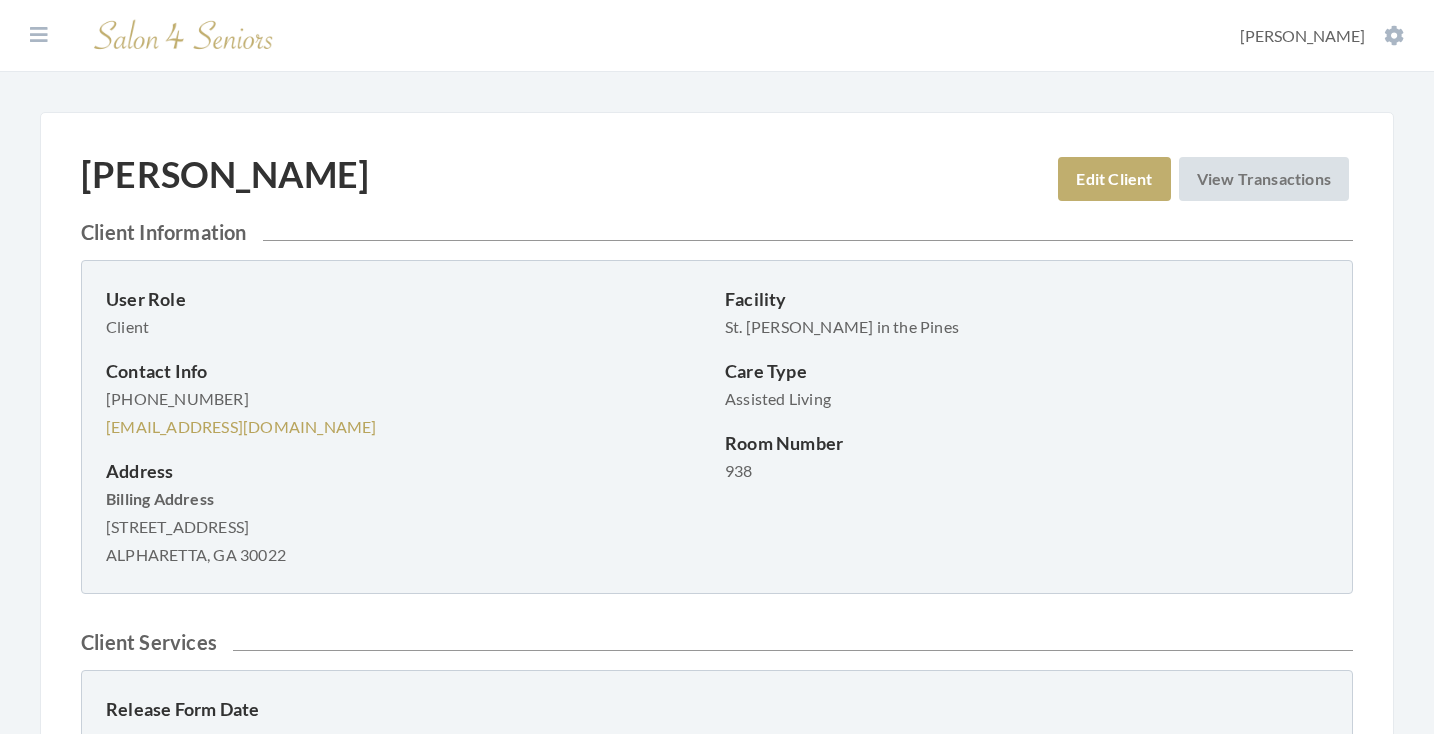 scroll, scrollTop: 0, scrollLeft: 0, axis: both 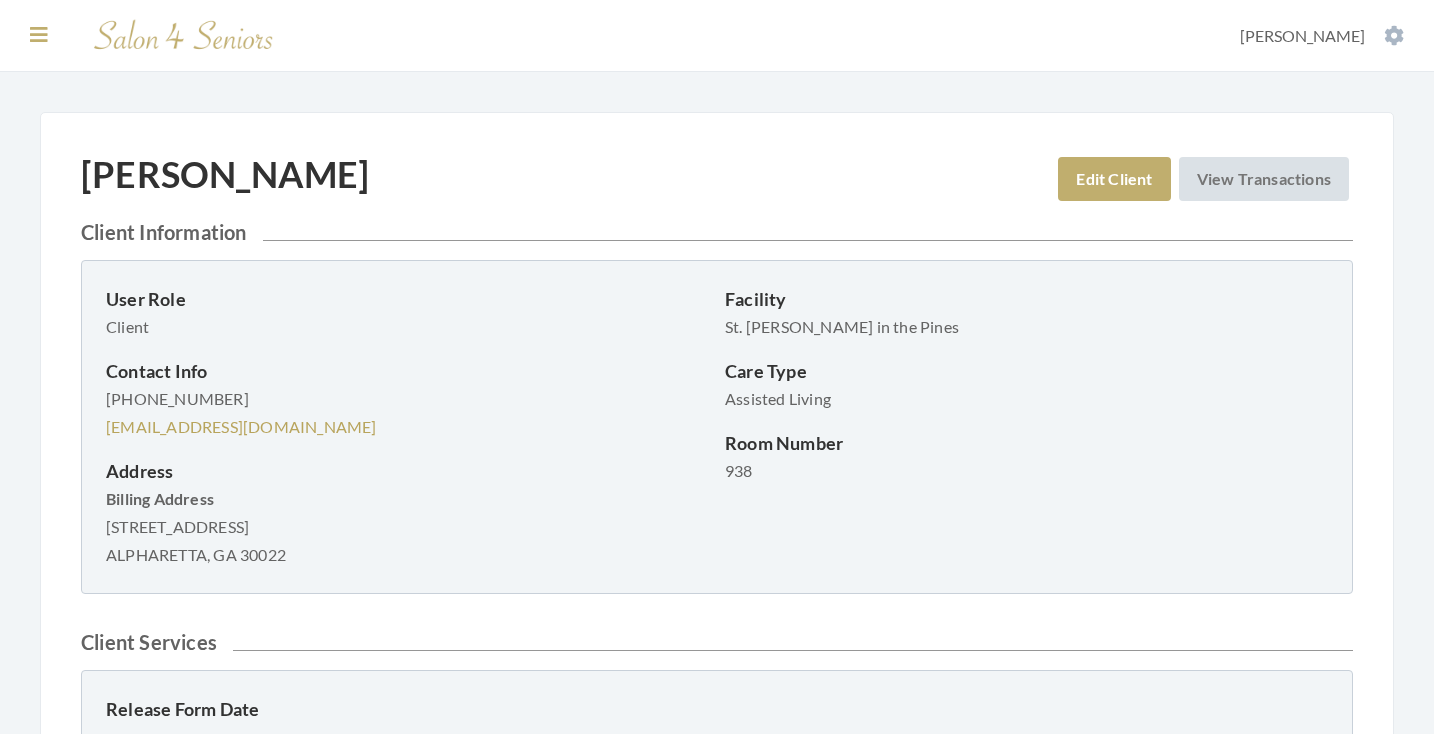 click at bounding box center [39, 35] 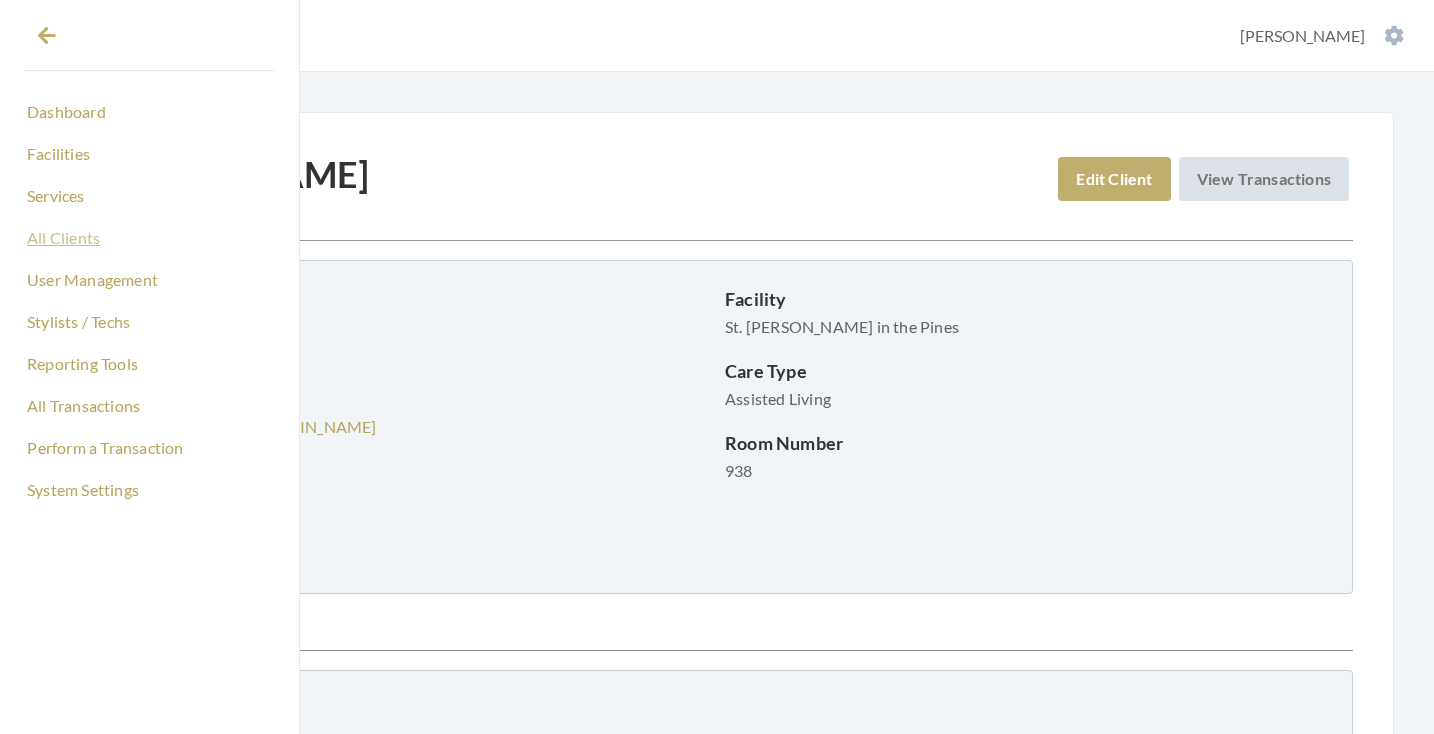 click on "All Clients" at bounding box center (149, 238) 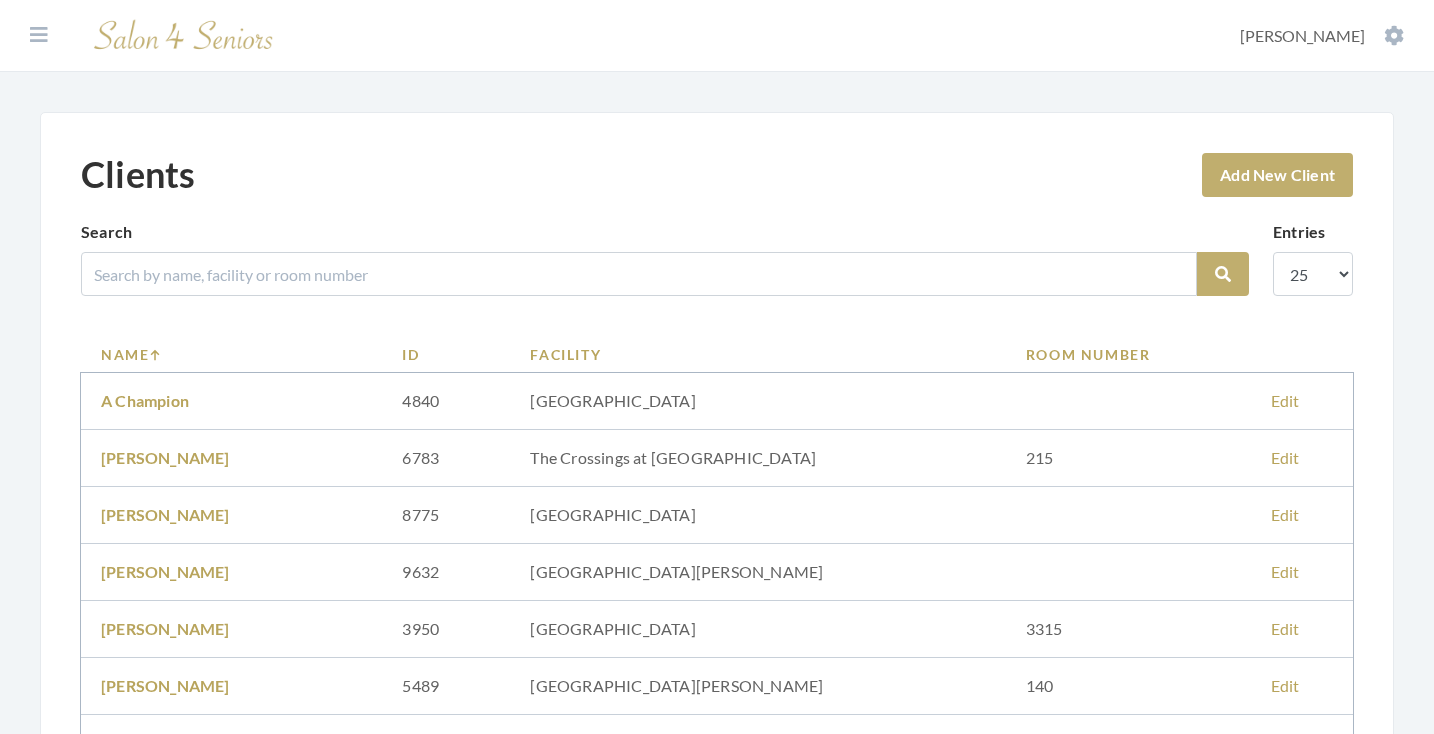 scroll, scrollTop: 0, scrollLeft: 0, axis: both 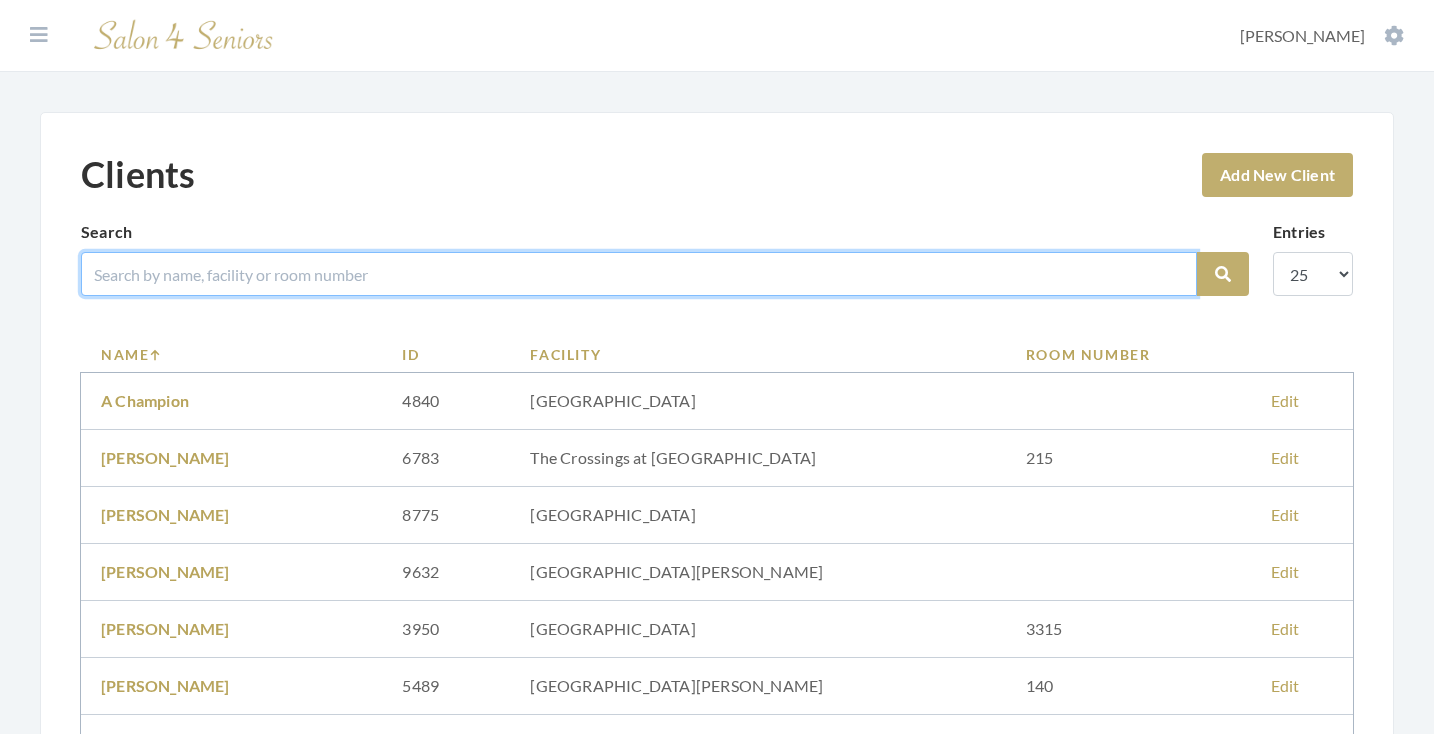 click at bounding box center [639, 274] 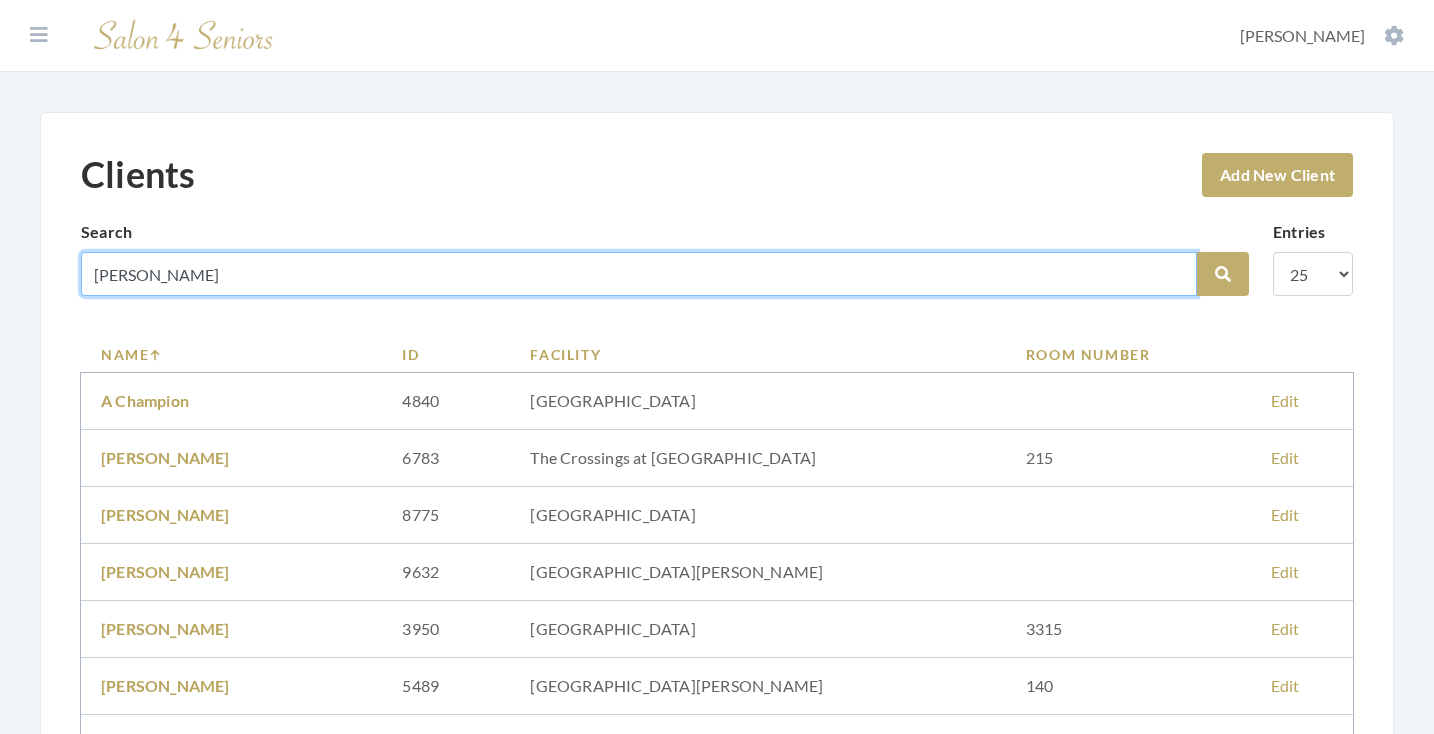 type on "[PERSON_NAME]" 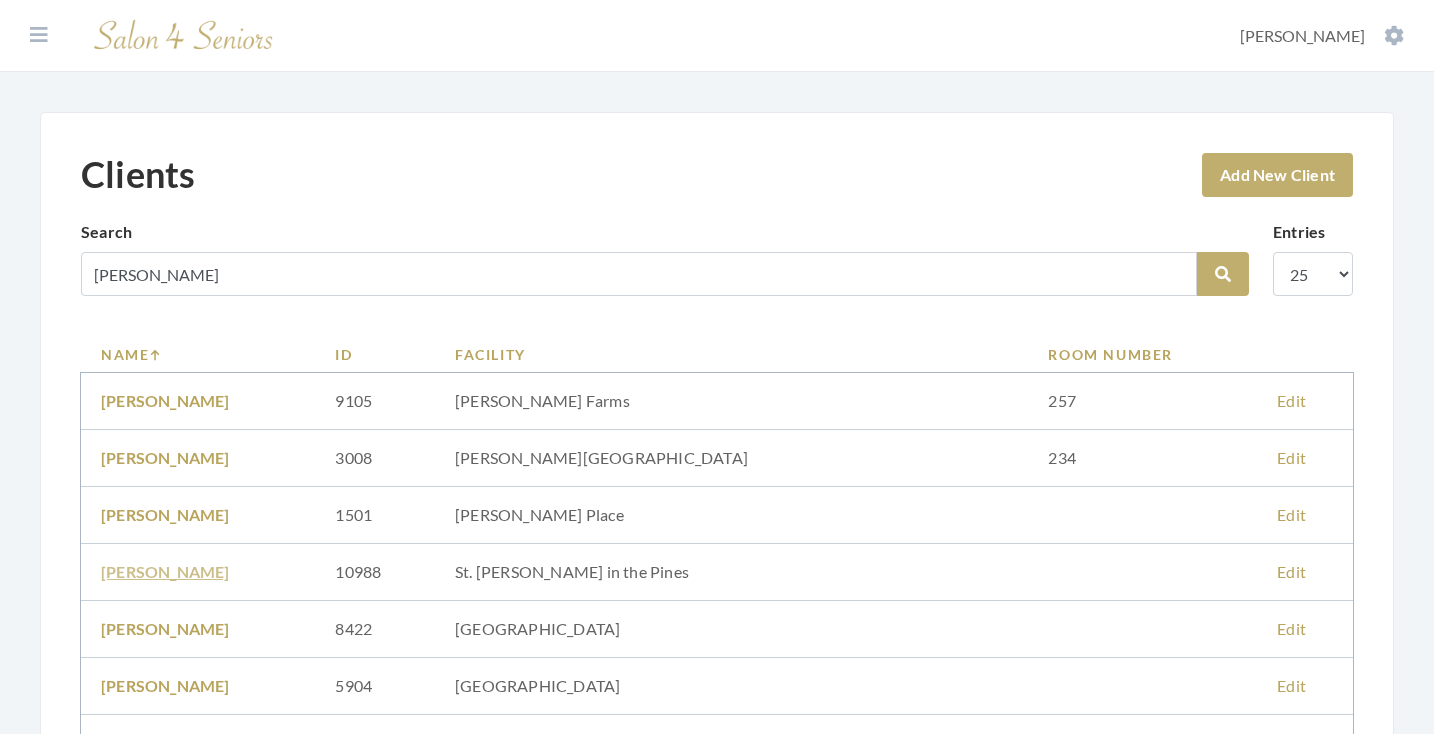 scroll, scrollTop: 118, scrollLeft: 0, axis: vertical 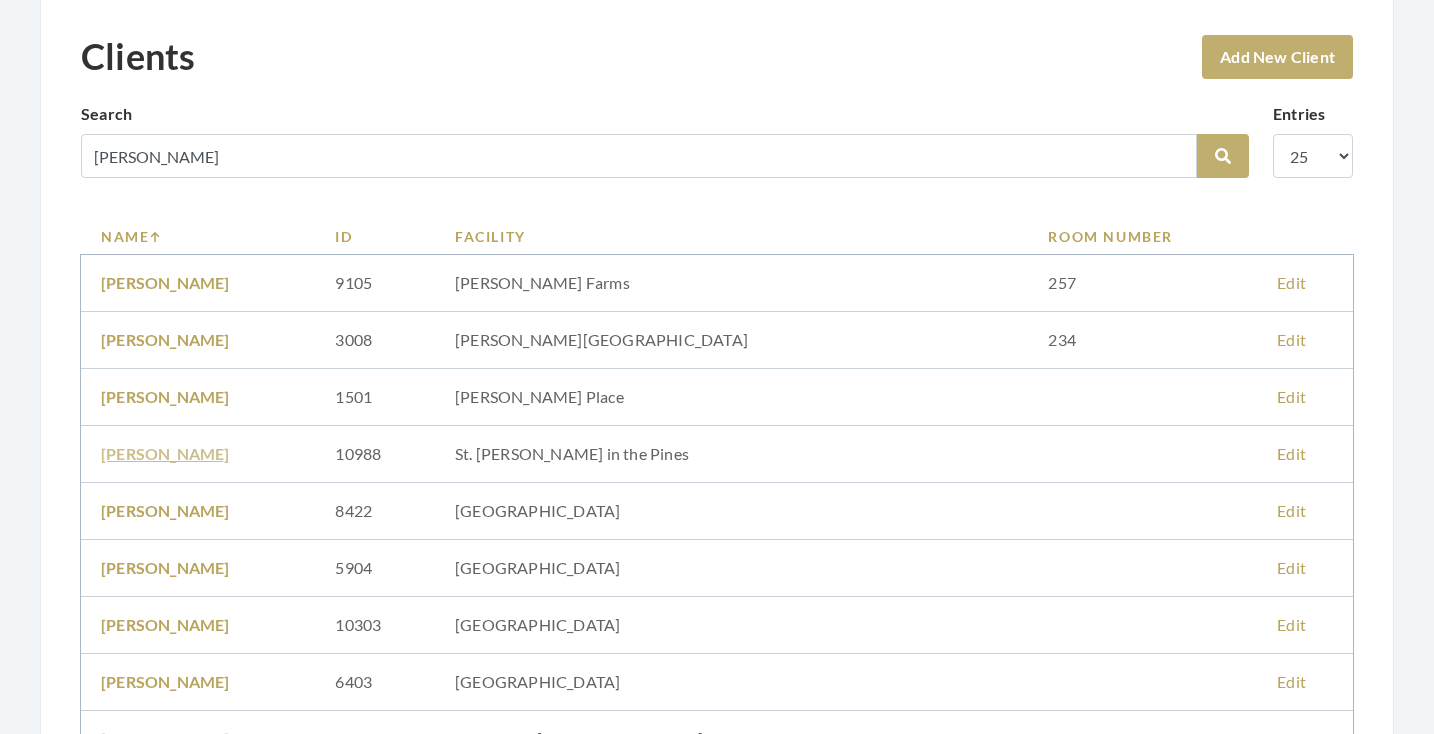 click on "[PERSON_NAME]" at bounding box center (165, 453) 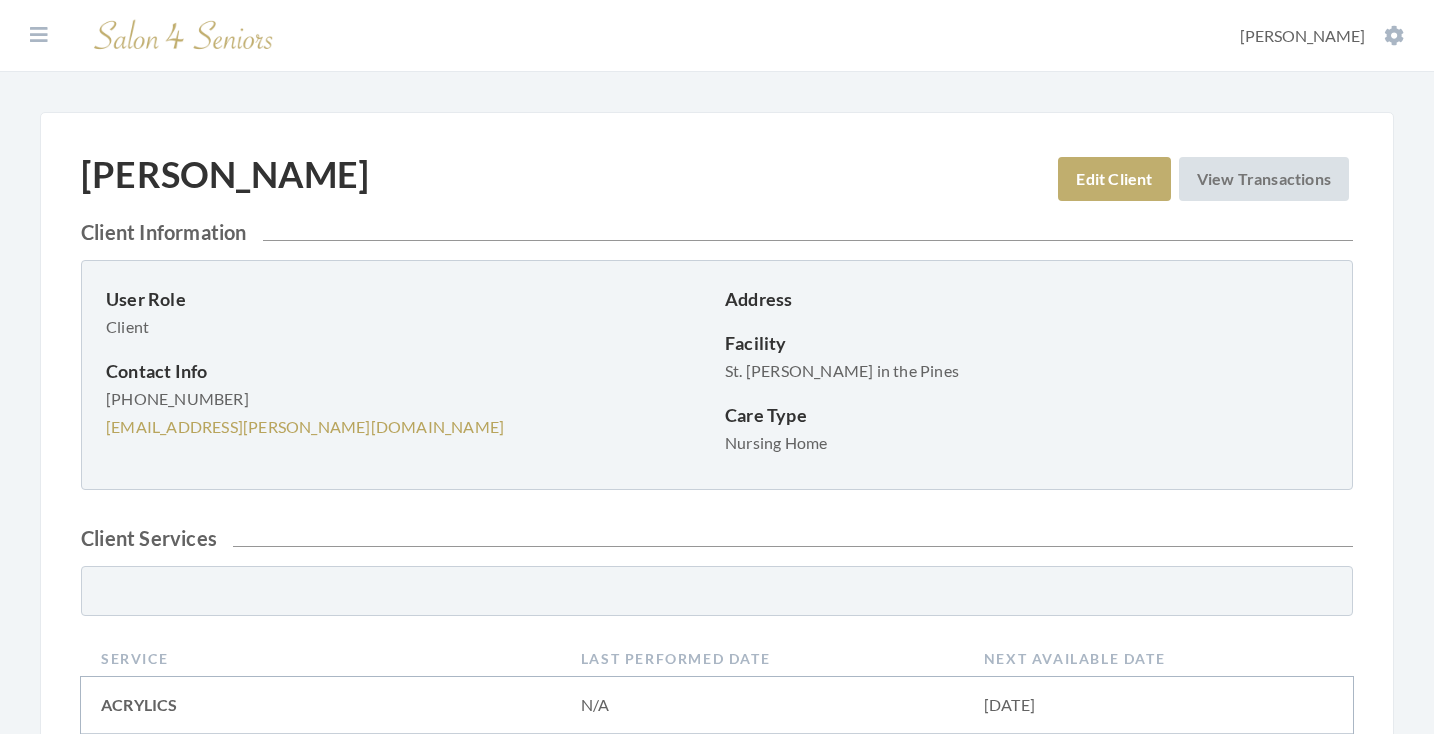scroll, scrollTop: 0, scrollLeft: 0, axis: both 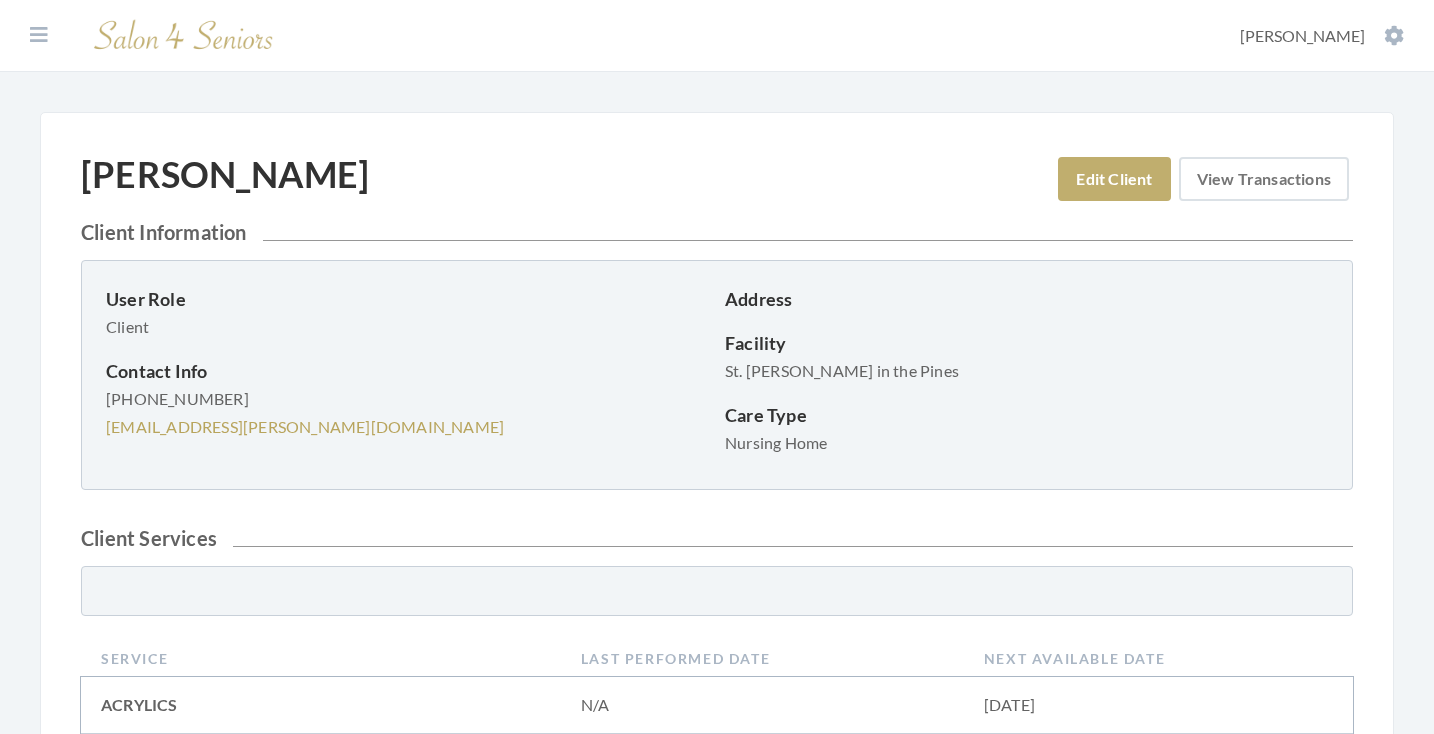 click on "View Transactions" at bounding box center [1264, 179] 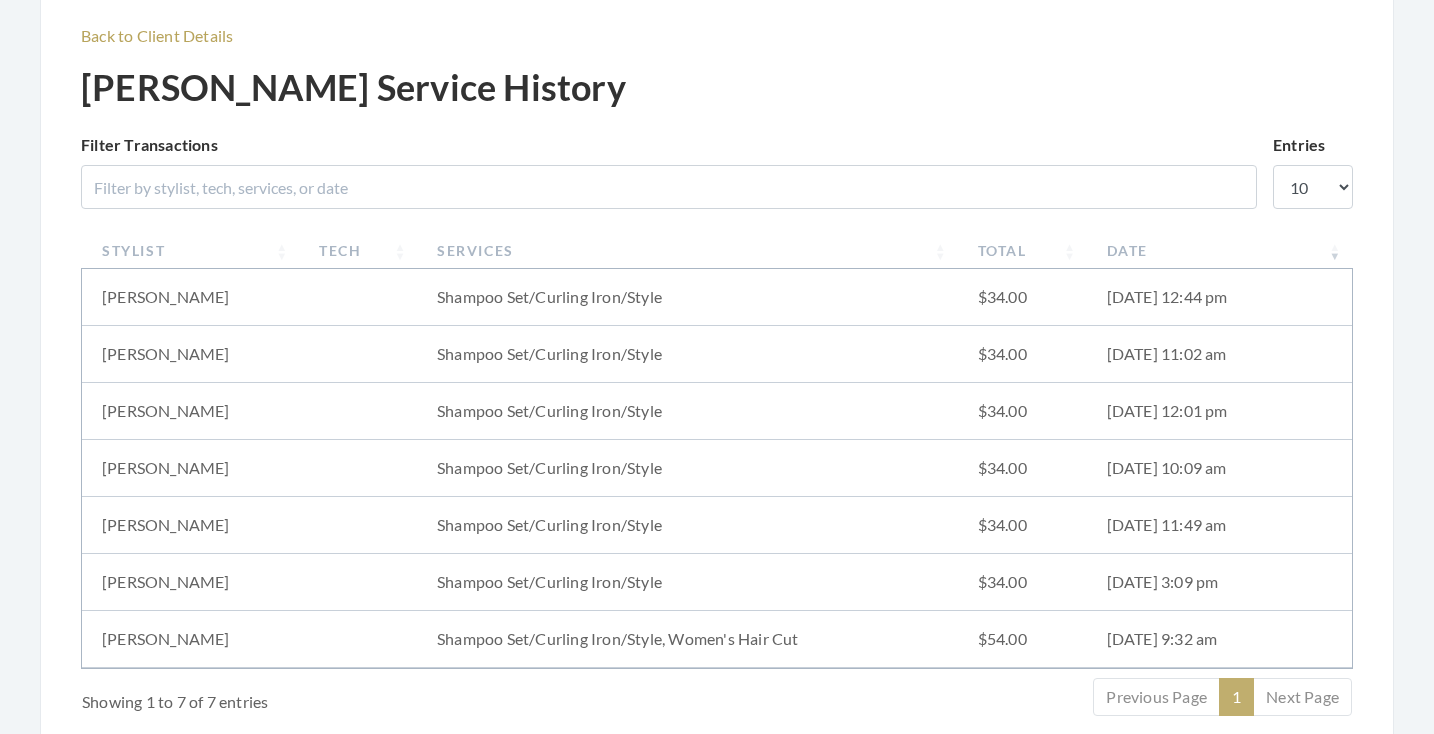 scroll, scrollTop: 73, scrollLeft: 1, axis: both 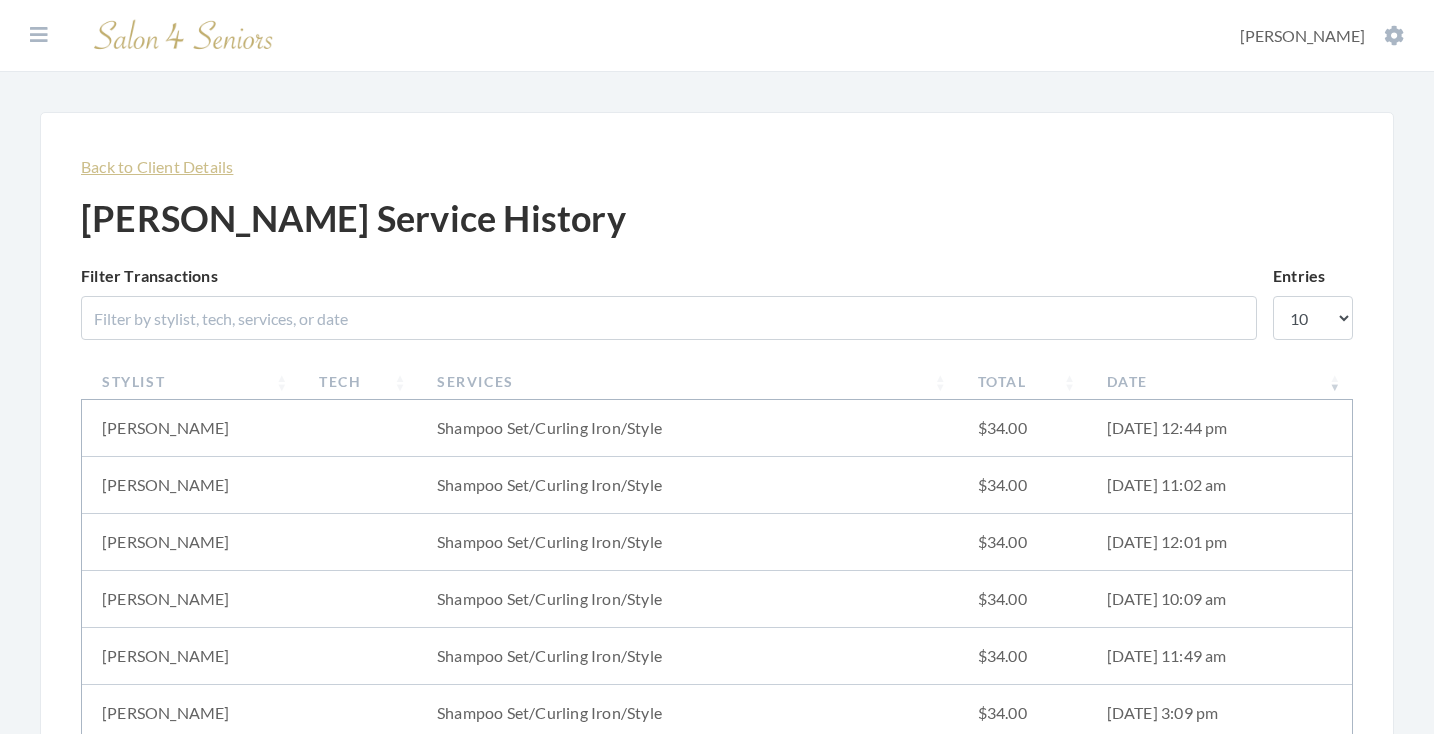 click on "Back to Client Details" at bounding box center [157, 166] 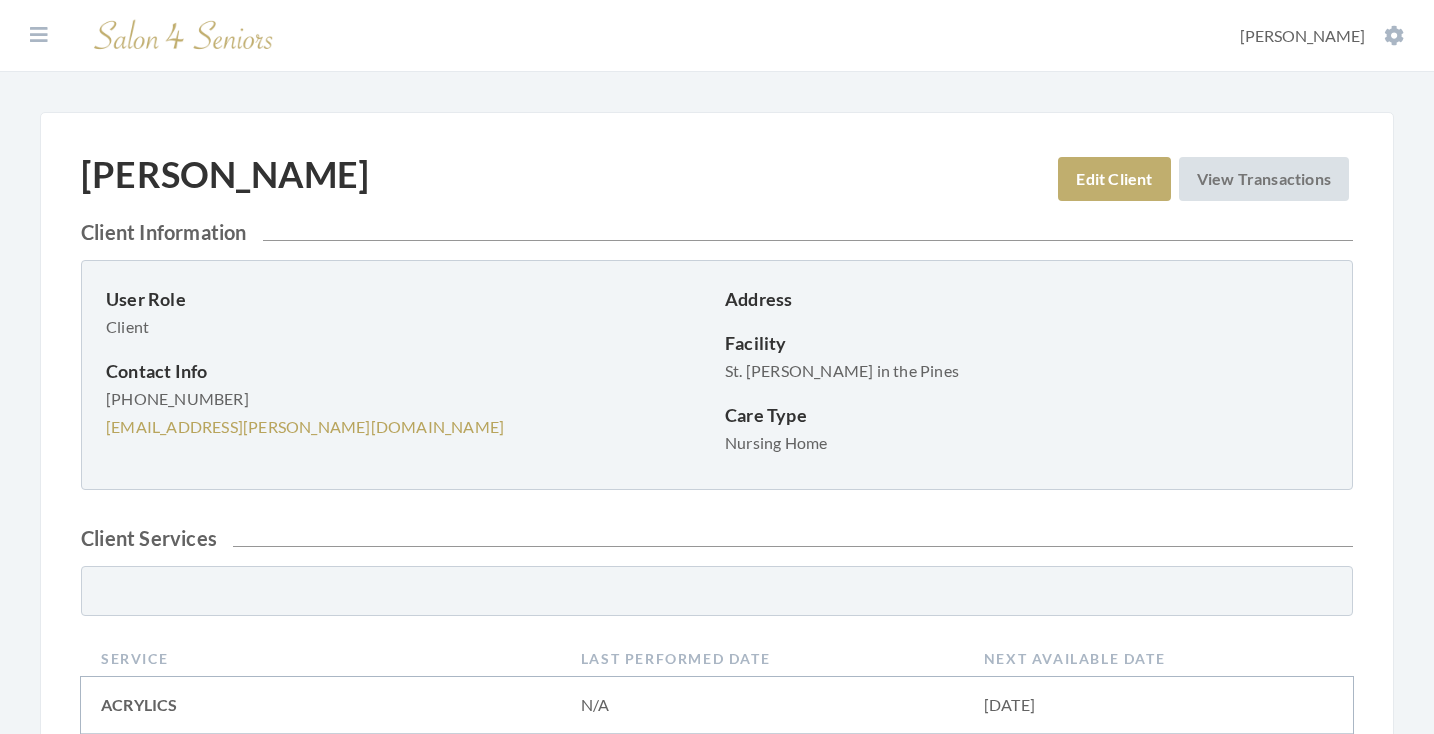 scroll, scrollTop: 0, scrollLeft: 0, axis: both 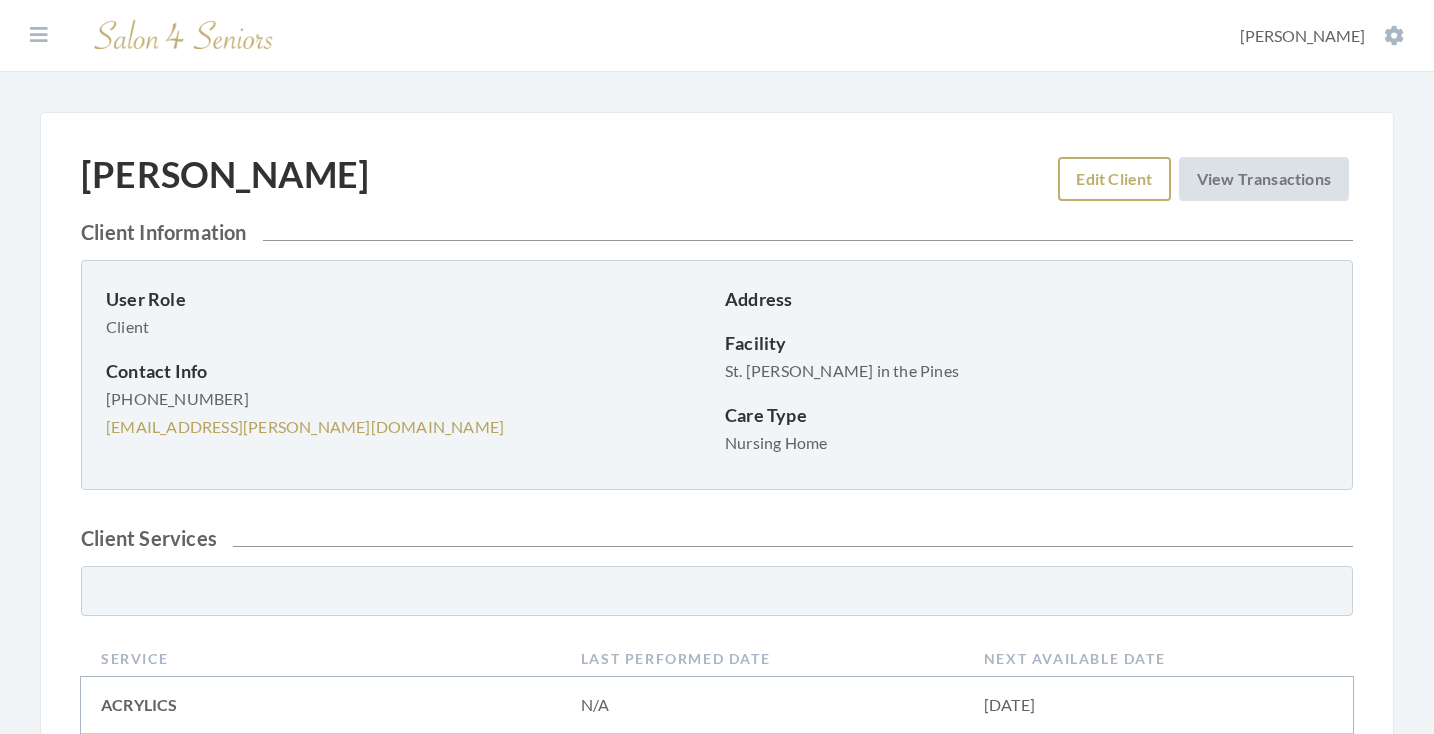 click on "Edit Client" at bounding box center [1114, 179] 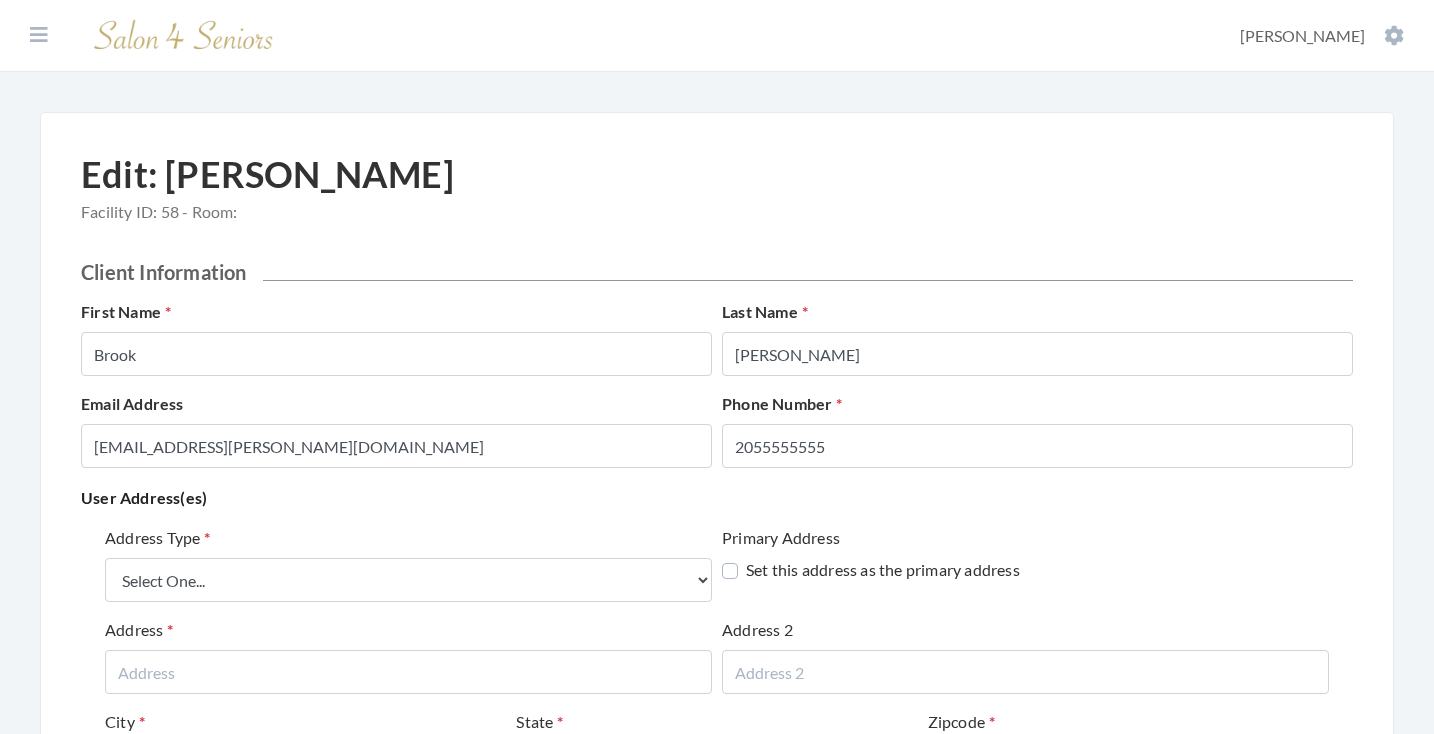 scroll, scrollTop: 0, scrollLeft: 0, axis: both 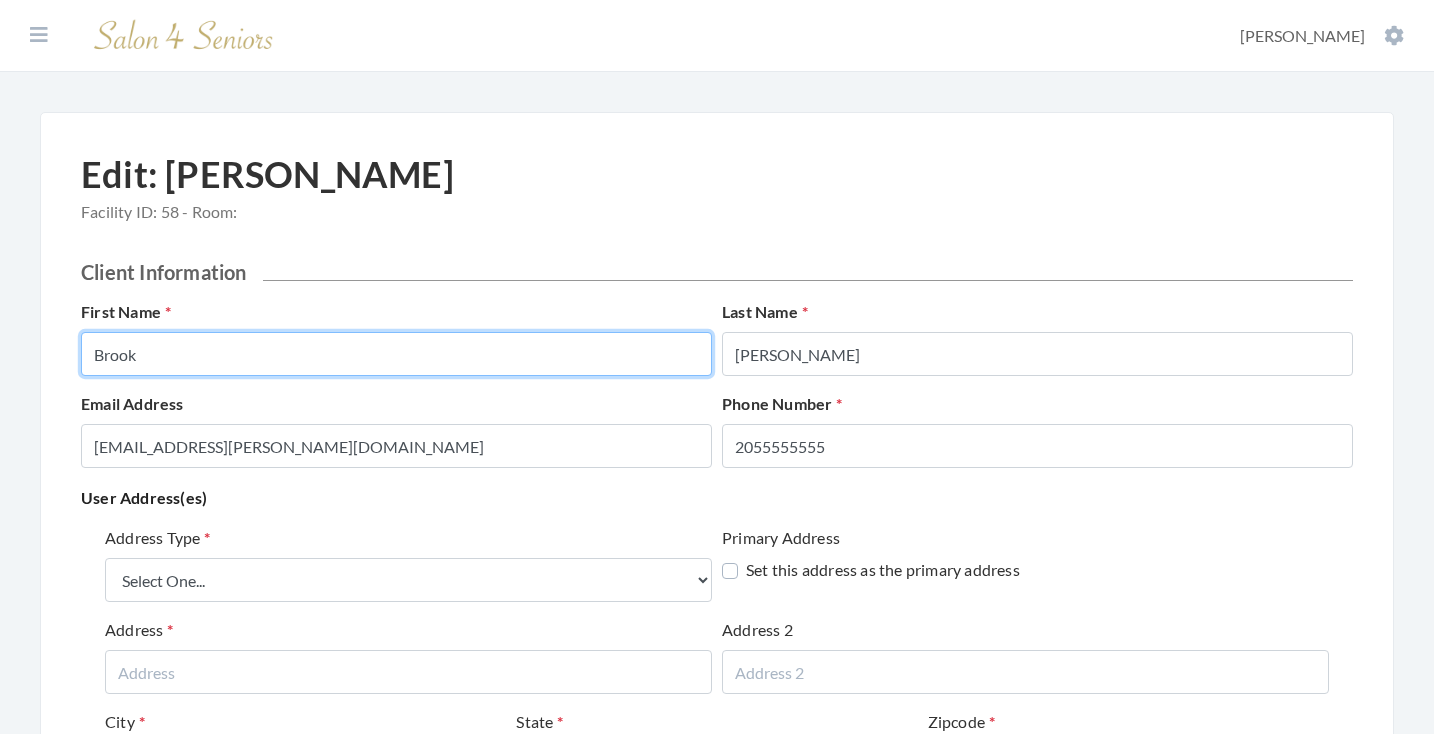 click on "Brook" at bounding box center [396, 354] 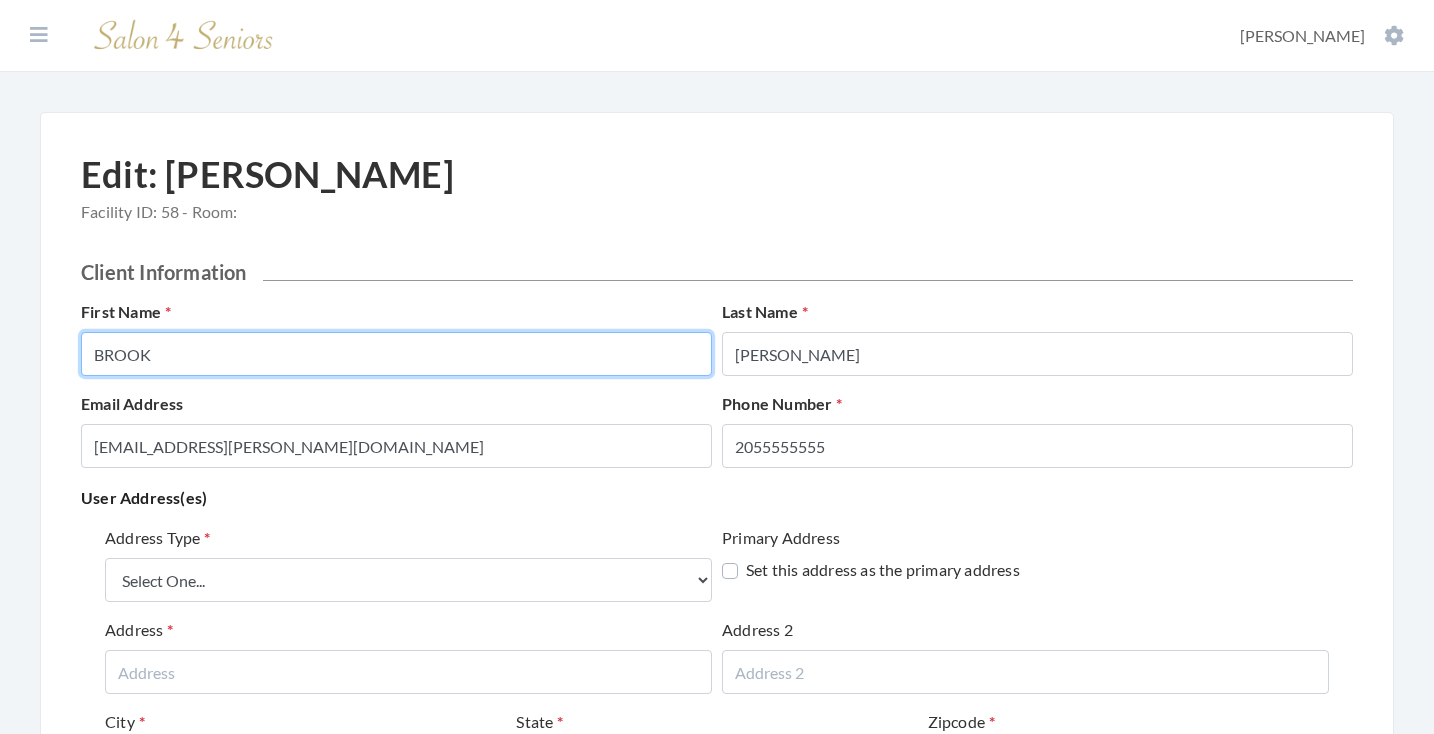 type on "BROOK" 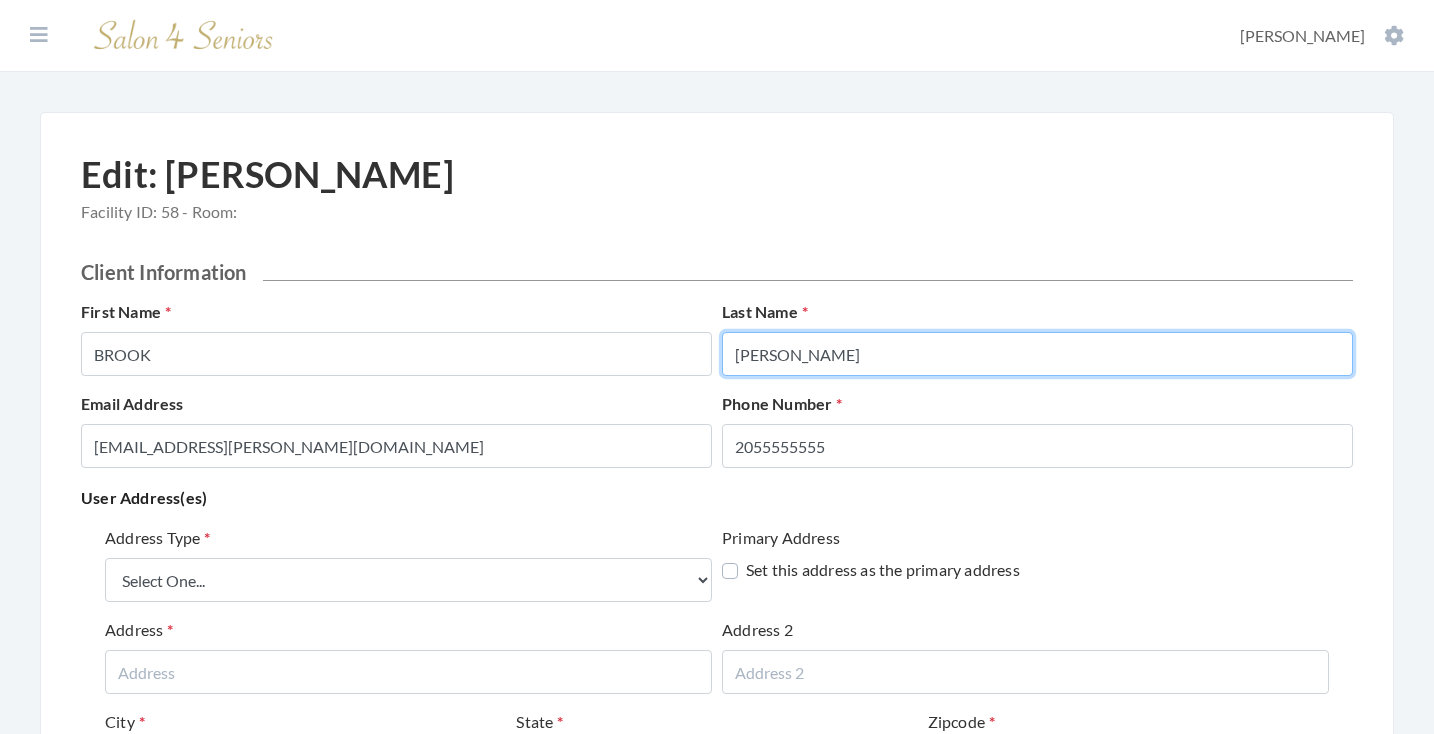 type on "[PERSON_NAME]" 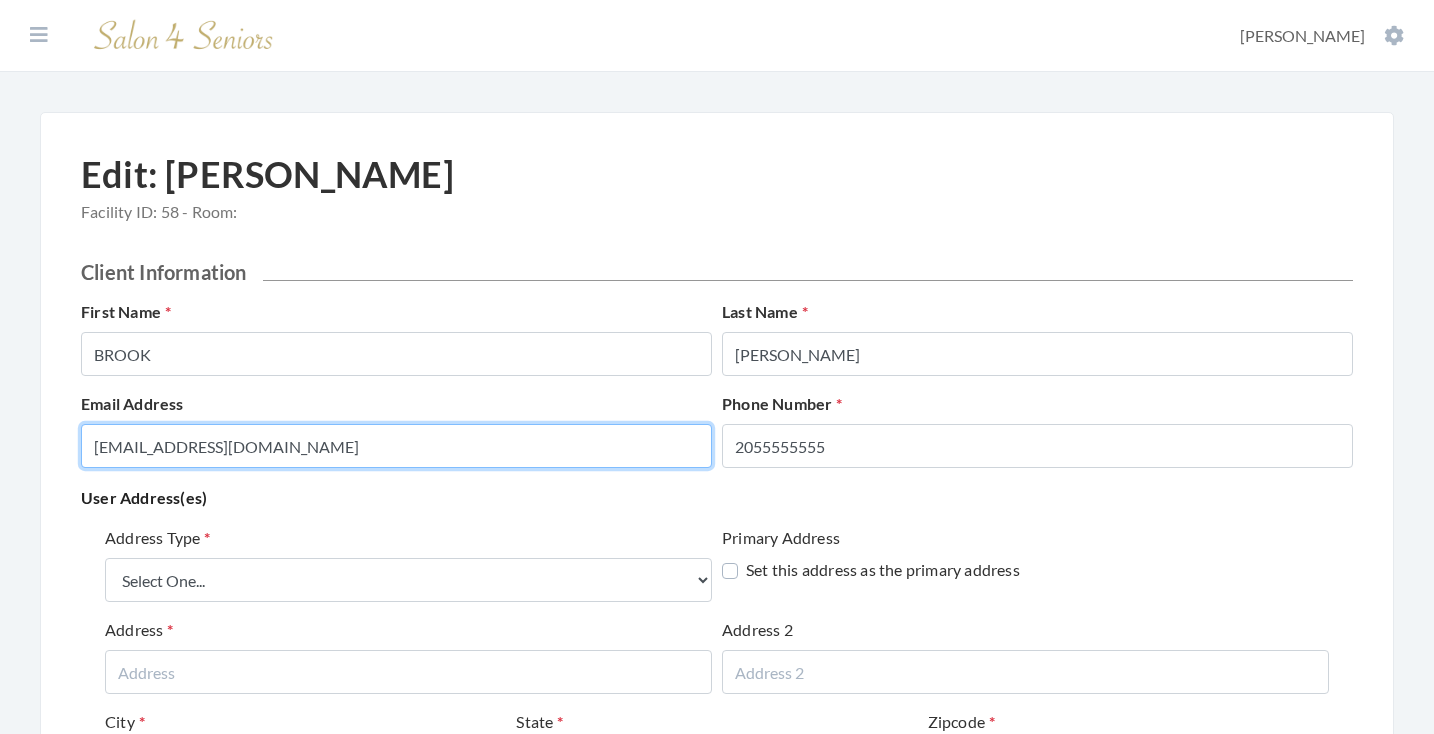 type on "[EMAIL_ADDRESS][DOMAIN_NAME]" 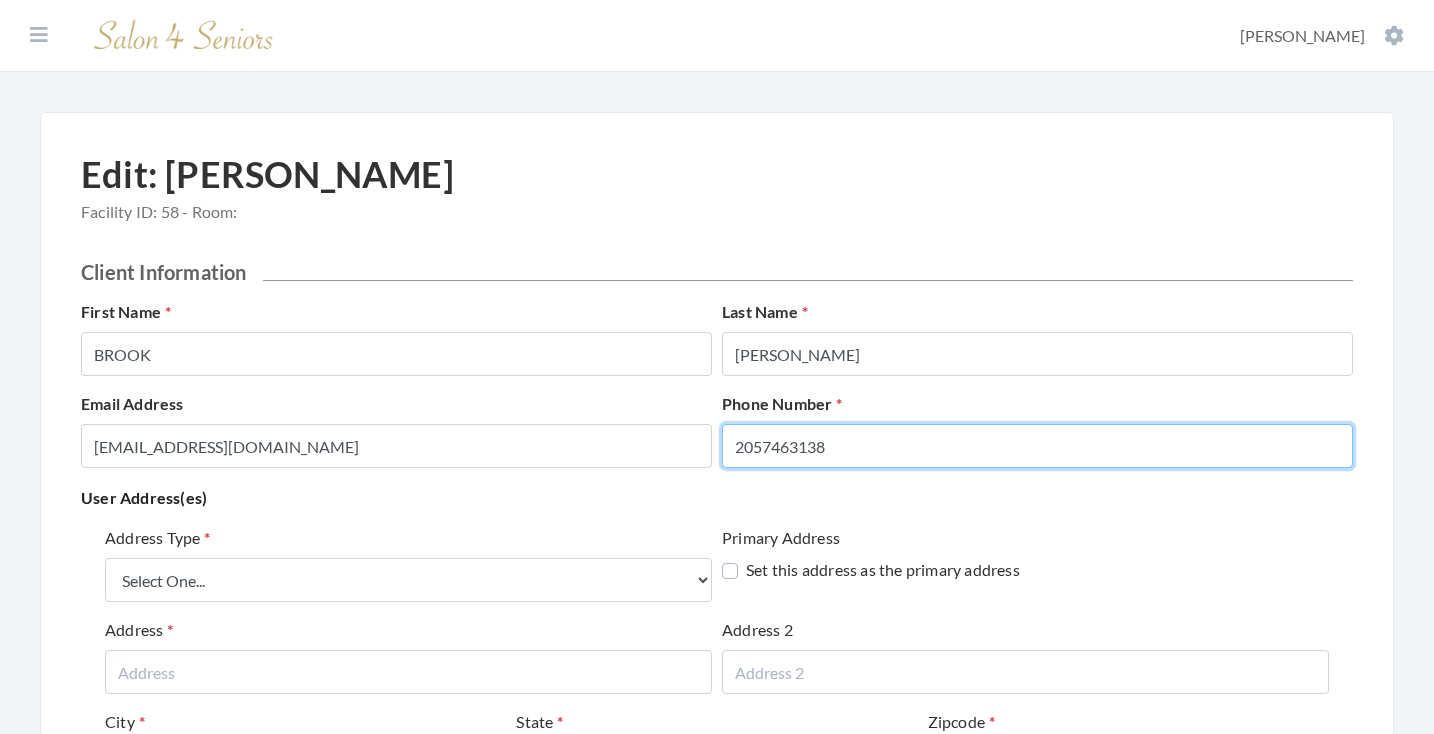 type on "2057463138" 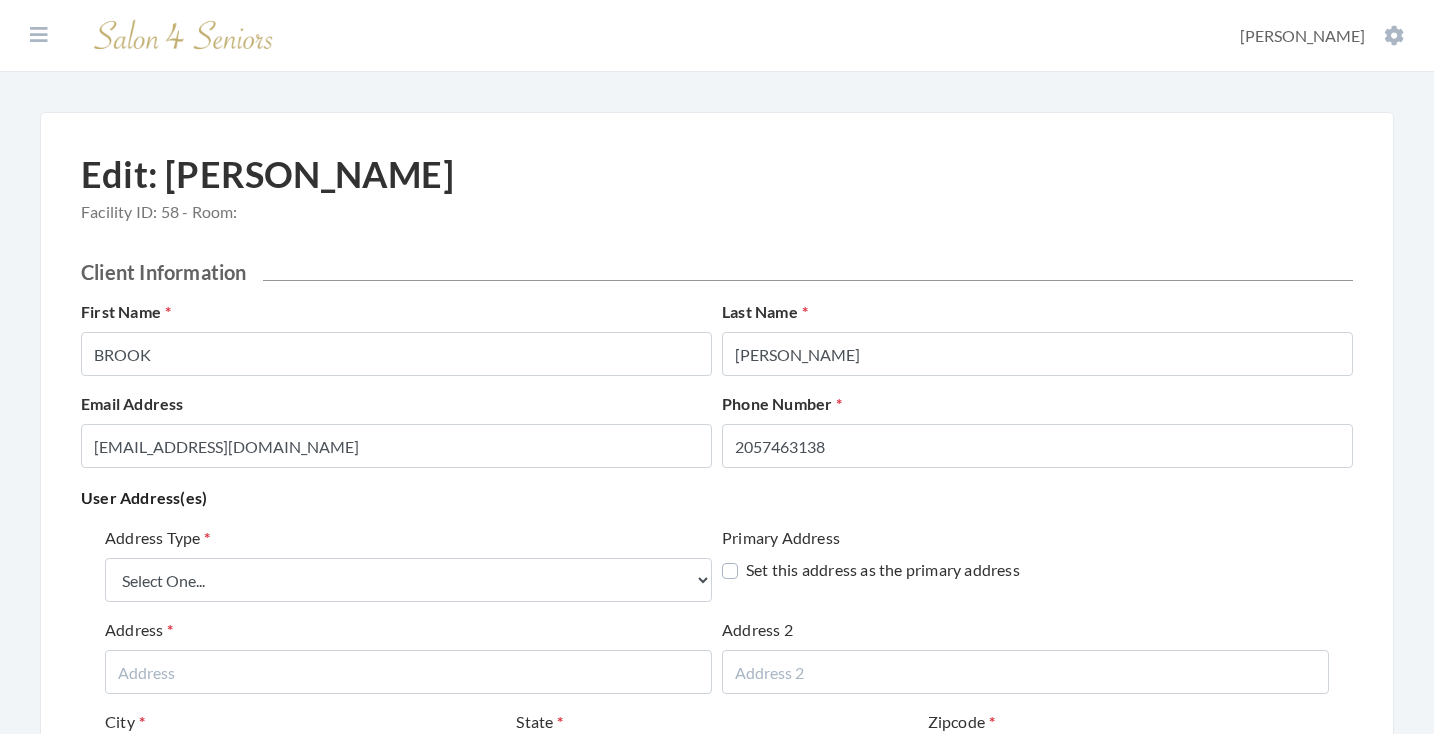 click on "Address Type   Select One...   Office Address   Home Address   Billing Address" at bounding box center [408, 564] 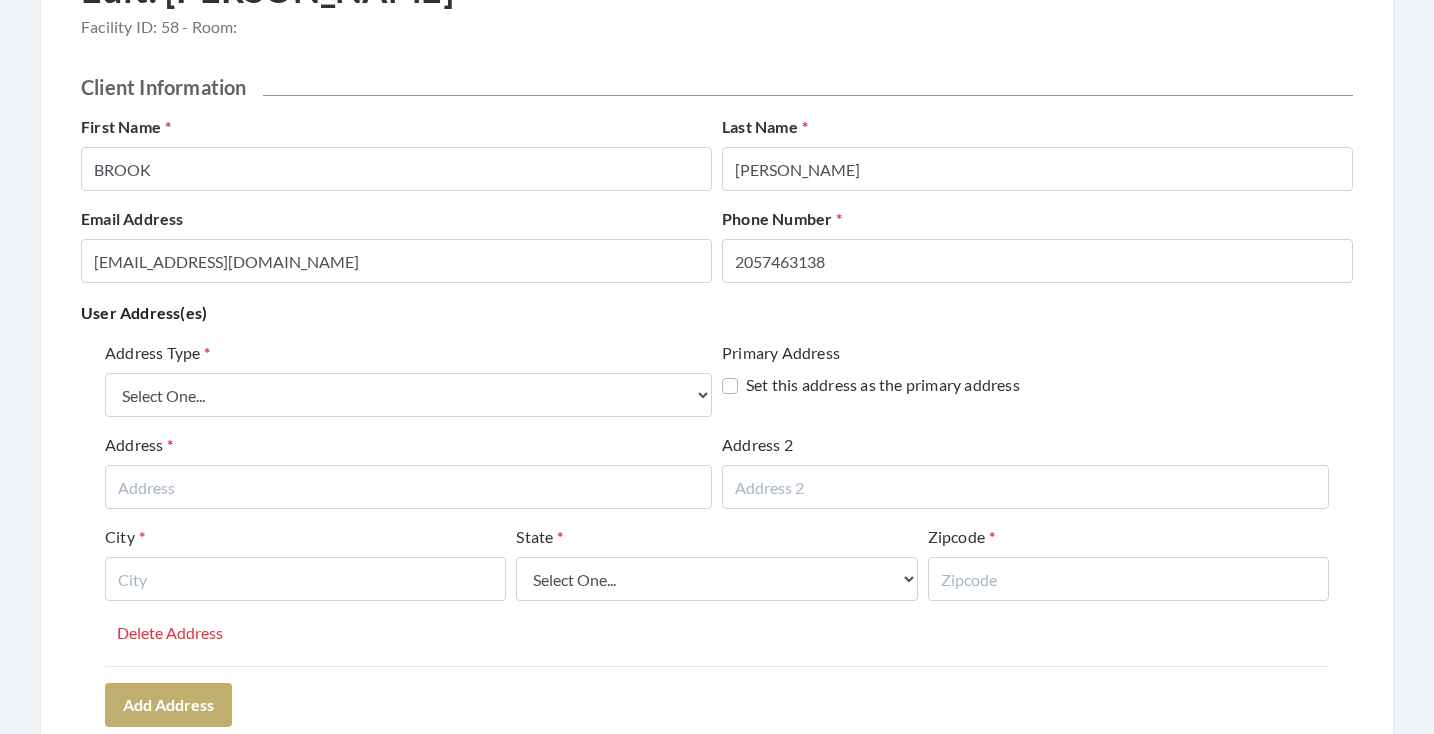 scroll, scrollTop: 210, scrollLeft: 0, axis: vertical 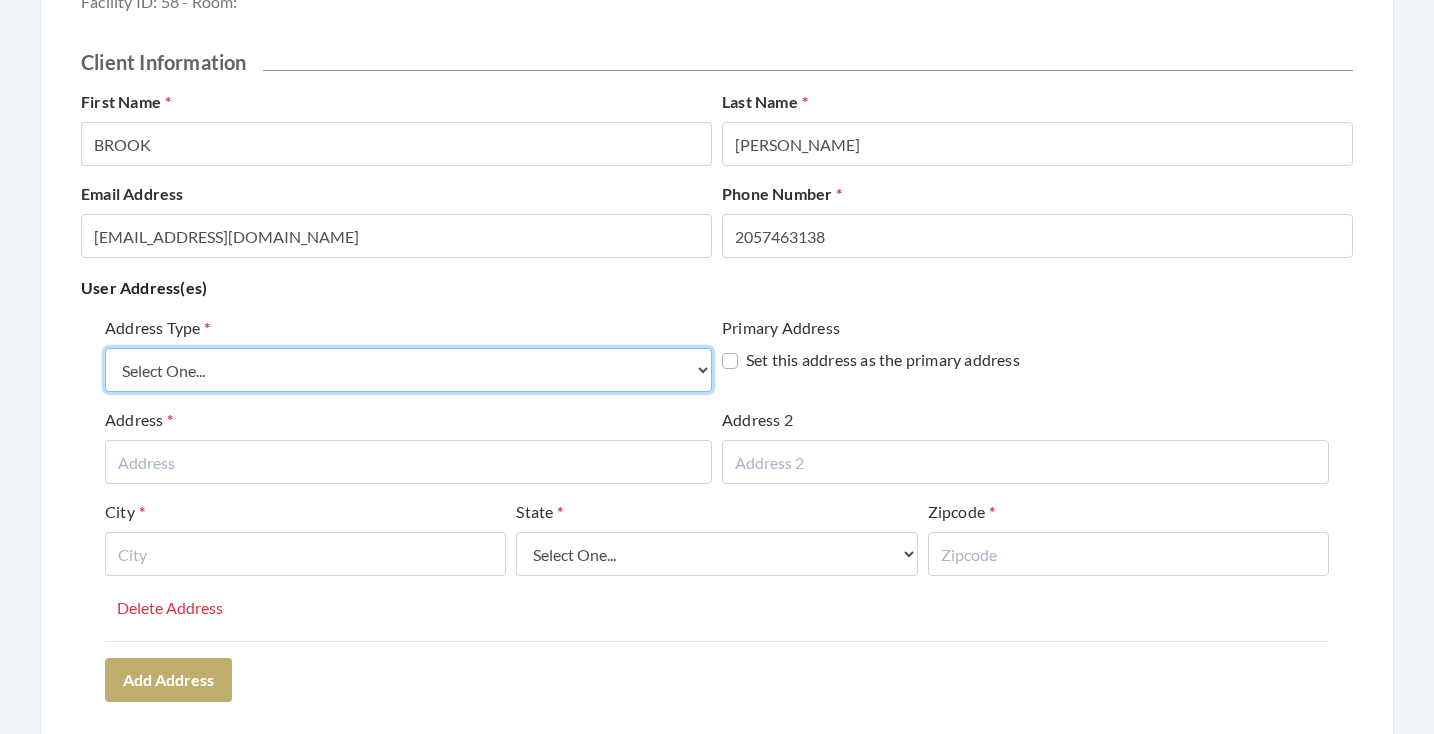 select on "billing" 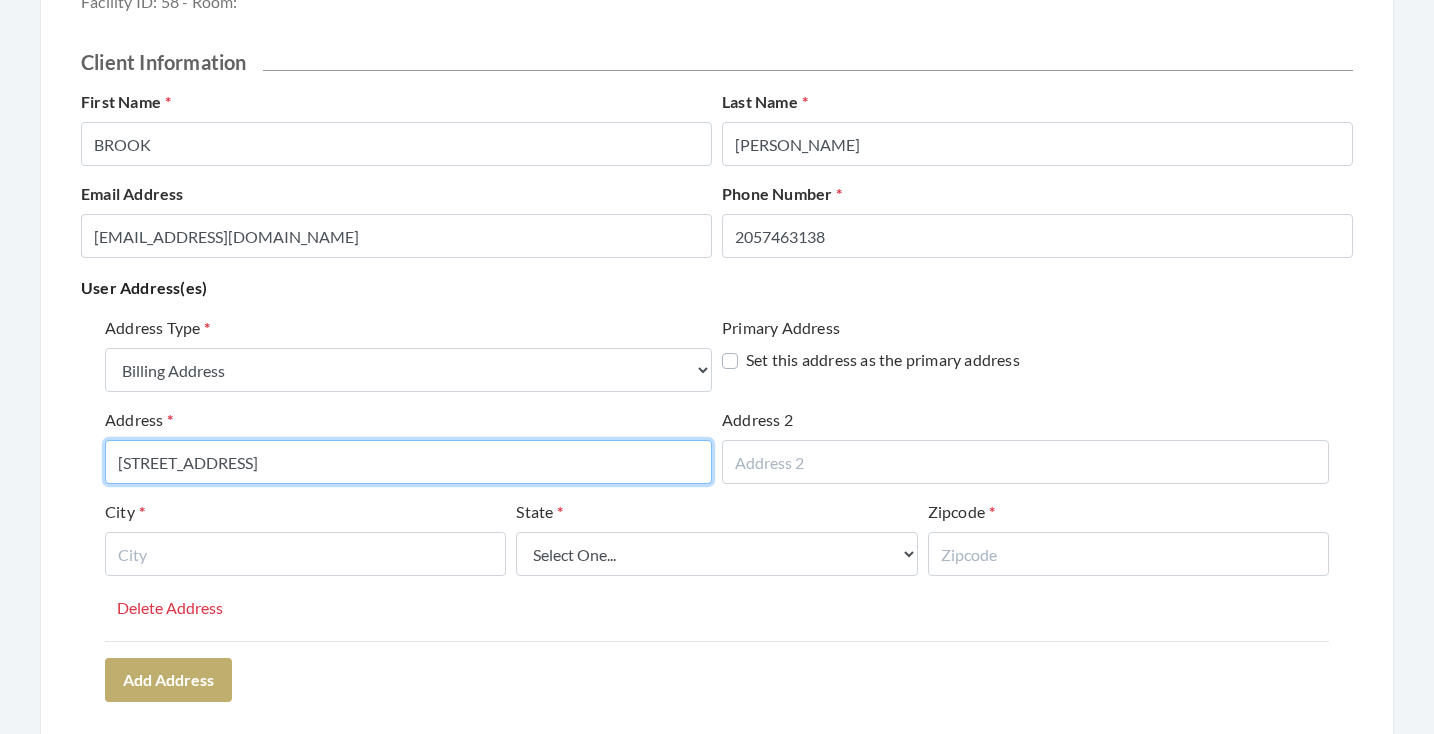 drag, startPoint x: 343, startPoint y: 463, endPoint x: 289, endPoint y: 459, distance: 54.147945 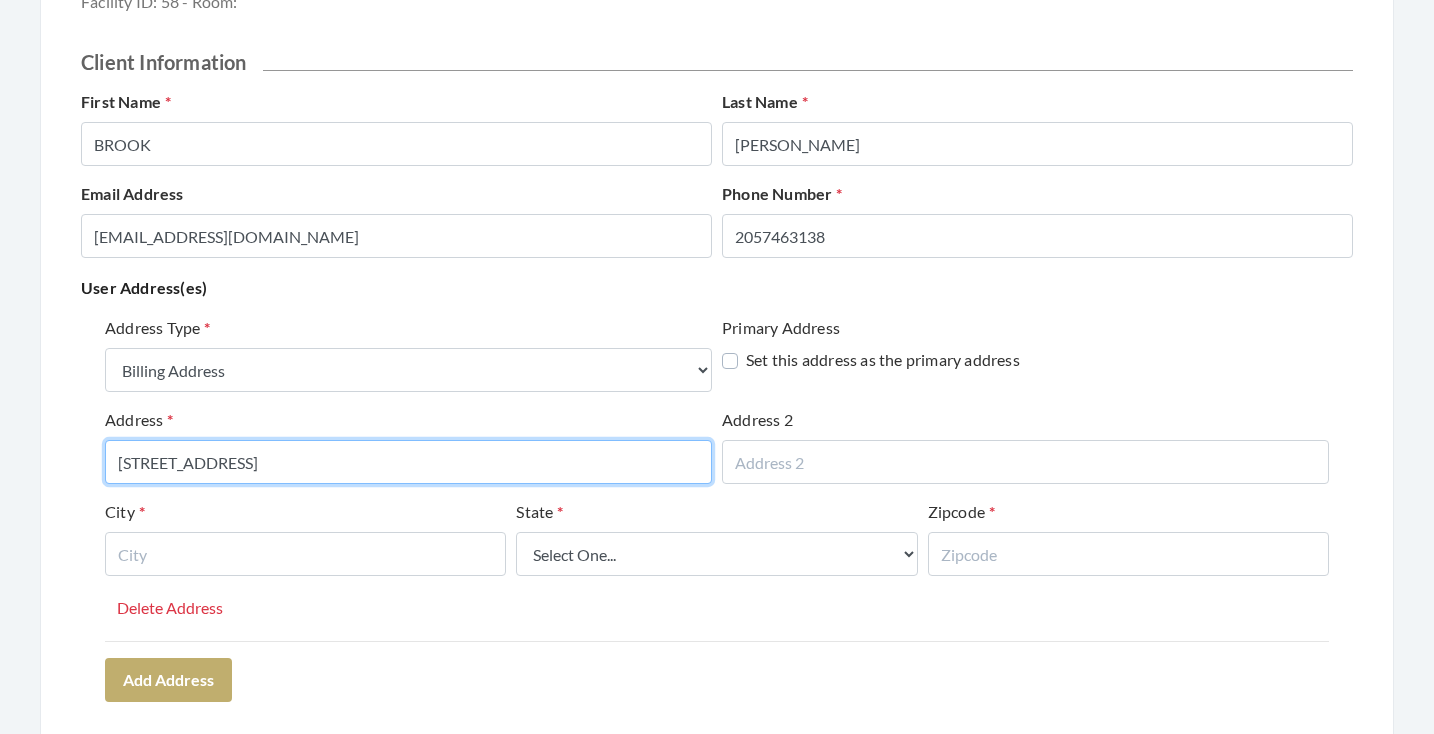 drag, startPoint x: 307, startPoint y: 455, endPoint x: 64, endPoint y: 444, distance: 243.24884 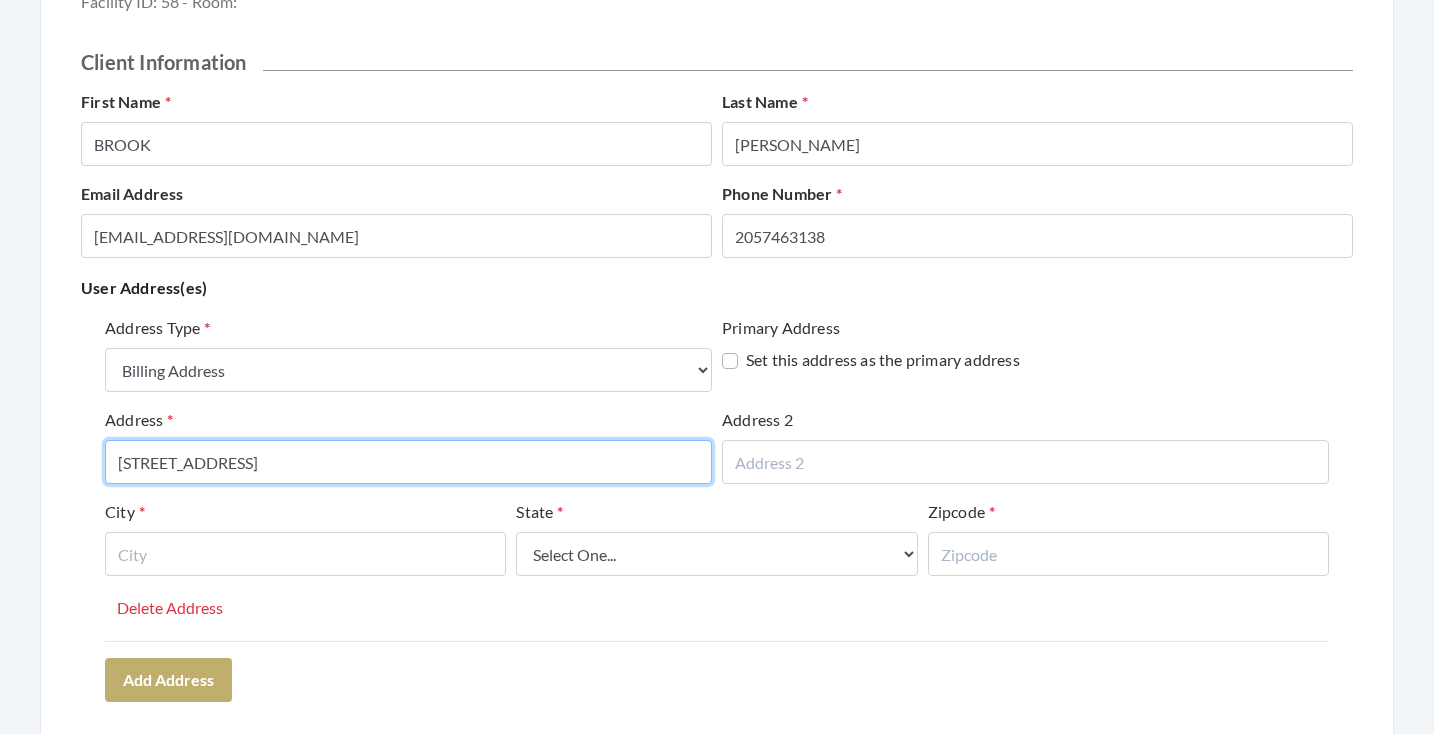 click on "[STREET_ADDRESS]" at bounding box center [408, 462] 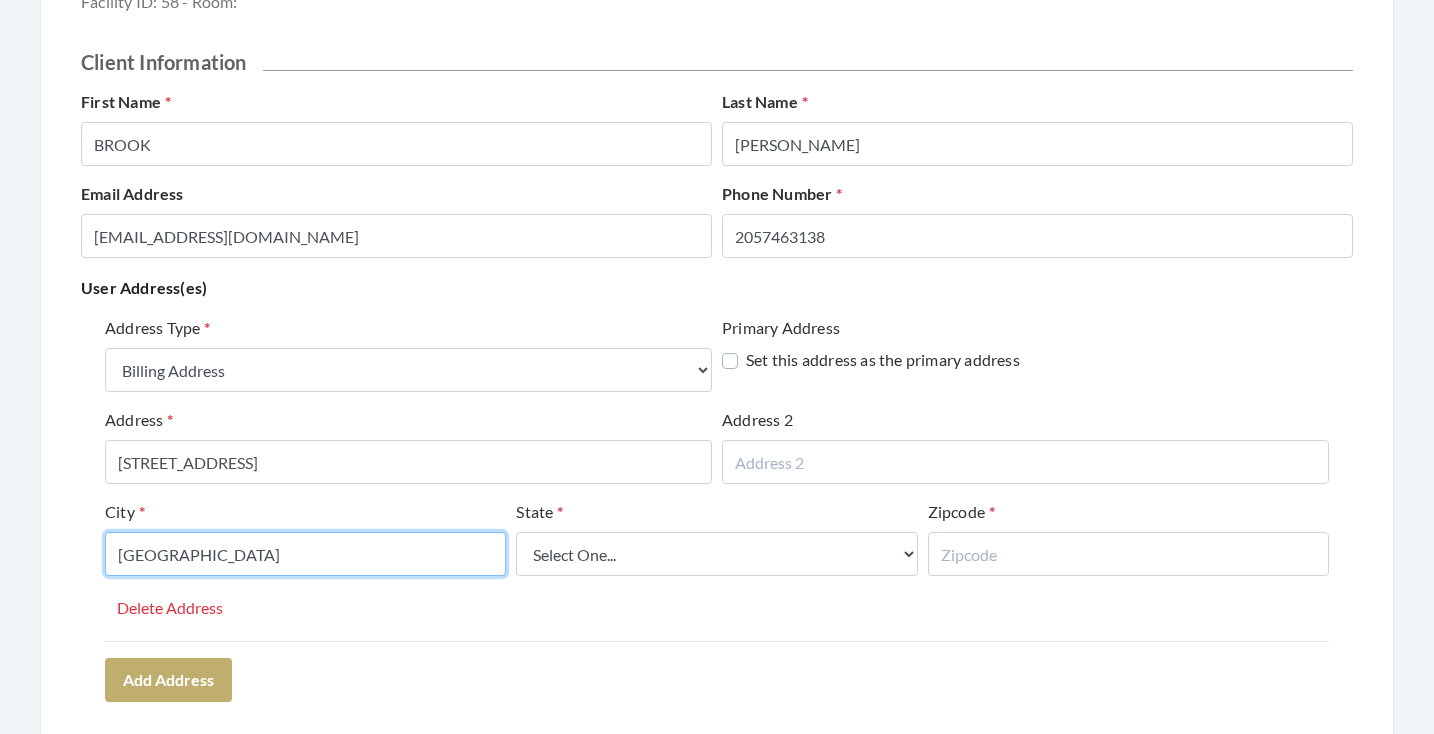 type on "[GEOGRAPHIC_DATA]" 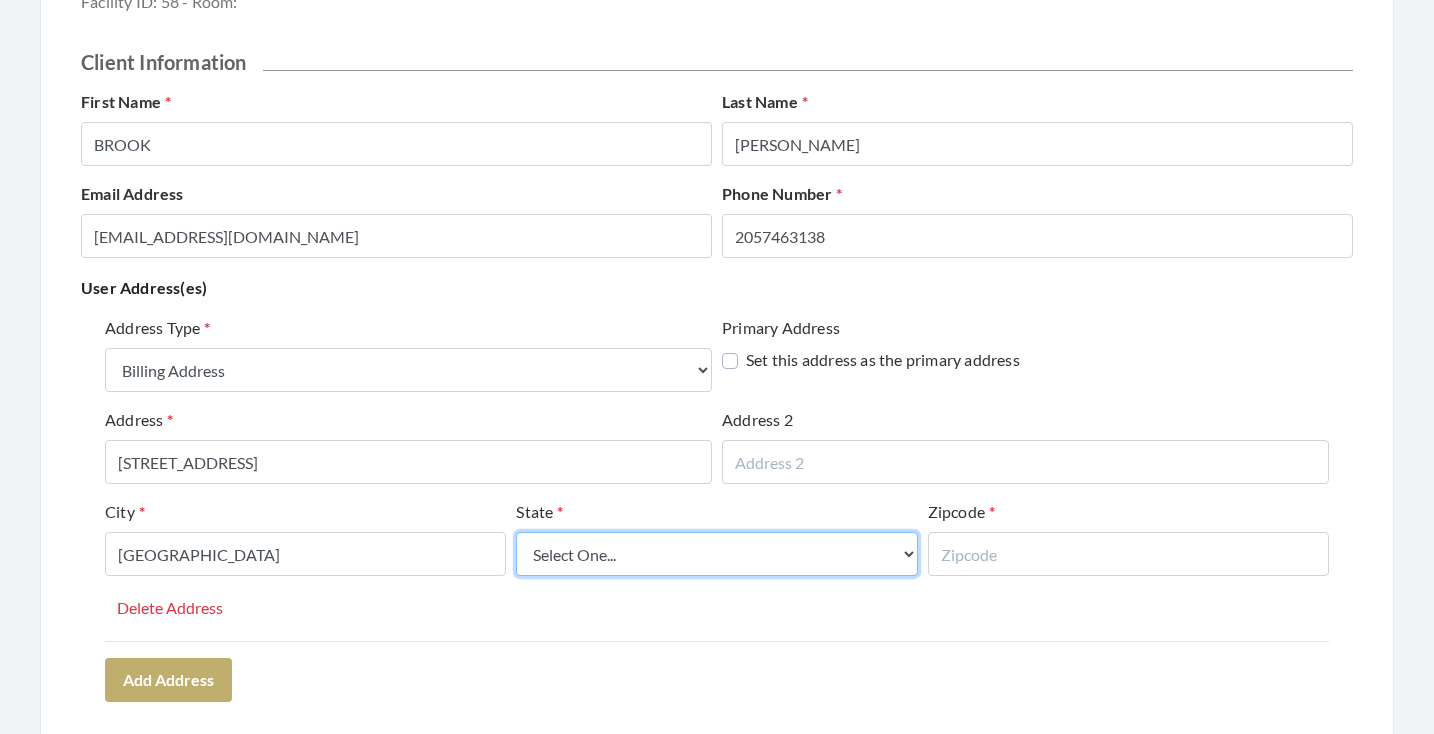 select on "al" 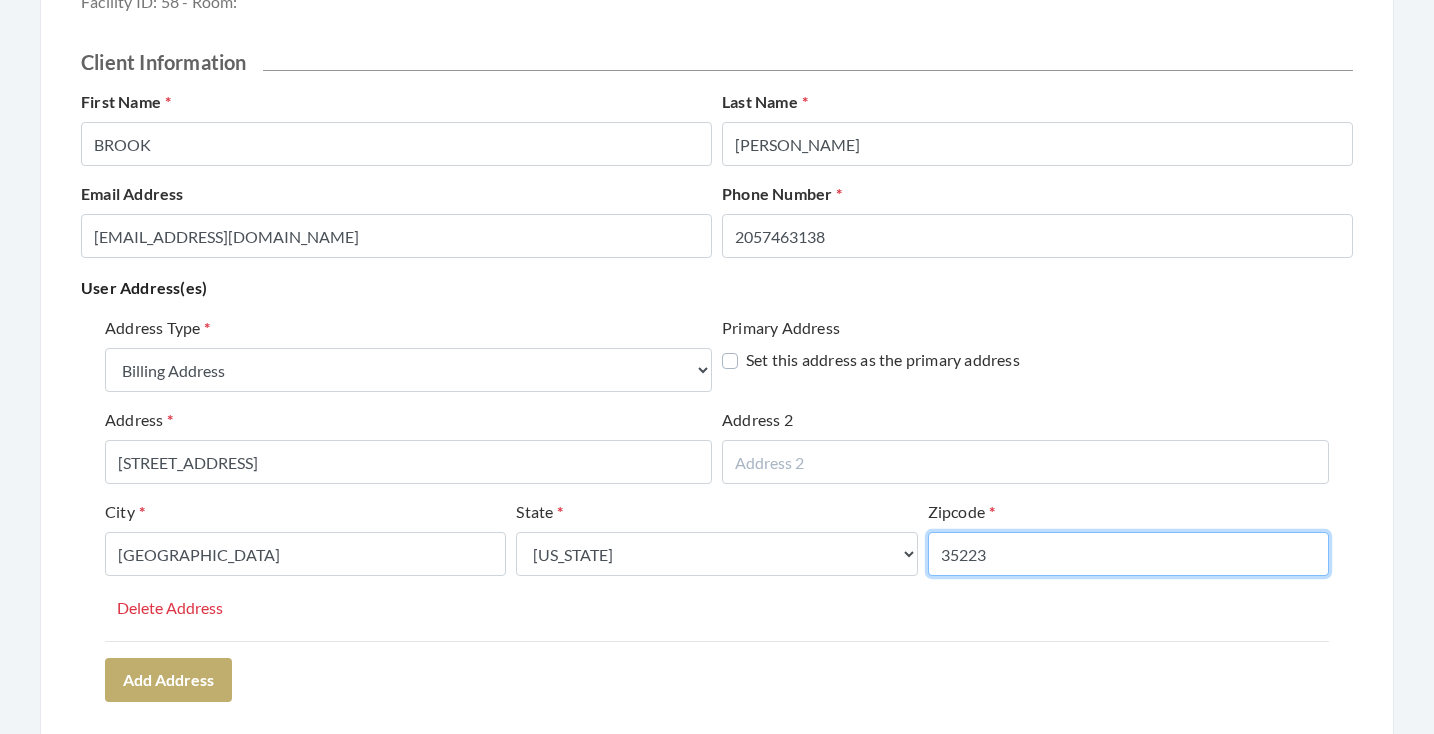 type on "35223" 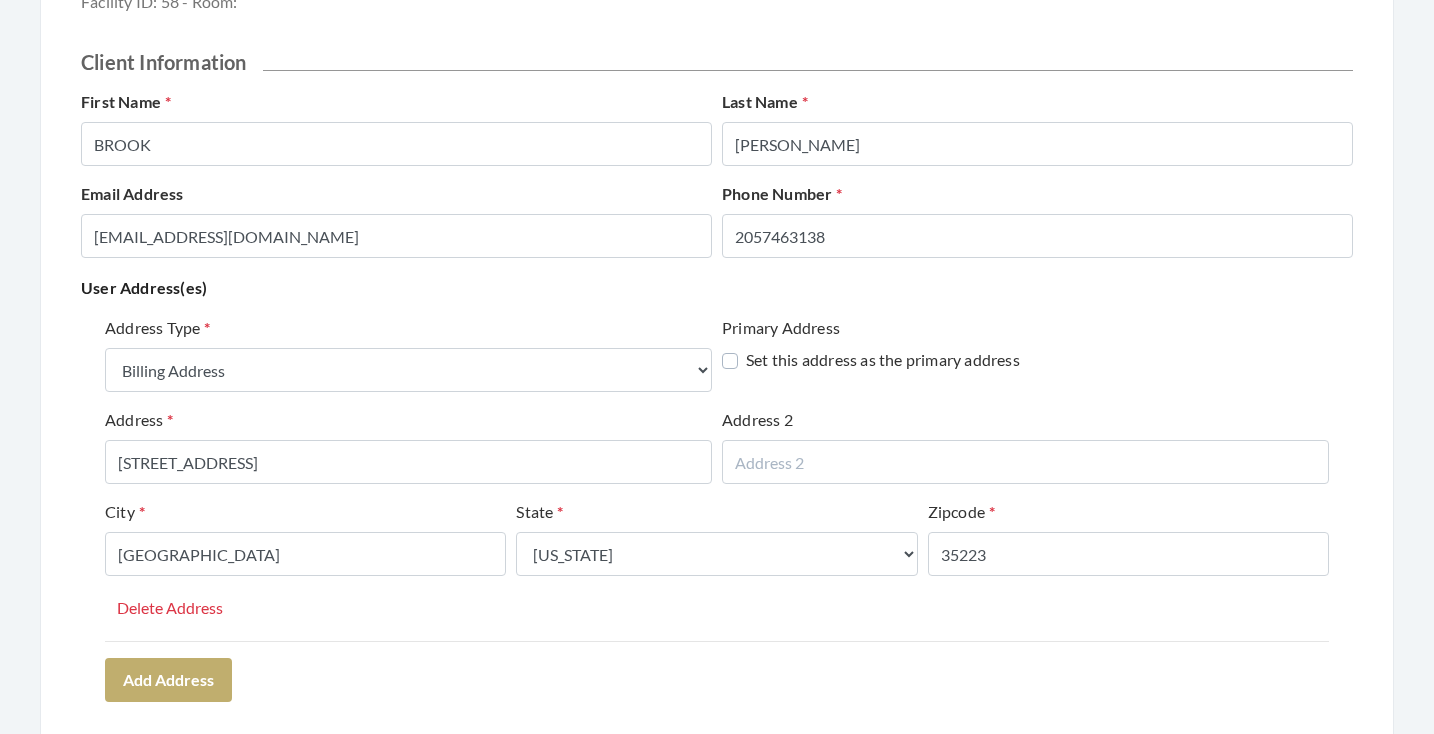 click on "Address Type   Select One...   Office Address   Home Address   Billing Address   Primary Address     Set this address as the primary address   Address   [STREET_ADDRESS]   Select One...   [US_STATE]   [US_STATE]   [US_STATE]   [US_STATE]   [US_STATE]   [US_STATE]   [US_STATE]   [US_STATE]   [US_STATE]   [US_STATE]   [US_STATE]   [US_STATE]   [US_STATE]   [US_STATE] [GEOGRAPHIC_DATA]   [US_STATE]   [US_STATE]   [US_STATE]   [US_STATE]   [US_STATE]   [US_STATE]   [US_STATE]   [US_STATE]   [US_STATE]   [PERSON_NAME][US_STATE]   [US_STATE]   [US_STATE]   [US_STATE]   [US_STATE]   [US_STATE]   [US_STATE]   [US_STATE]   [US_STATE]   [US_STATE]   [US_STATE]   [US_STATE]   [US_STATE]   [US_STATE]   [US_STATE]   [US_STATE]   [US_STATE]   [US_STATE]   [US_STATE]   [US_STATE]   [US_STATE]   [US_STATE]   [US_STATE]   [US_STATE]   [US_STATE]   [US_STATE]   [US_STATE]   [US_STATE]   [US_STATE]   [US_STATE]   [GEOGRAPHIC_DATA]   [US_STATE][PERSON_NAME][US_STATE]   [US_STATE]   [US_STATE]   [US_STATE]   Zipcode   35223   Delete Address   Add Address" at bounding box center (717, 508) 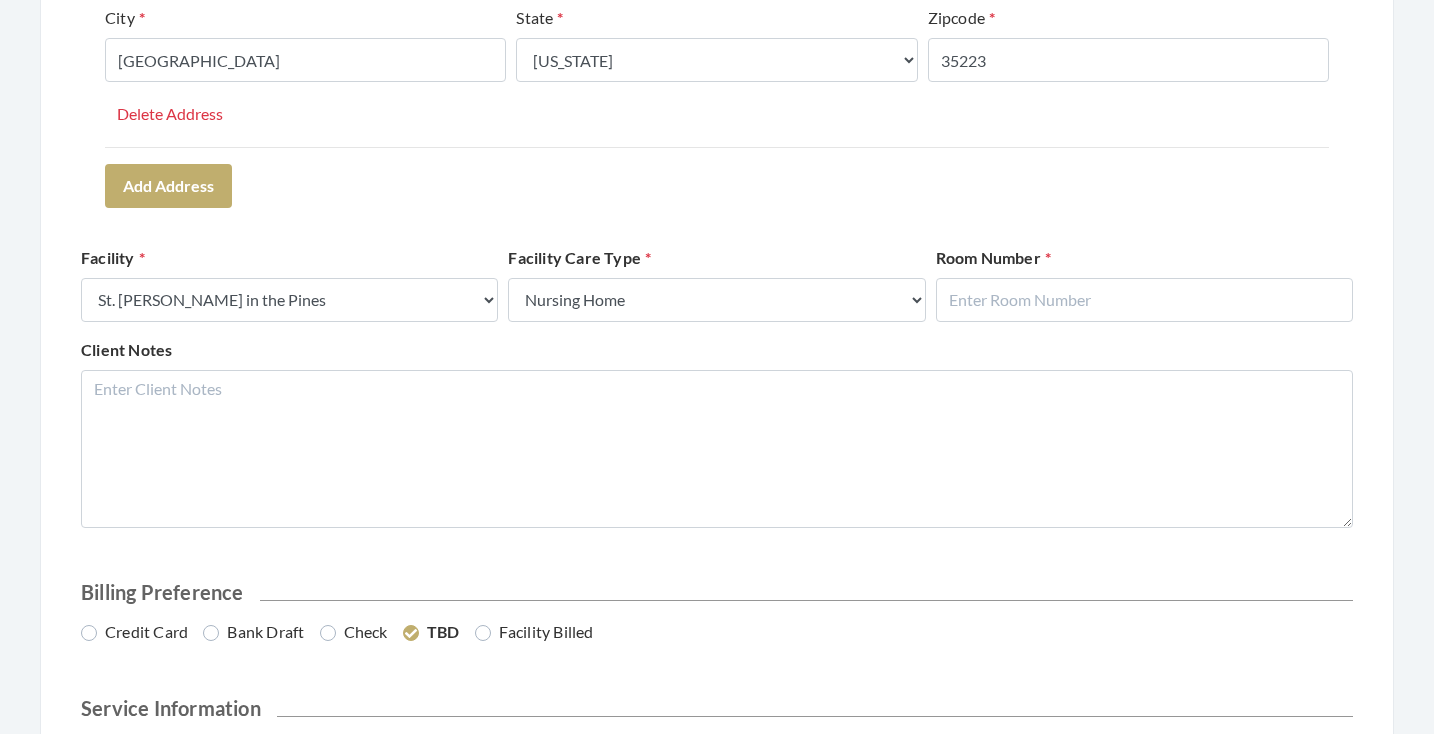 scroll, scrollTop: 745, scrollLeft: 0, axis: vertical 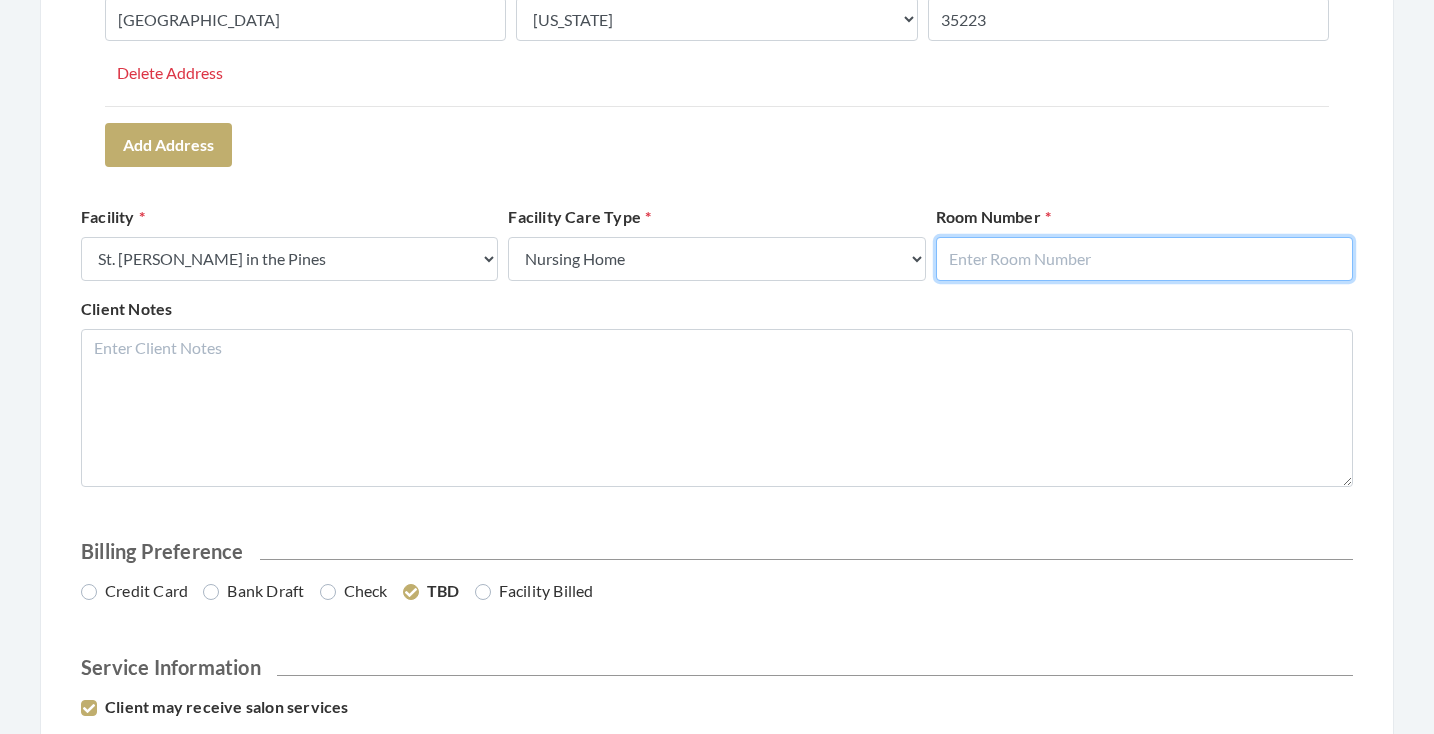 click at bounding box center (1144, 259) 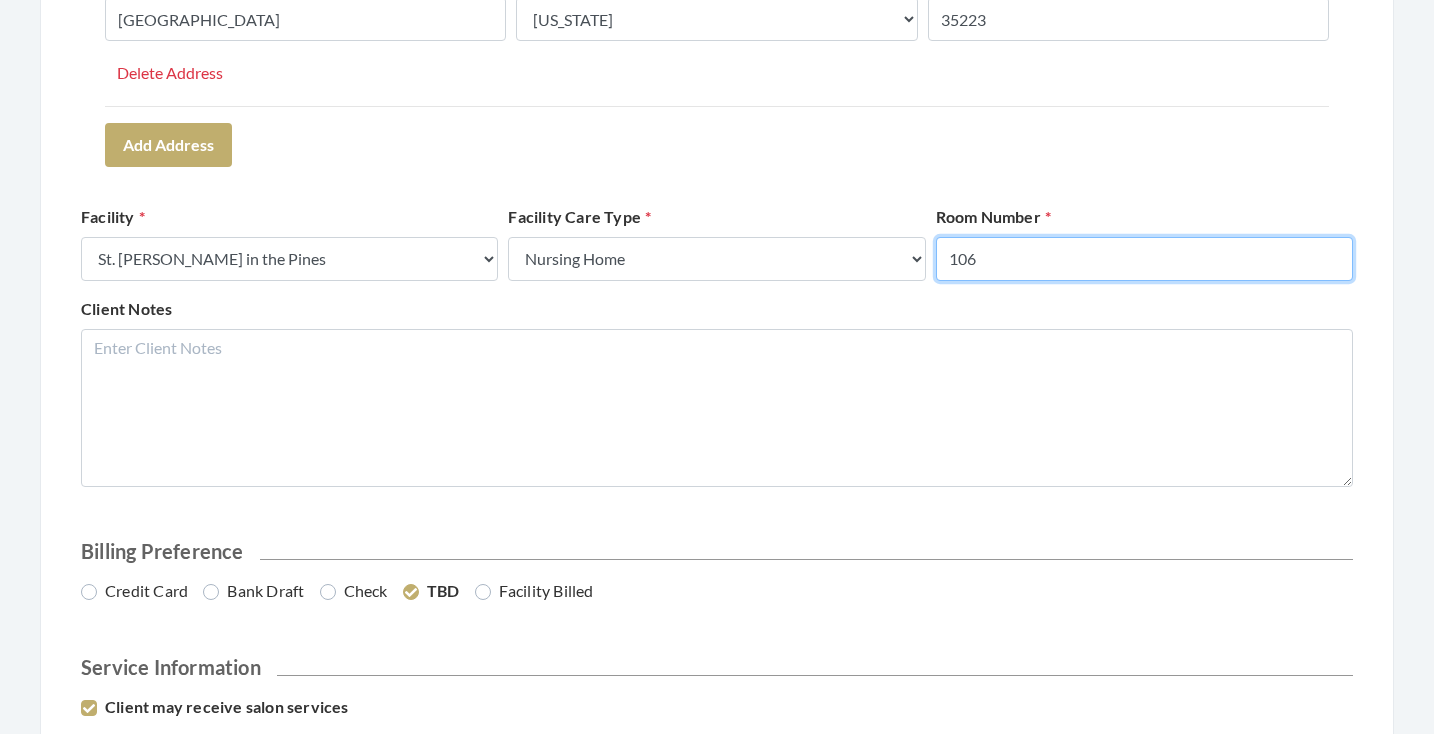 type on "106" 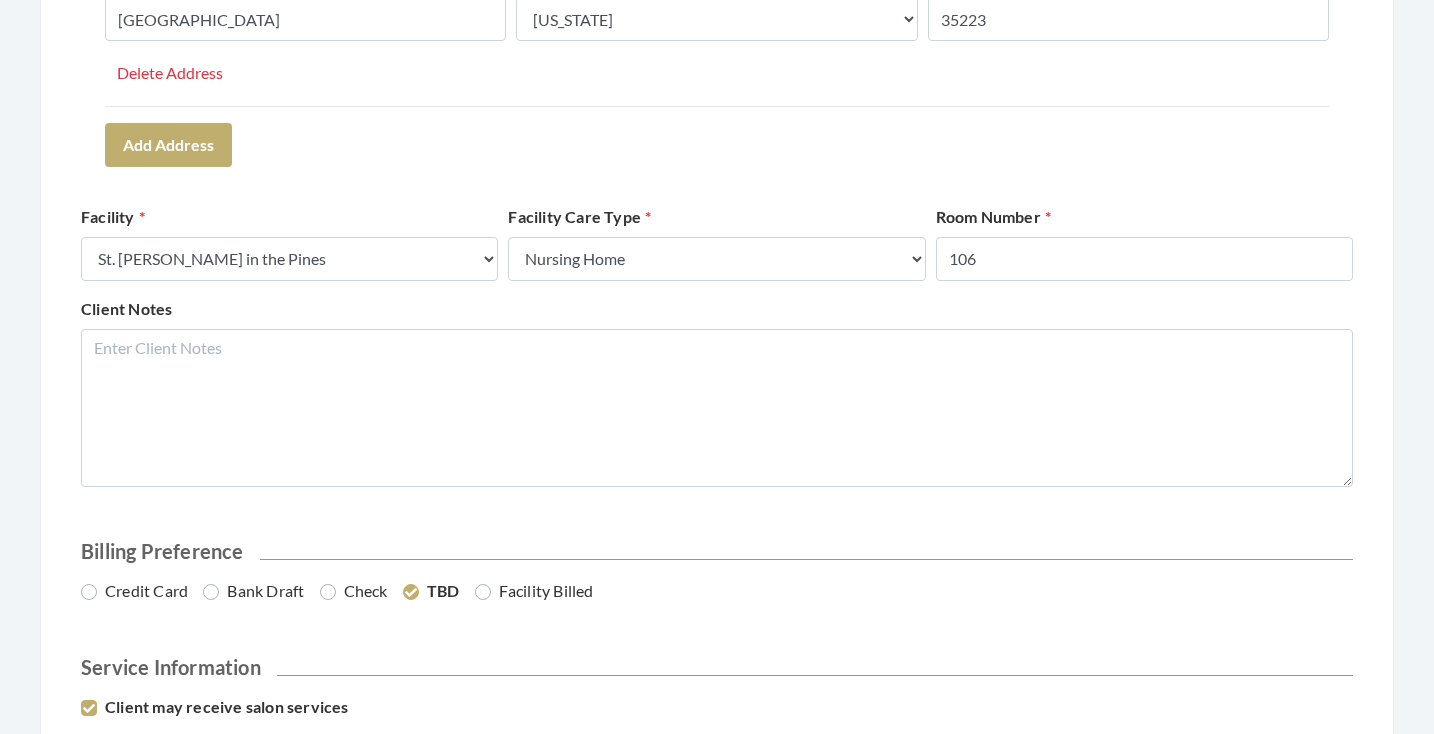 click on "Client Information     First Name   BROOK   Last Name   [PERSON_NAME]   Email Address   [EMAIL_ADDRESS][DOMAIN_NAME]   Phone Number   [PHONE_NUMBER]   User Address(es)     Address Type   Select One...   Office Address   Home Address   Billing Address   Primary Address     Set this address as the primary address   Address   [STREET_ADDRESS]   Select One...   [US_STATE]   [US_STATE]   [US_STATE]   [US_STATE]   [US_STATE]   [US_STATE]   [US_STATE]   [US_STATE]   [US_STATE]   [US_STATE]   [US_STATE]   [US_STATE]   [US_STATE]   [US_STATE] [GEOGRAPHIC_DATA]   [US_STATE]   [US_STATE]   [US_STATE]   [US_STATE]   [US_STATE]   [US_STATE]   [US_STATE]   [US_STATE]   [US_STATE]   [PERSON_NAME][US_STATE]   [US_STATE]   [US_STATE]   [US_STATE]   [US_STATE]   [US_STATE]   [US_STATE]   [US_STATE]   [US_STATE]   [US_STATE]   [US_STATE]   [US_STATE]   [US_STATE]   [US_STATE]   [US_STATE]   [US_STATE]   [US_STATE]   [US_STATE]   [US_STATE]   [US_STATE]   [US_STATE]   [US_STATE]   [US_STATE]   [US_STATE]   [US_STATE]   [US_STATE]   [US_STATE]" at bounding box center [717, 2212] 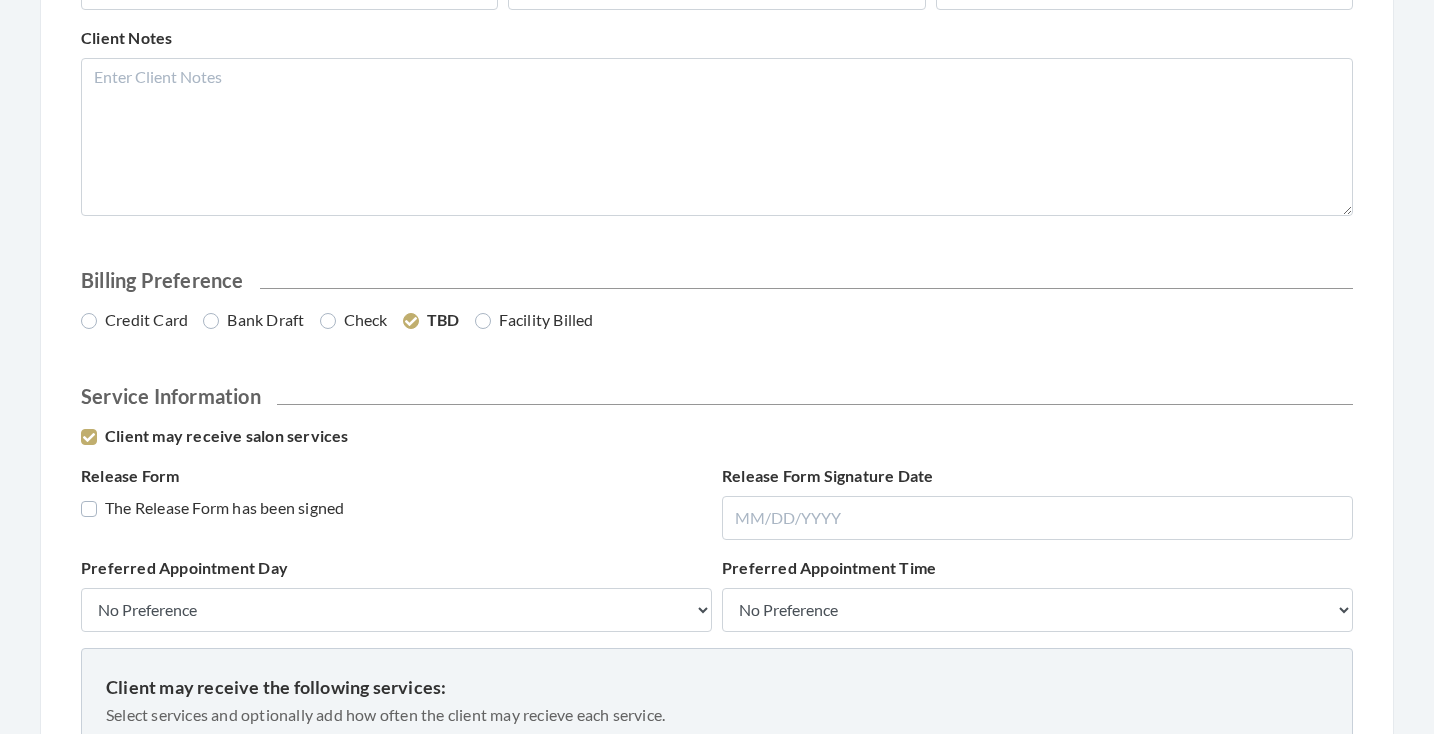 scroll, scrollTop: 1060, scrollLeft: 0, axis: vertical 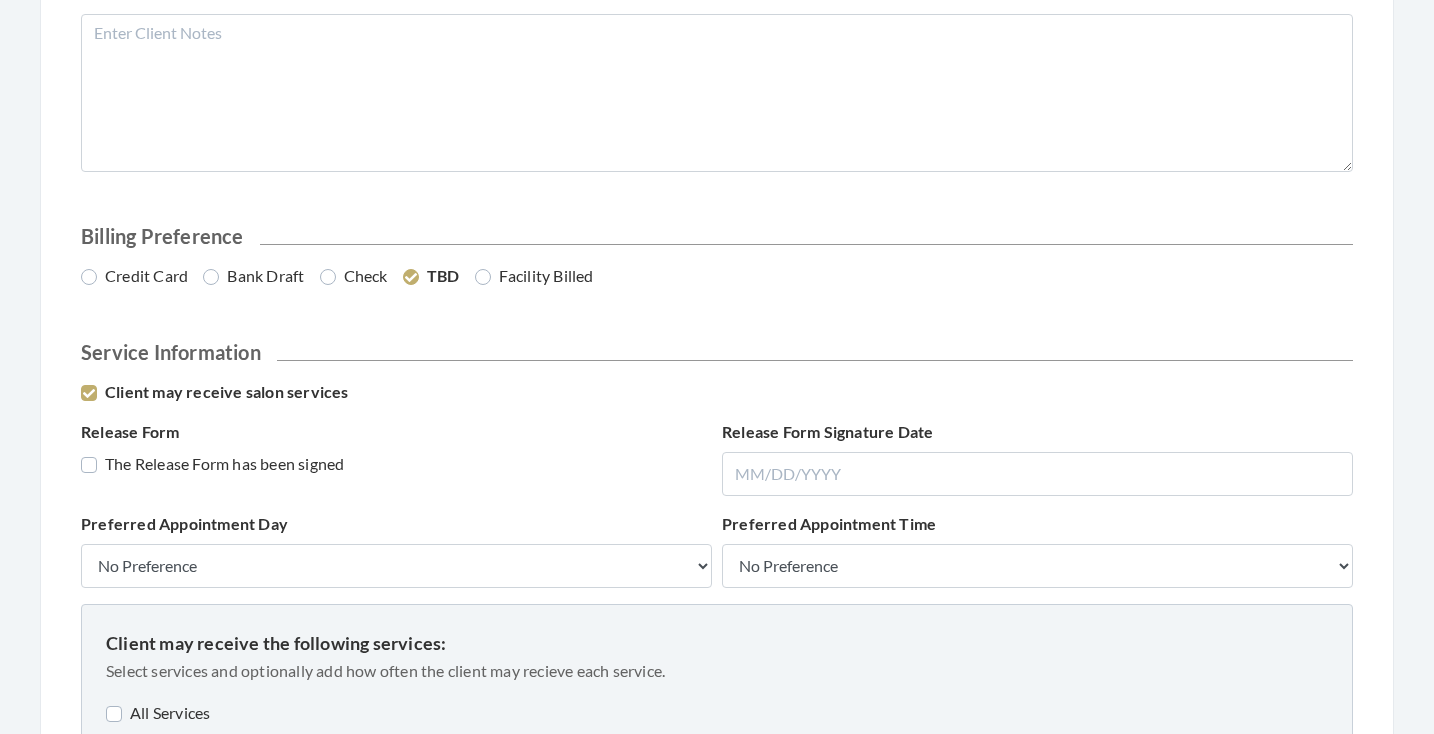 click on "Bank Draft" at bounding box center (253, 276) 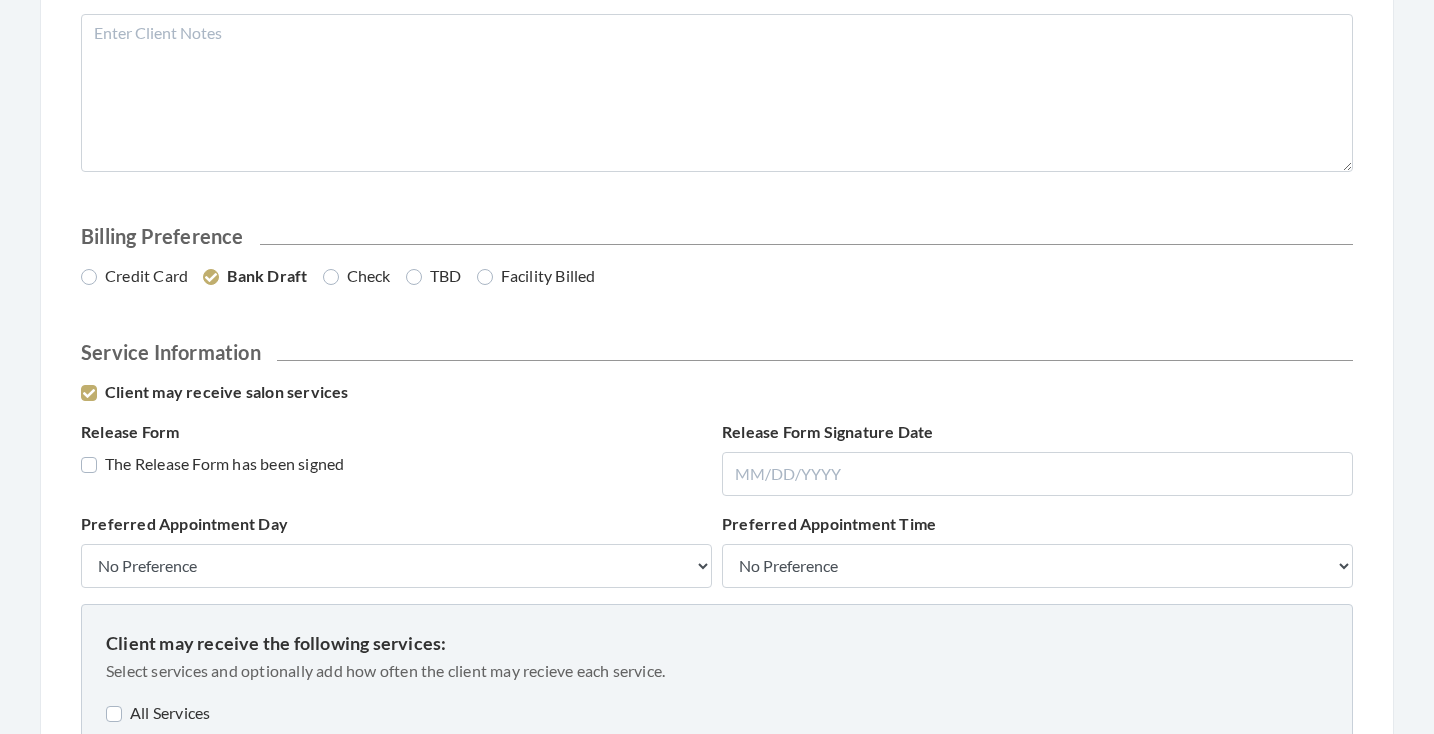click on "The Release Form has been signed" at bounding box center [212, 464] 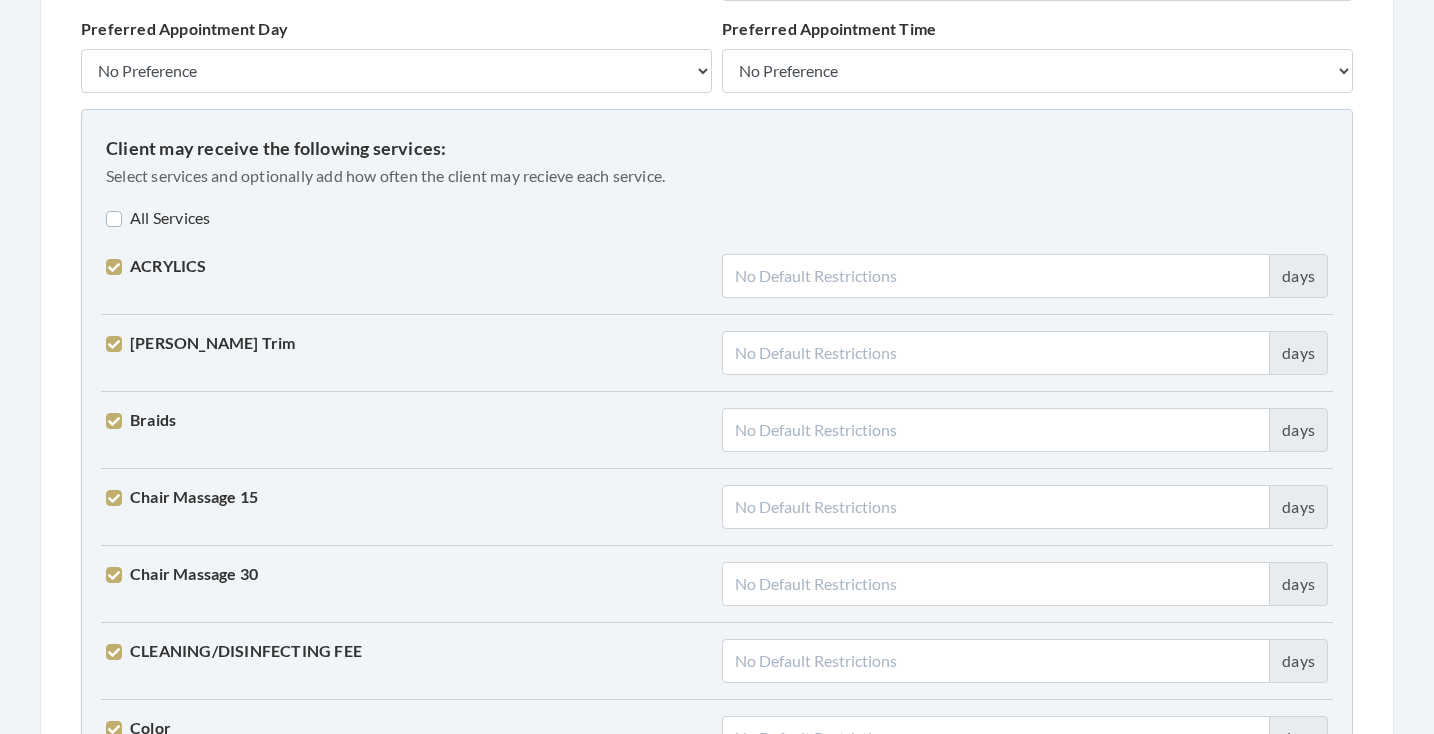 scroll, scrollTop: 1558, scrollLeft: 0, axis: vertical 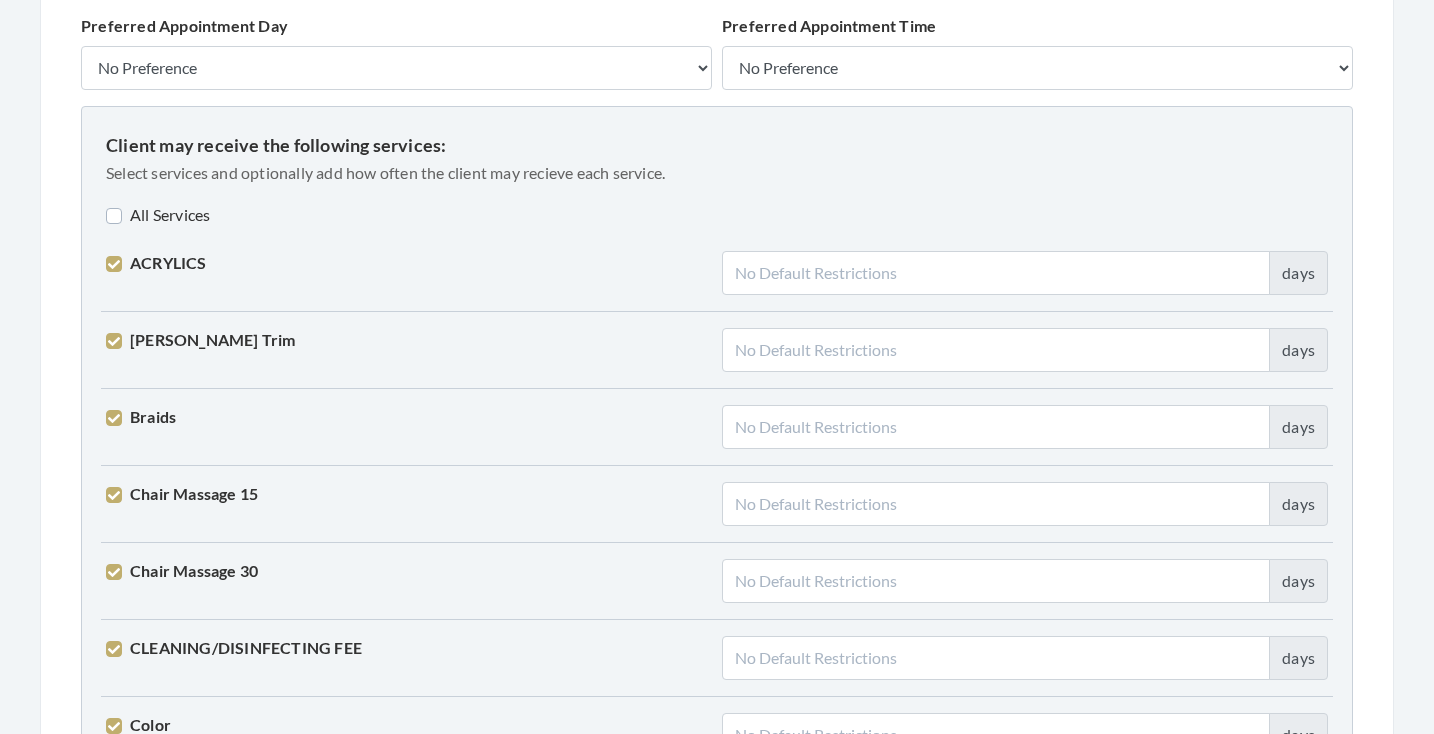 click on "All Services" at bounding box center (158, 215) 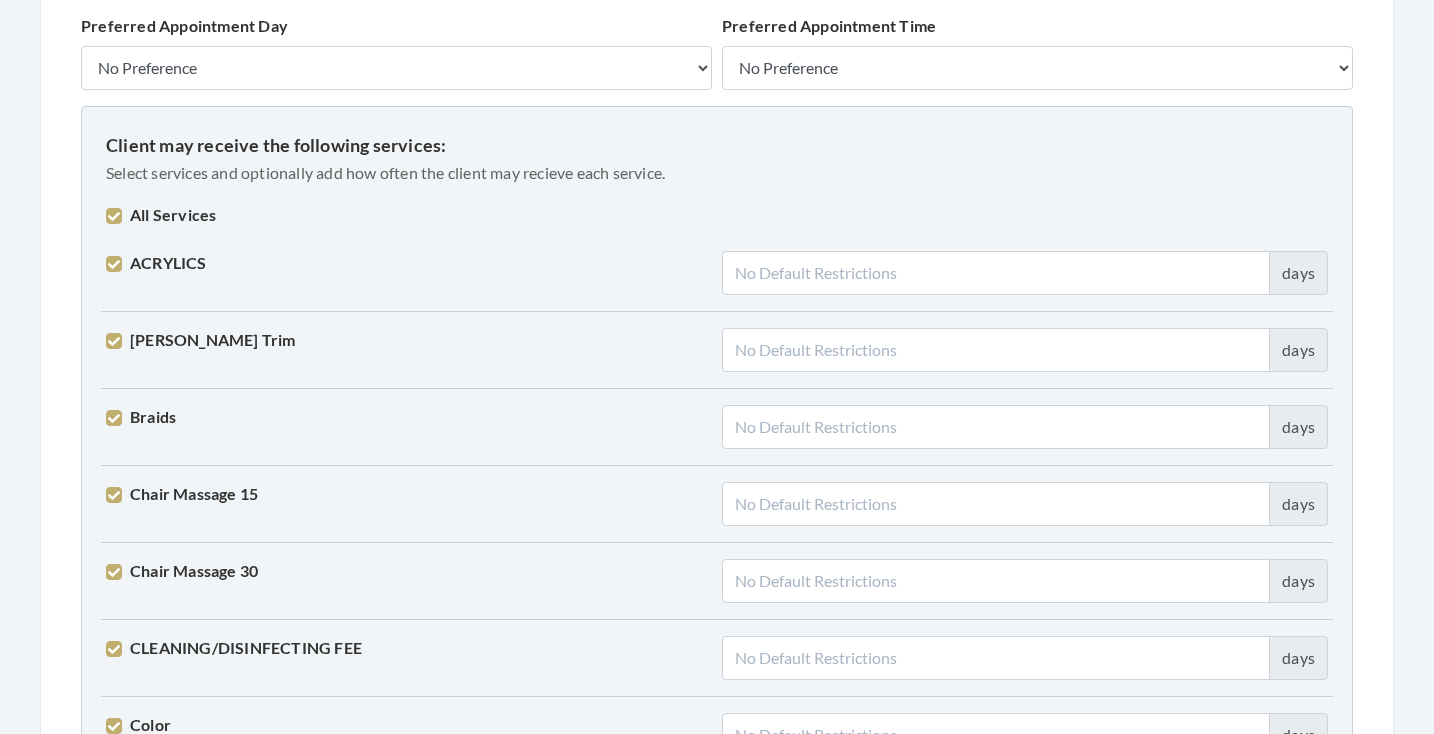 click on "All Services" at bounding box center (161, 215) 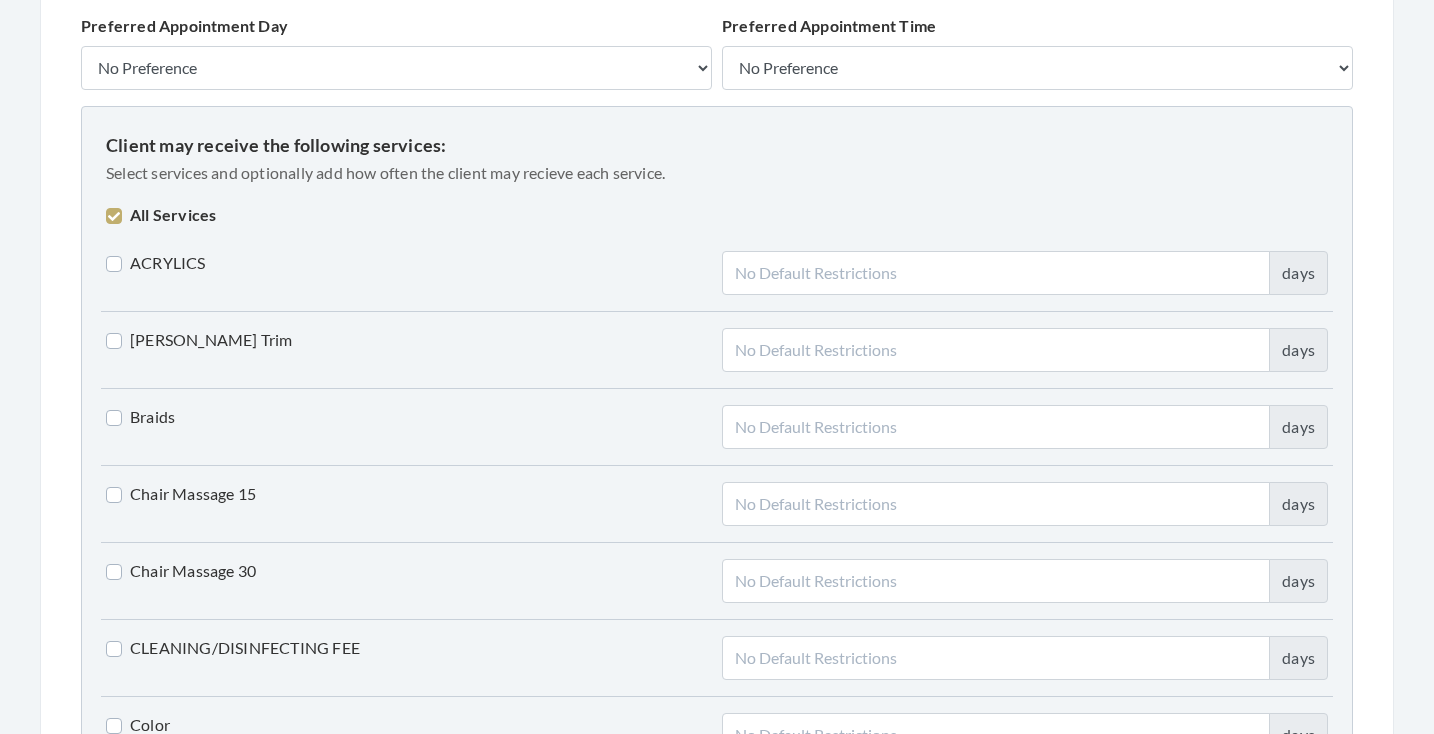 checkbox on "false" 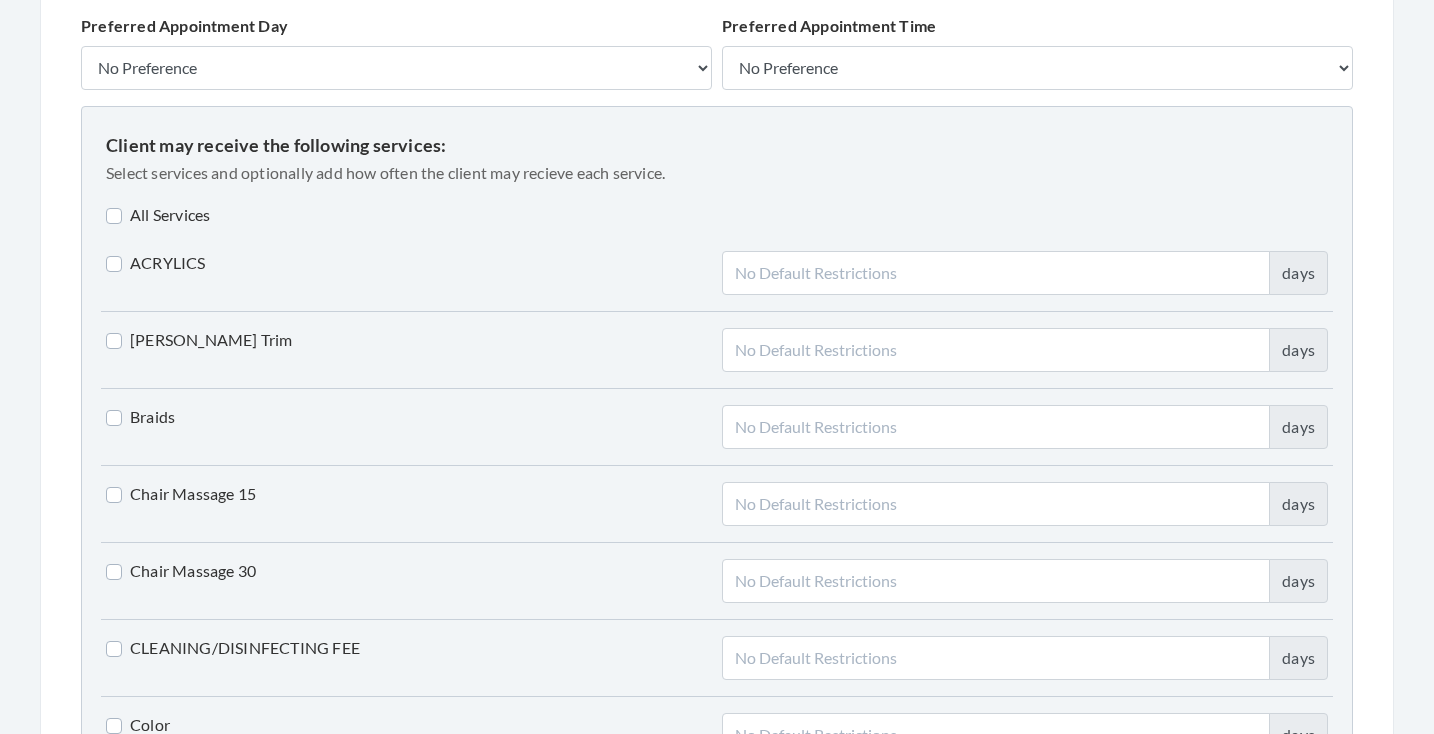 checkbox on "false" 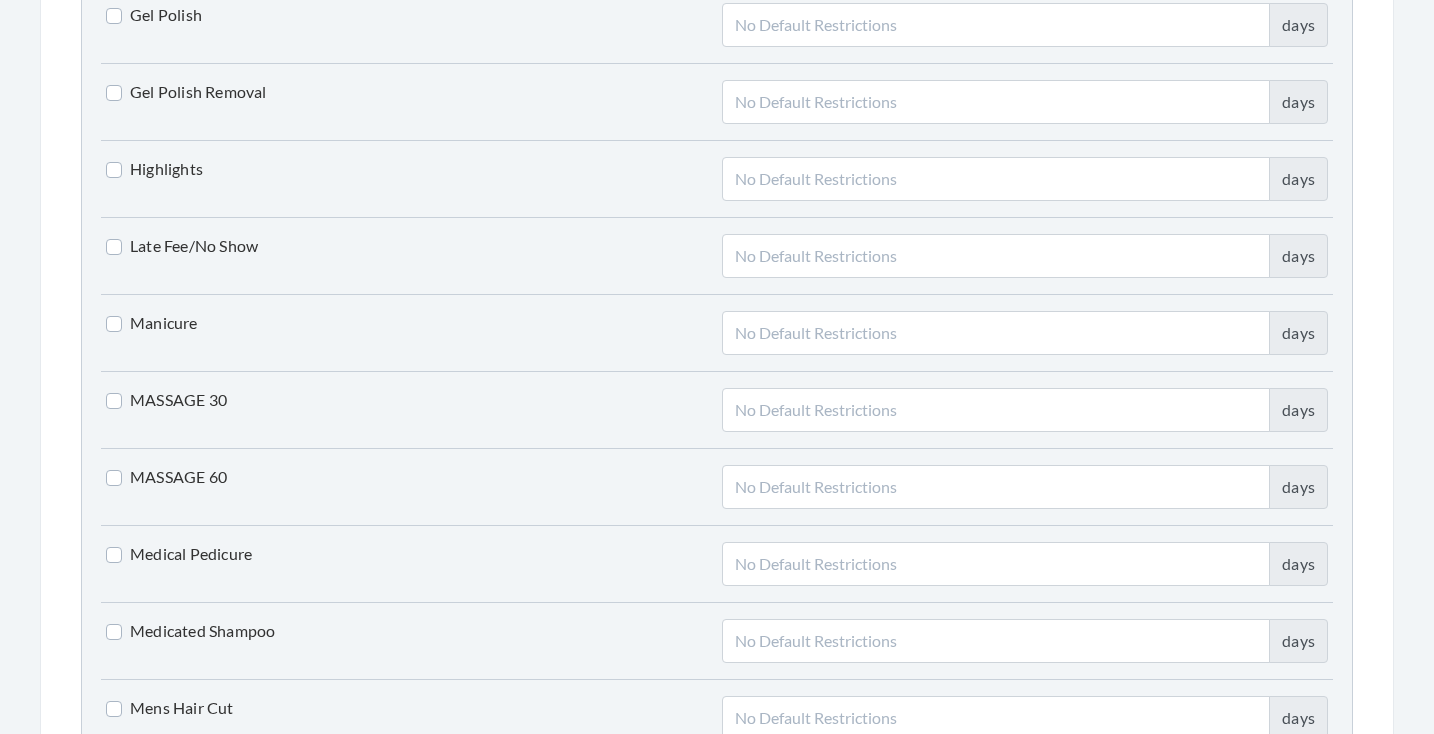 scroll, scrollTop: 3118, scrollLeft: 0, axis: vertical 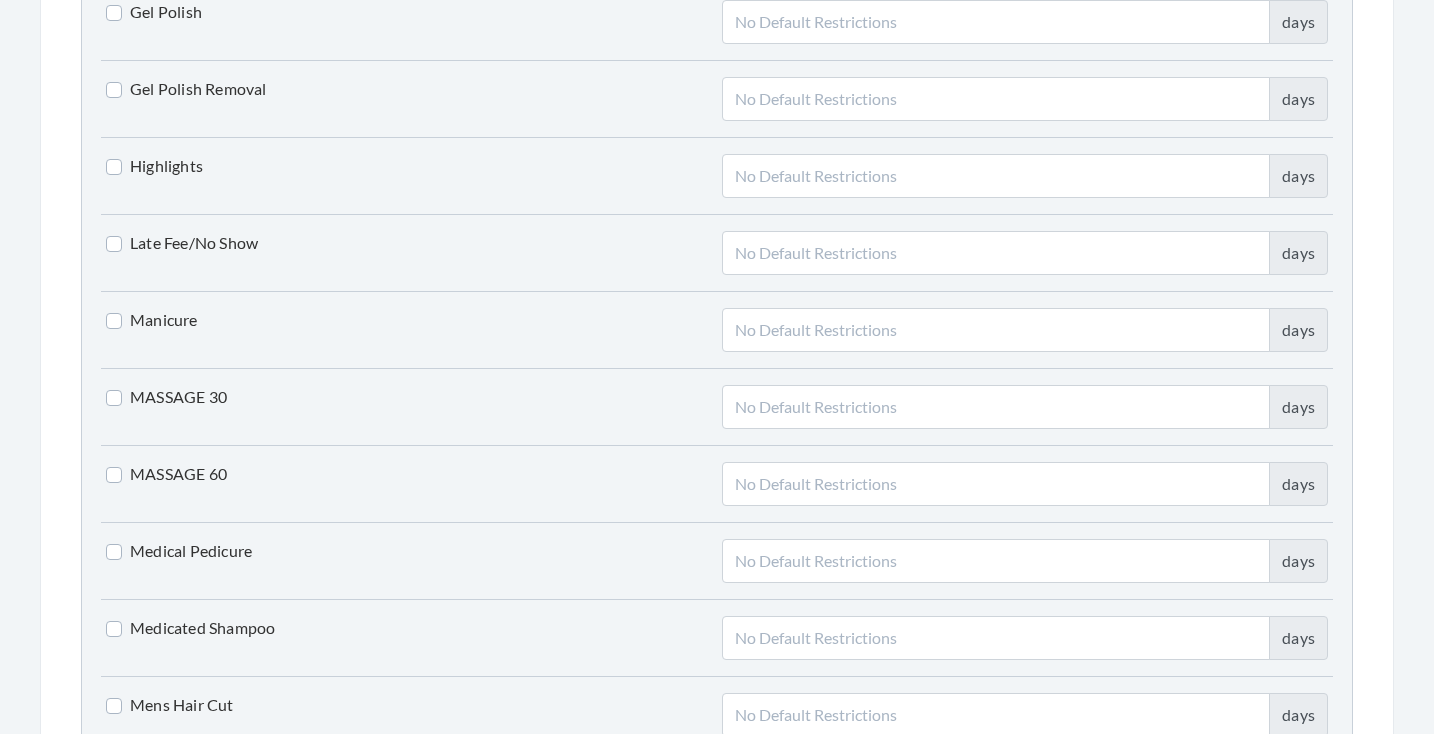 click on "Manicure" at bounding box center [152, 320] 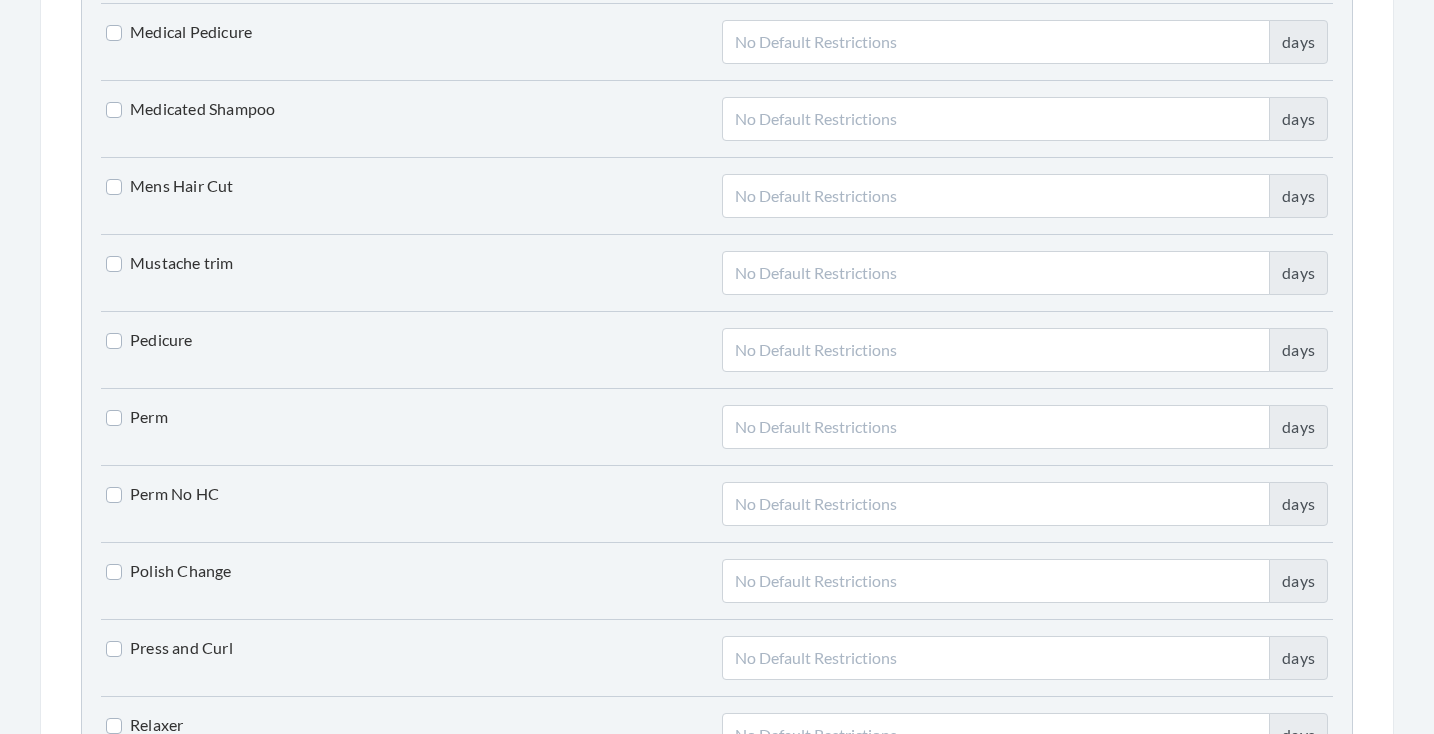 scroll, scrollTop: 3643, scrollLeft: 0, axis: vertical 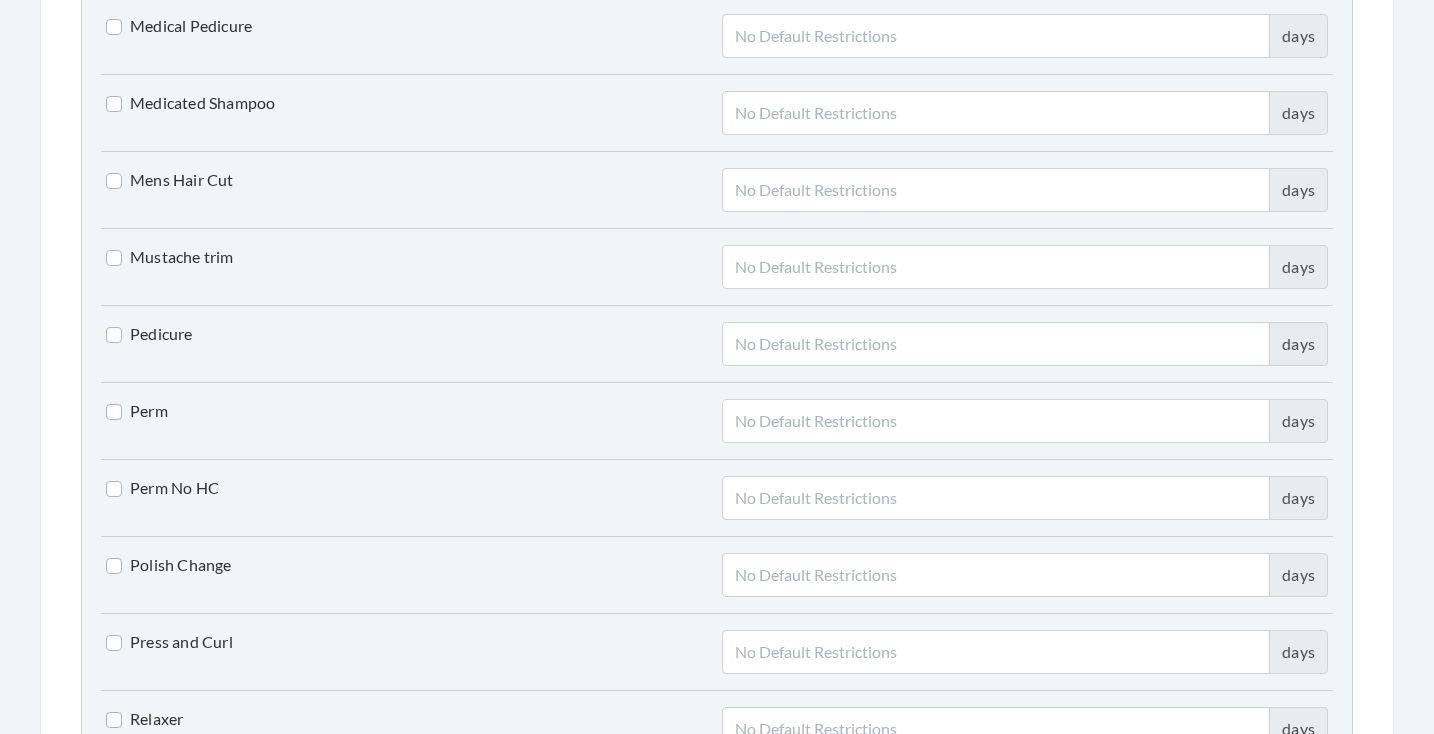 click on "Pedicure" at bounding box center (149, 334) 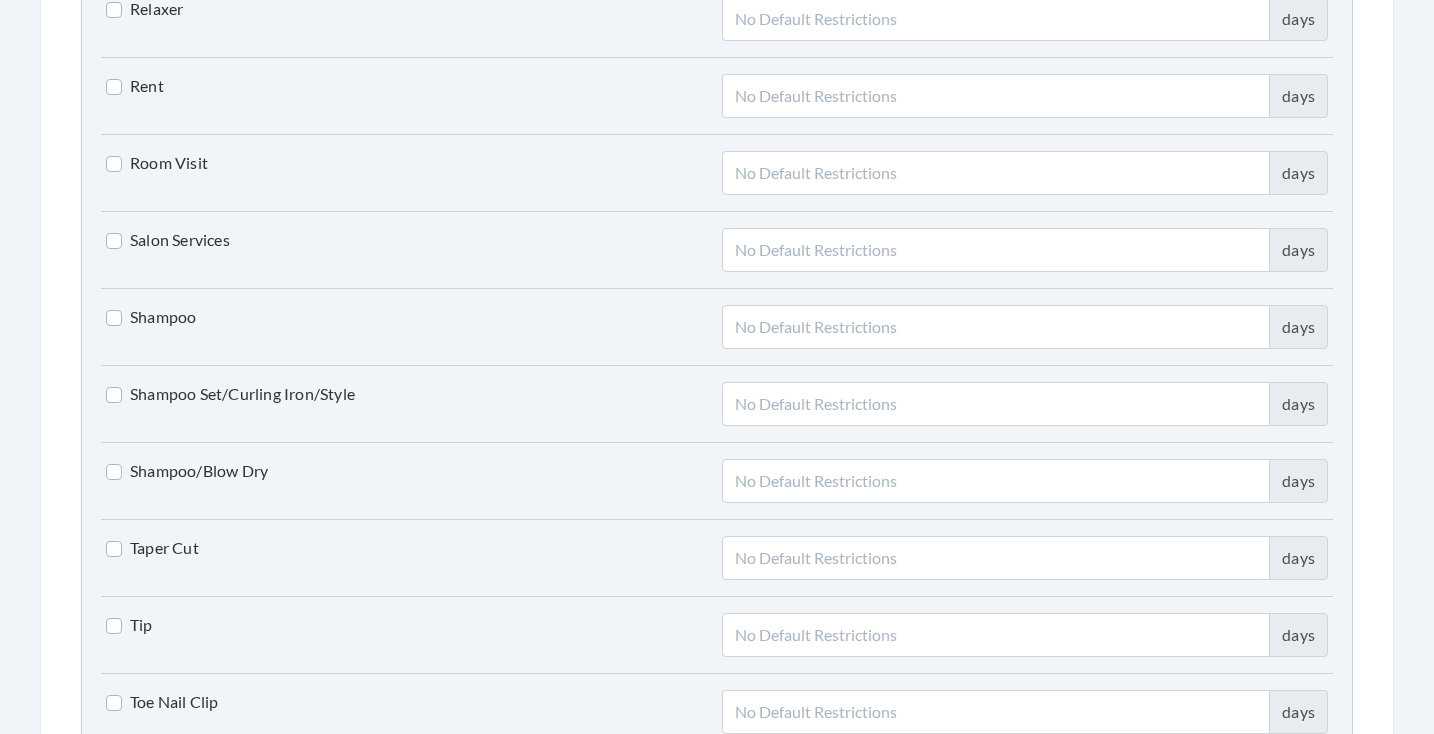 click on "Shampoo/Blow Dry" at bounding box center (187, 471) 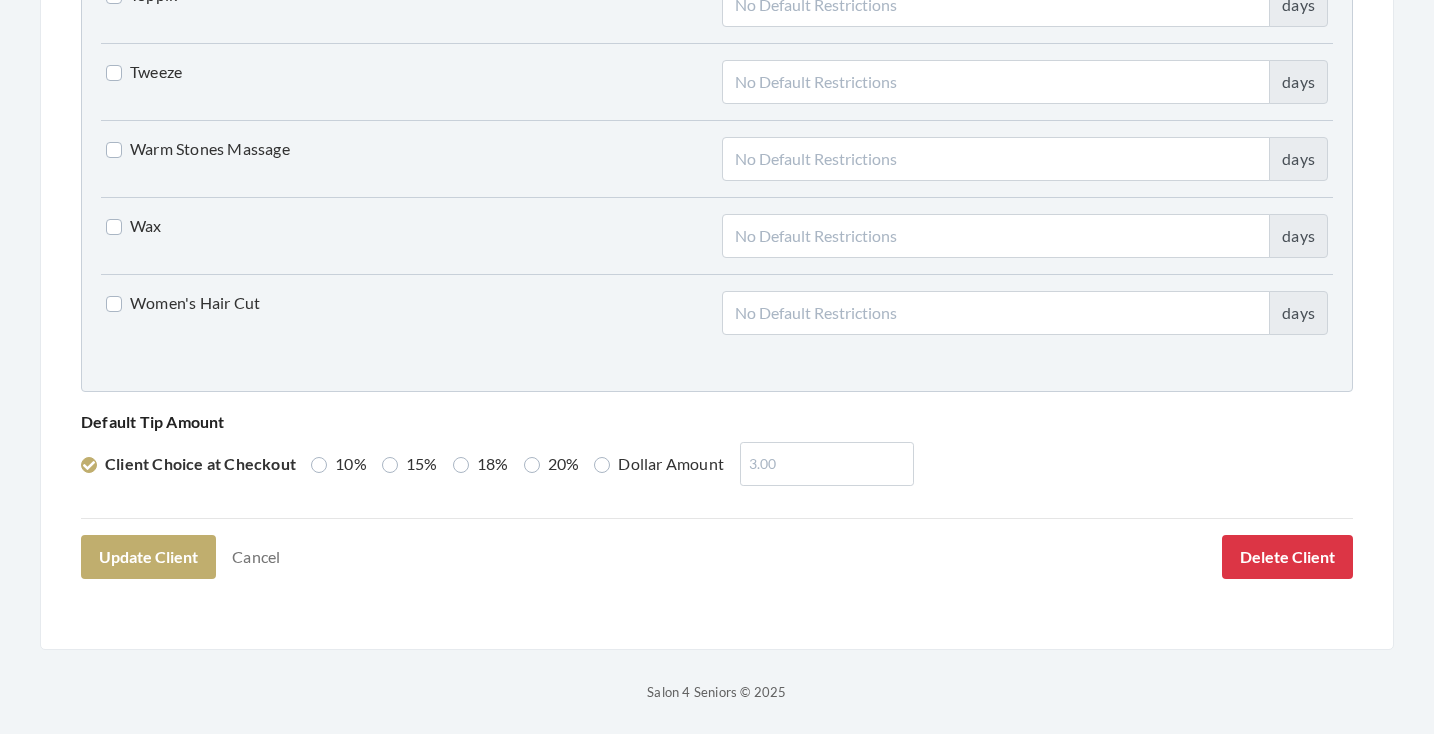 scroll, scrollTop: 5136, scrollLeft: 0, axis: vertical 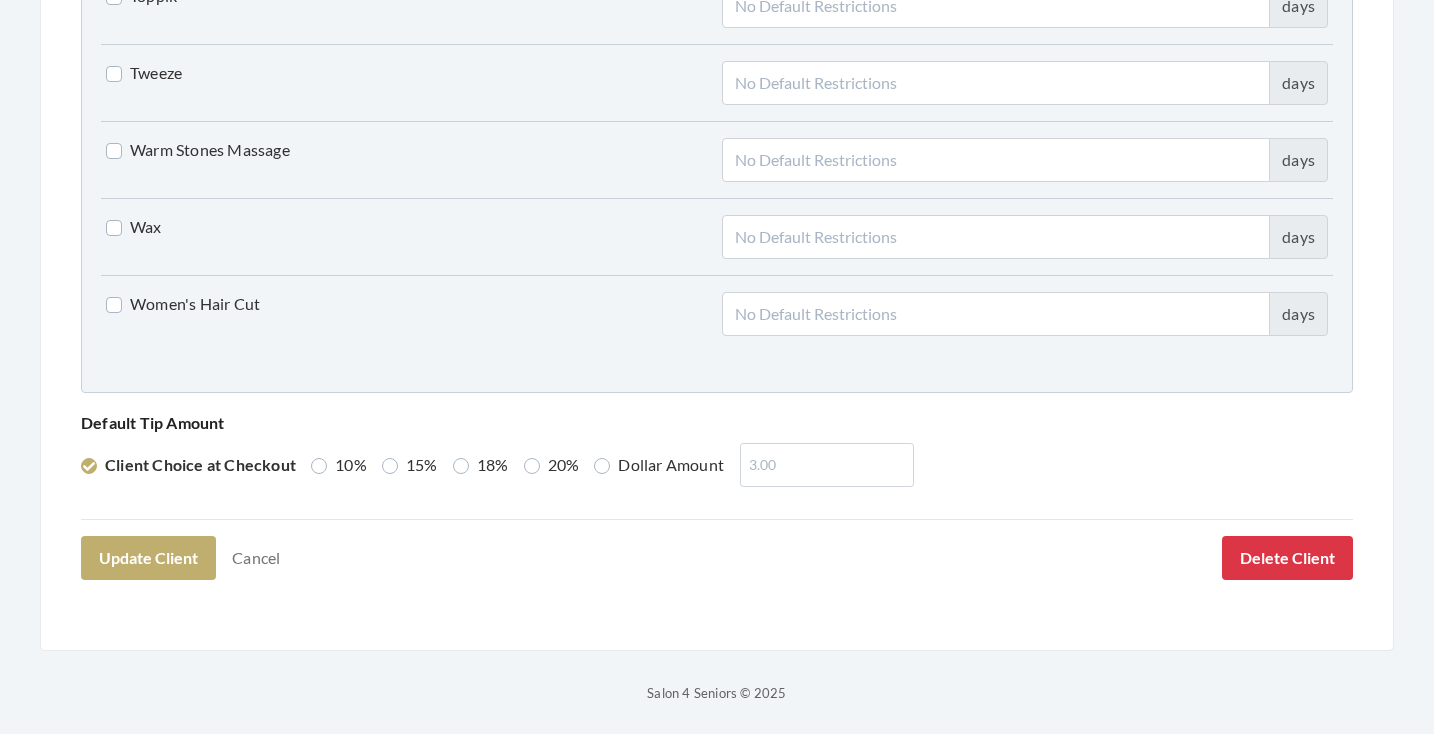 click on "15%" at bounding box center [410, 465] 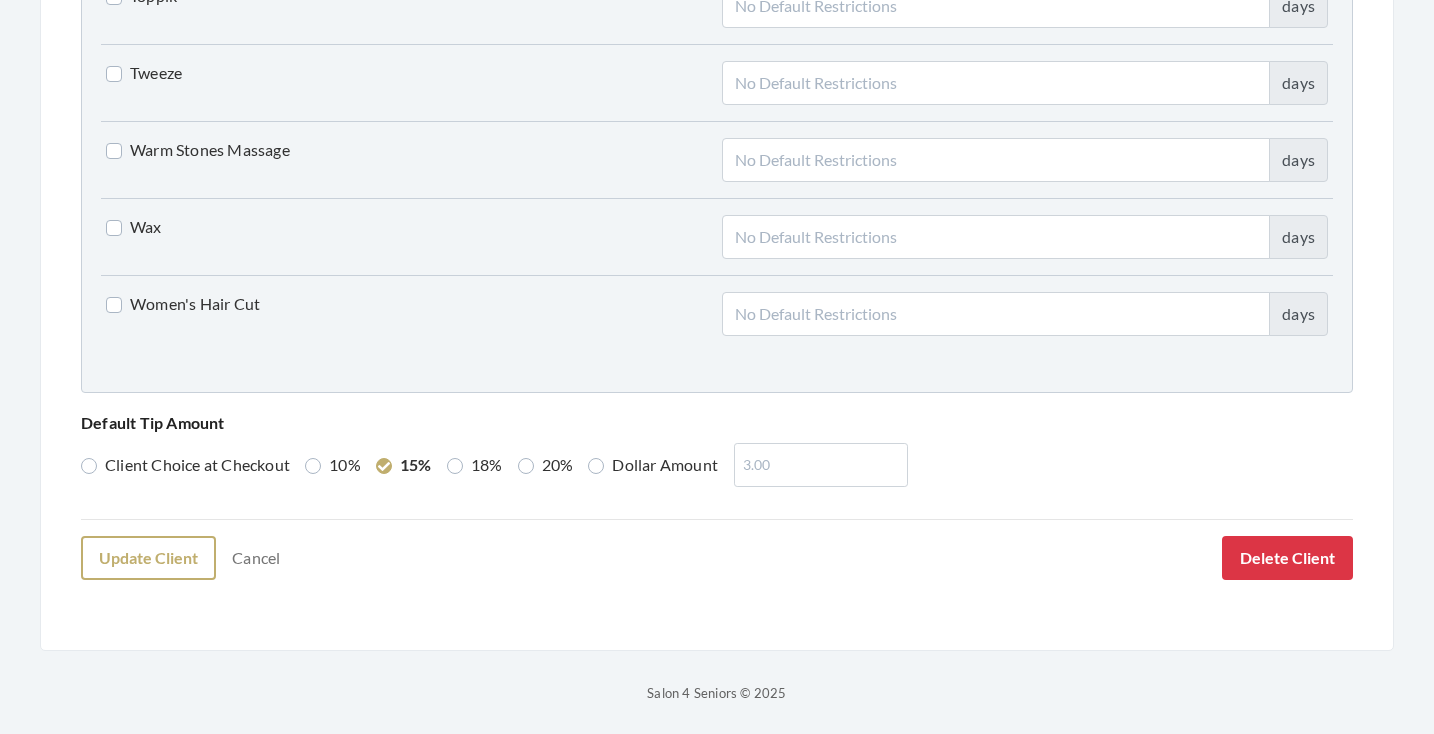 click on "Update Client" at bounding box center (148, 558) 